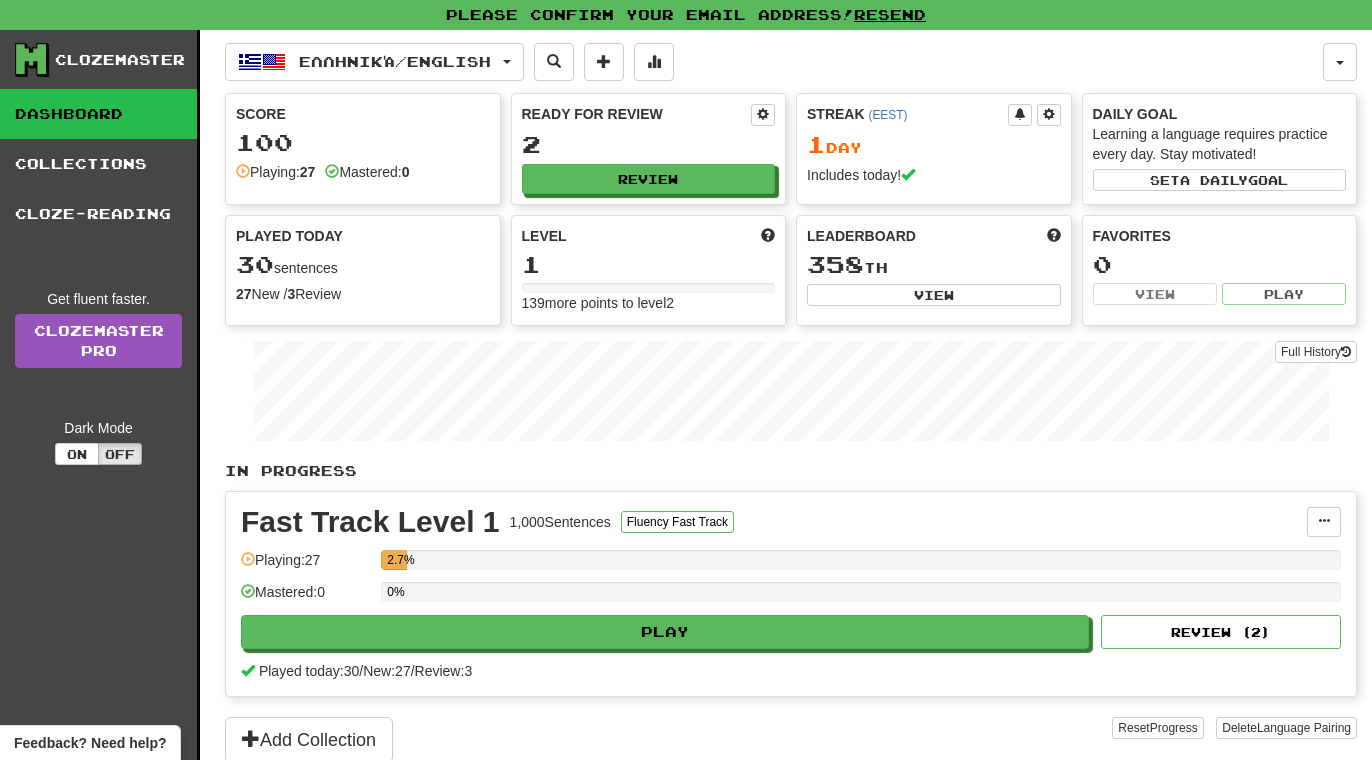 scroll, scrollTop: 0, scrollLeft: 0, axis: both 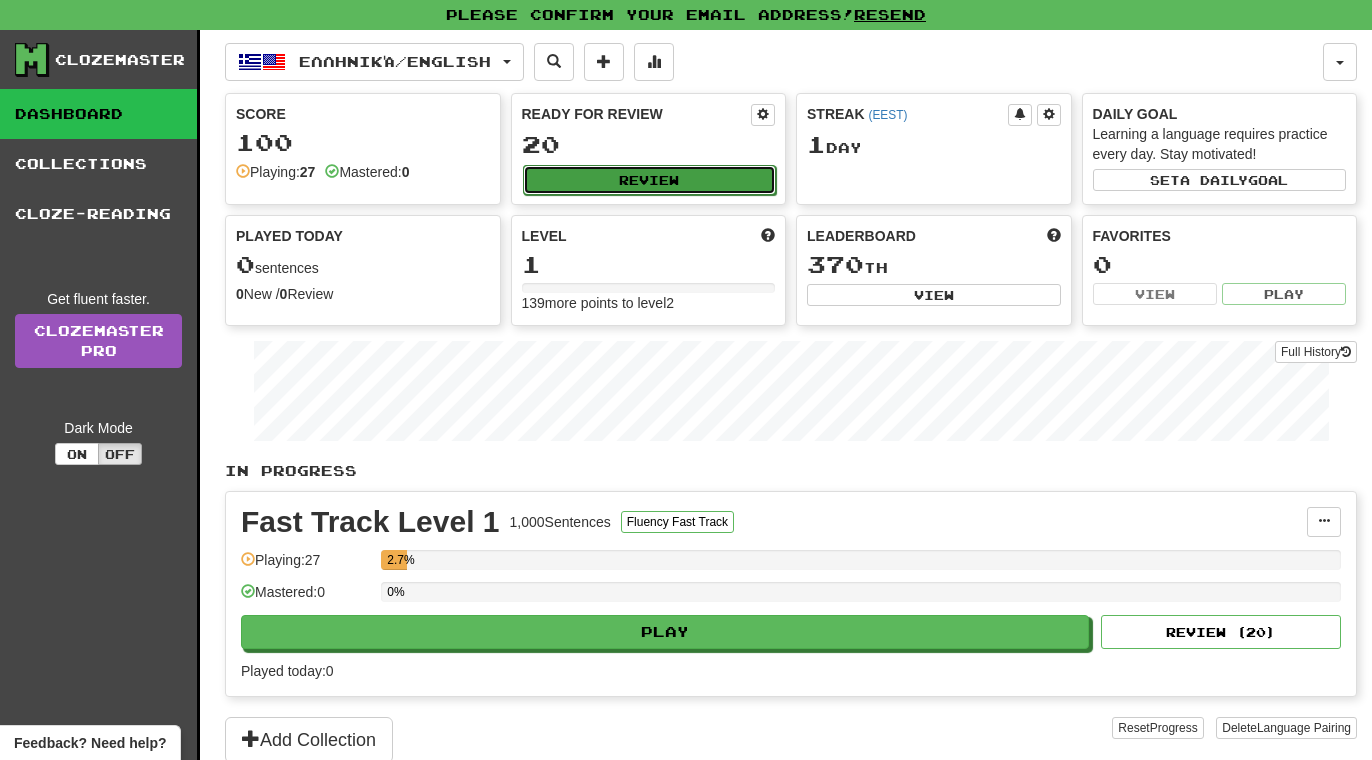 click on "Review" at bounding box center [650, 180] 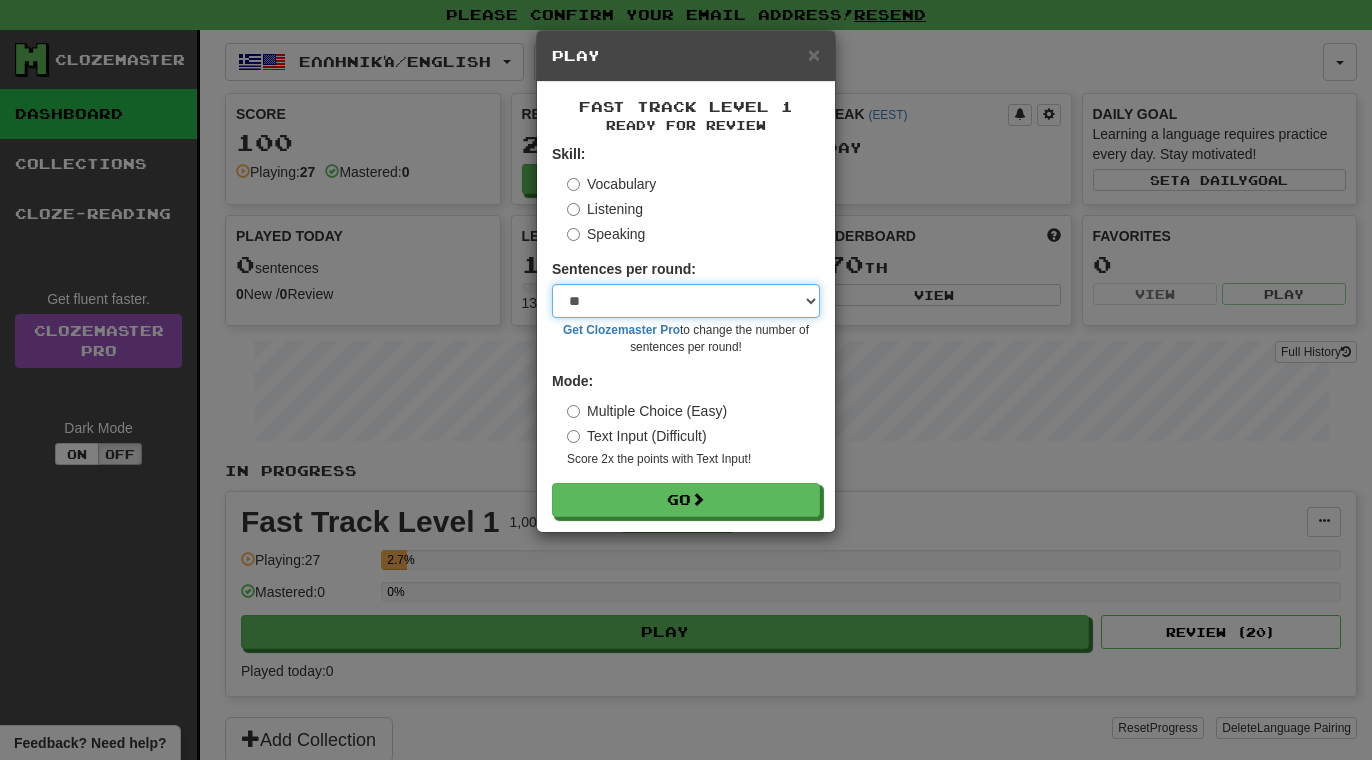 click on "* ** ** ** ** ** *** ********" at bounding box center [686, 301] 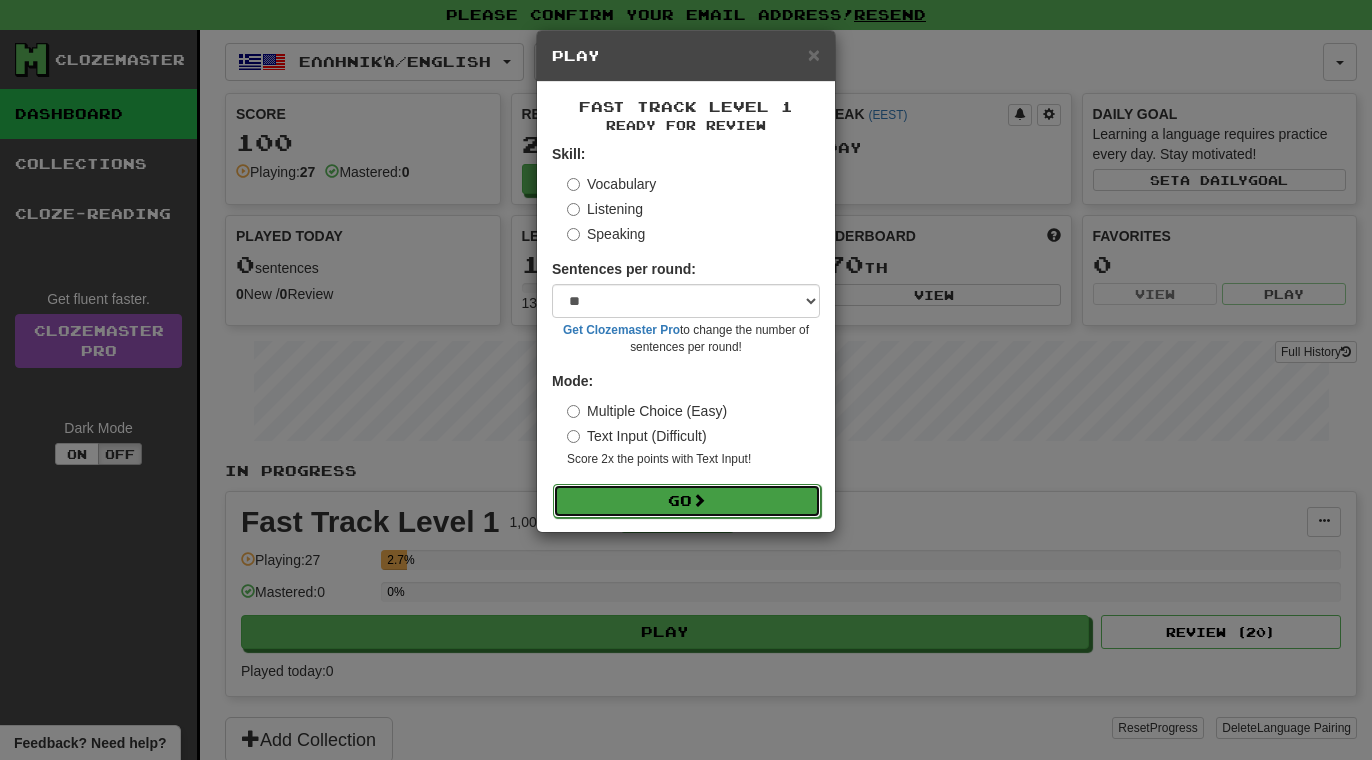 click on "Go" at bounding box center [687, 501] 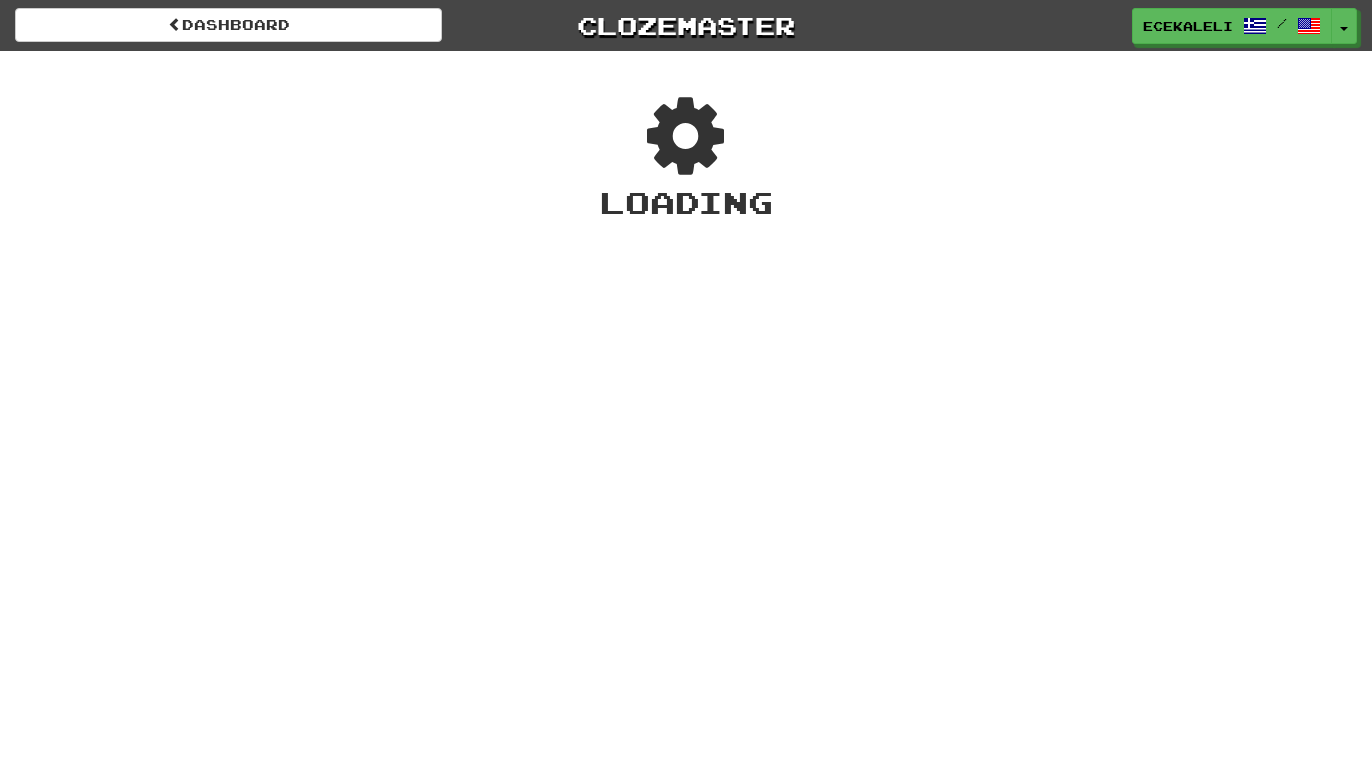 scroll, scrollTop: 0, scrollLeft: 0, axis: both 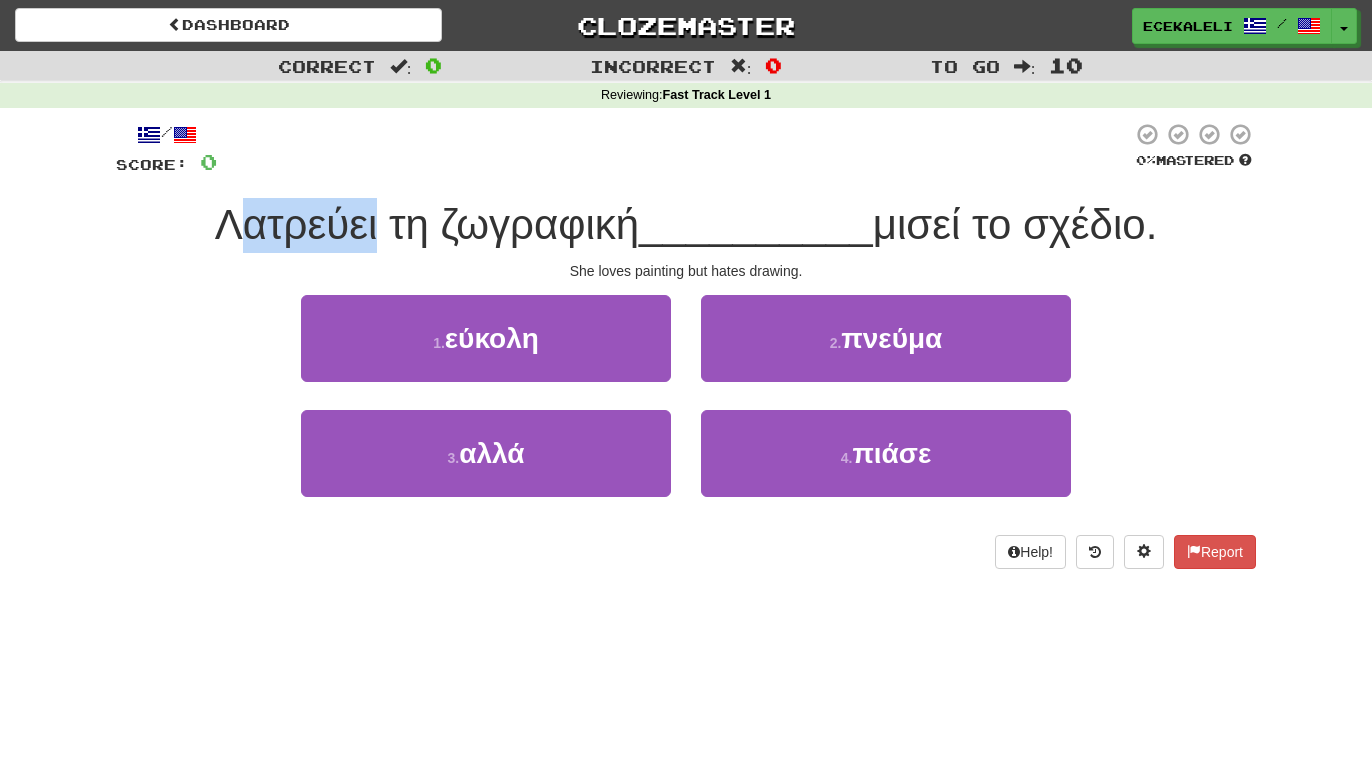 drag, startPoint x: 378, startPoint y: 223, endPoint x: 240, endPoint y: 226, distance: 138.03261 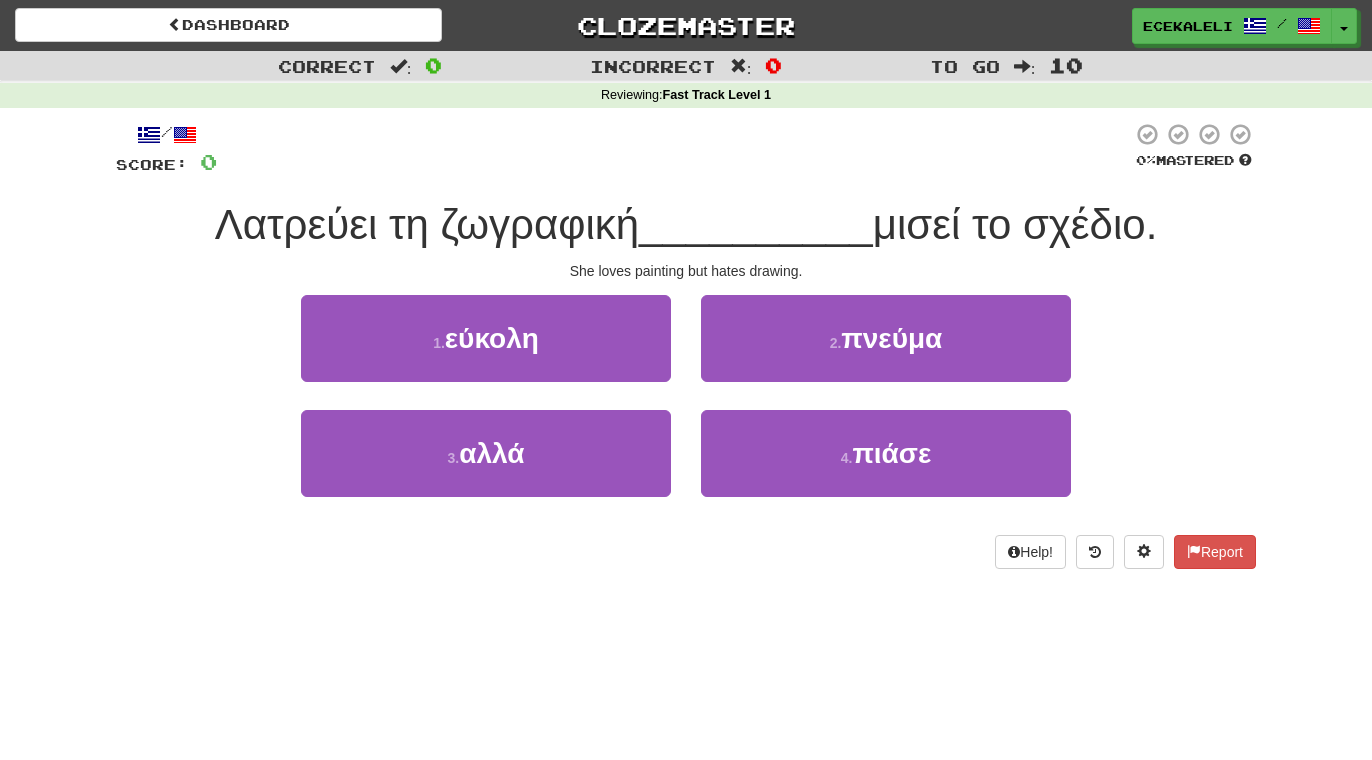 click on "/  Score:   0 0 %  Mastered Λατρεύει τη ζωγραφική  __________  μισεί το σχέδιο. She loves painting but hates drawing. 1 .  εύκολη 2 .  πνεύμα 3 .  αλλά 4 .  πιάσε  Help!  Report" at bounding box center (686, 352) 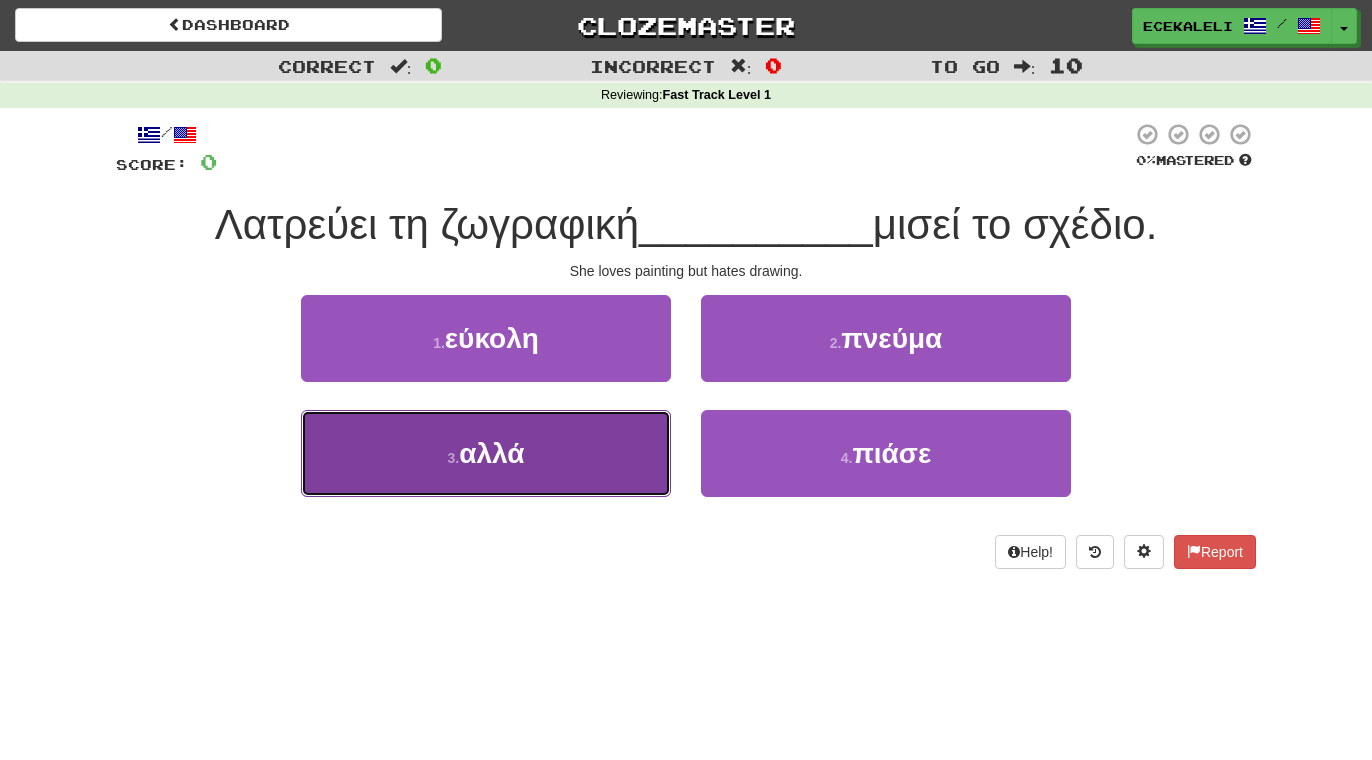 click on "3 .  αλλά" at bounding box center [486, 453] 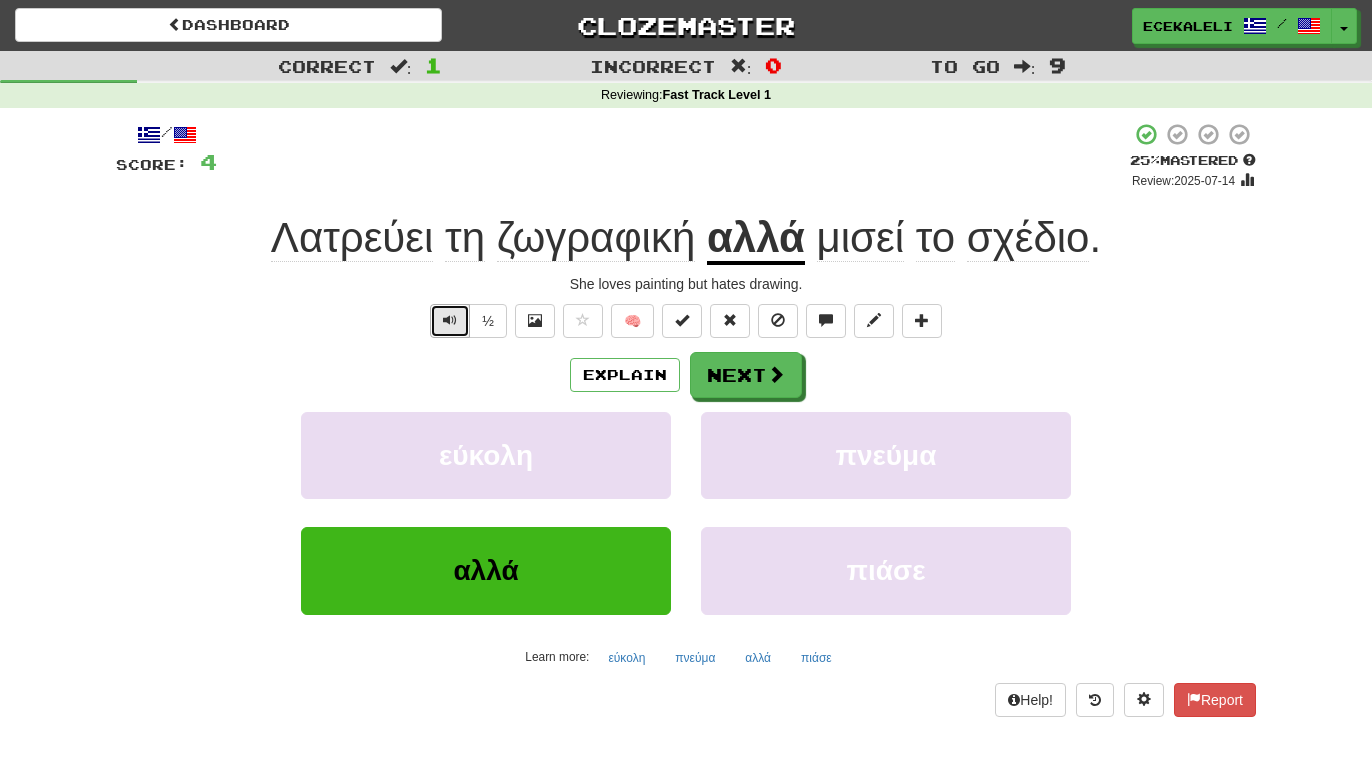 click at bounding box center (450, 321) 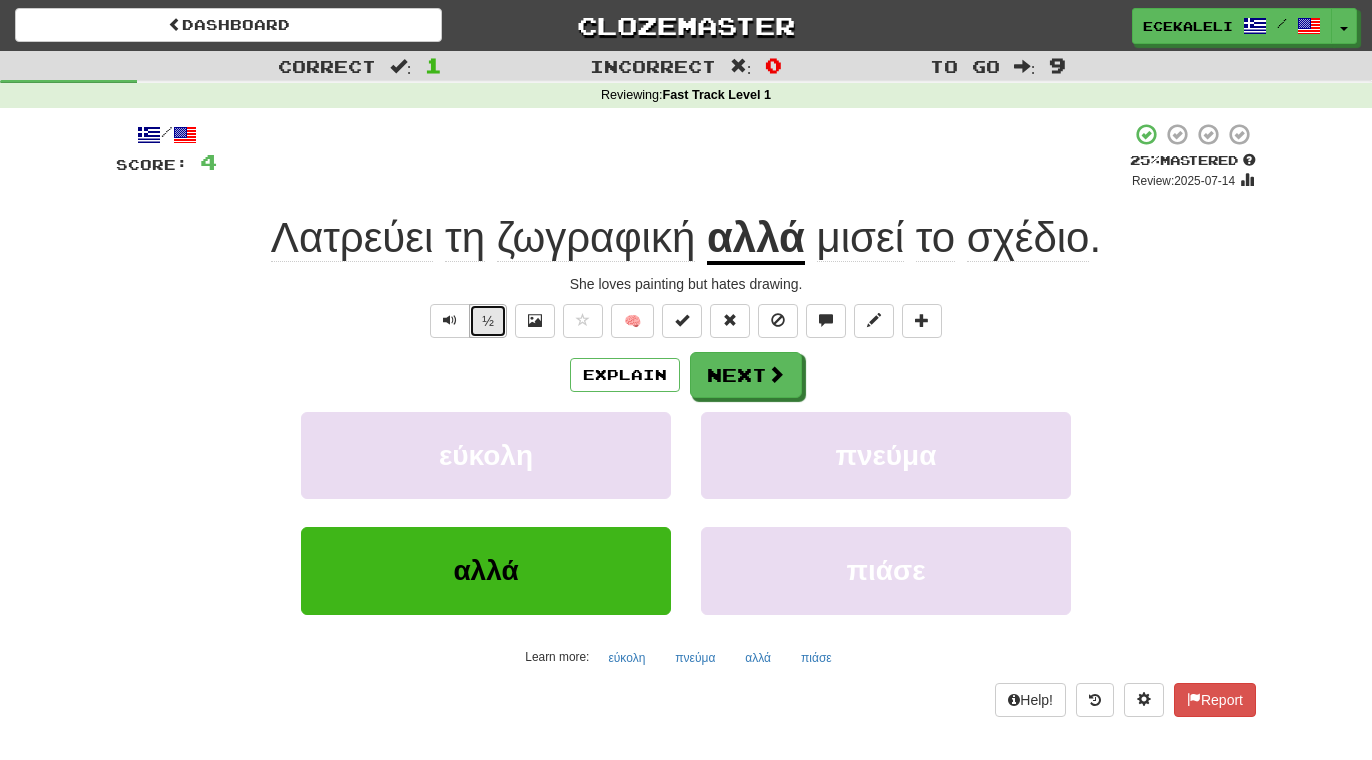 click on "½" at bounding box center (488, 321) 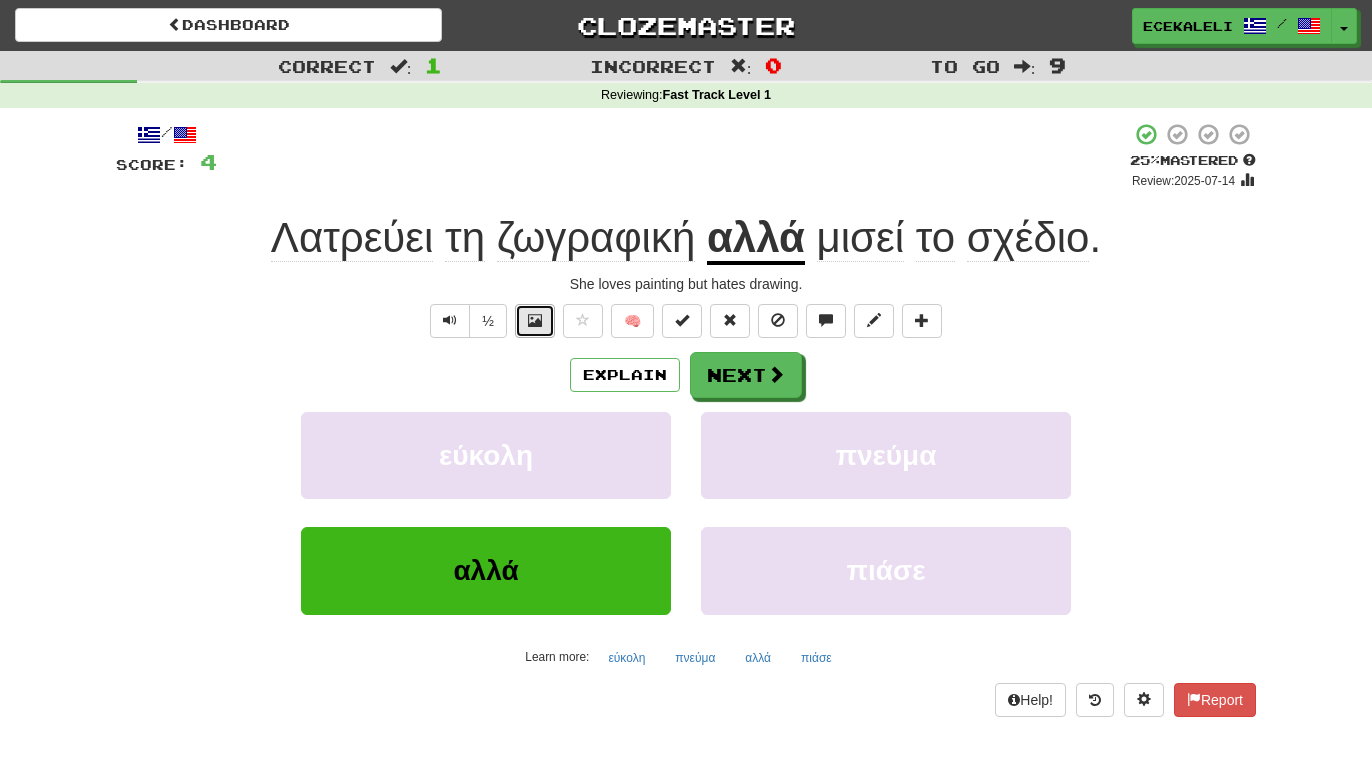click at bounding box center [535, 320] 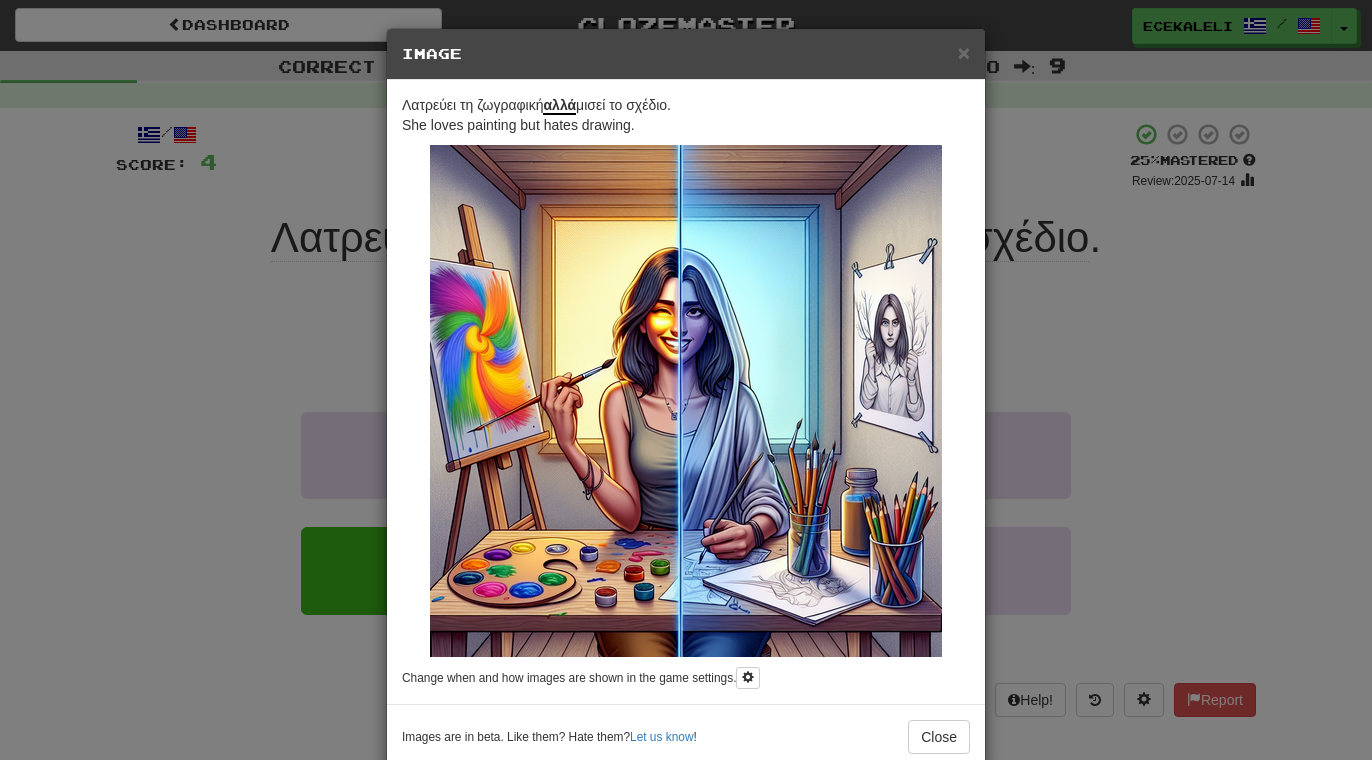 scroll, scrollTop: 42, scrollLeft: 0, axis: vertical 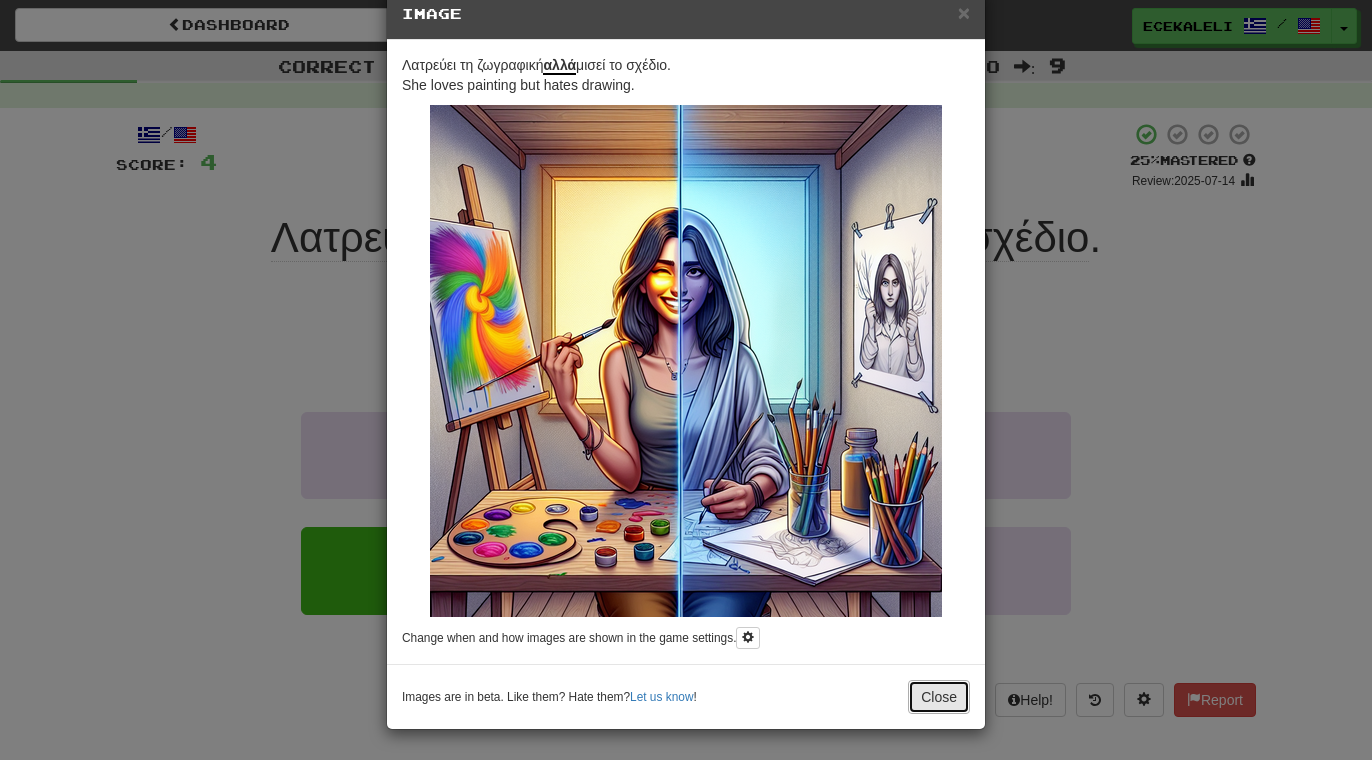 click on "Close" at bounding box center (939, 697) 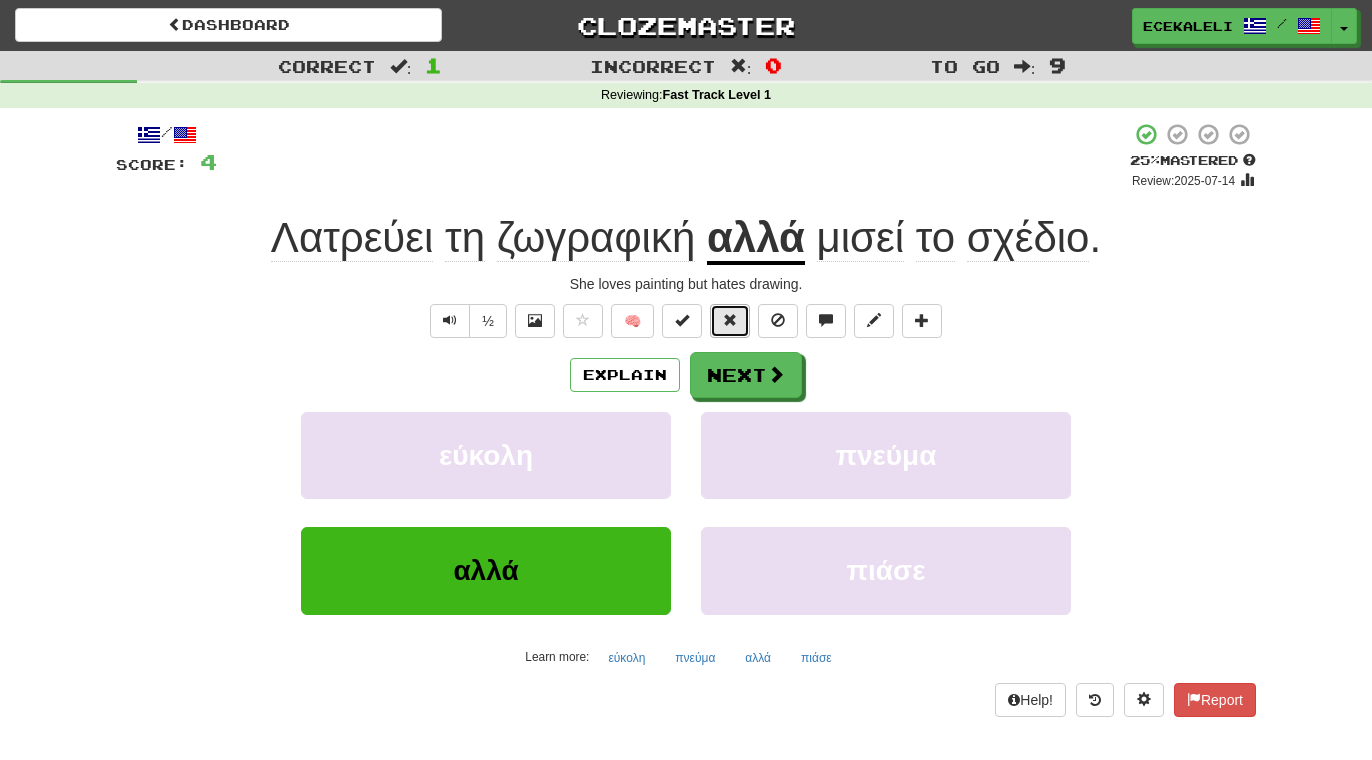 click at bounding box center [730, 320] 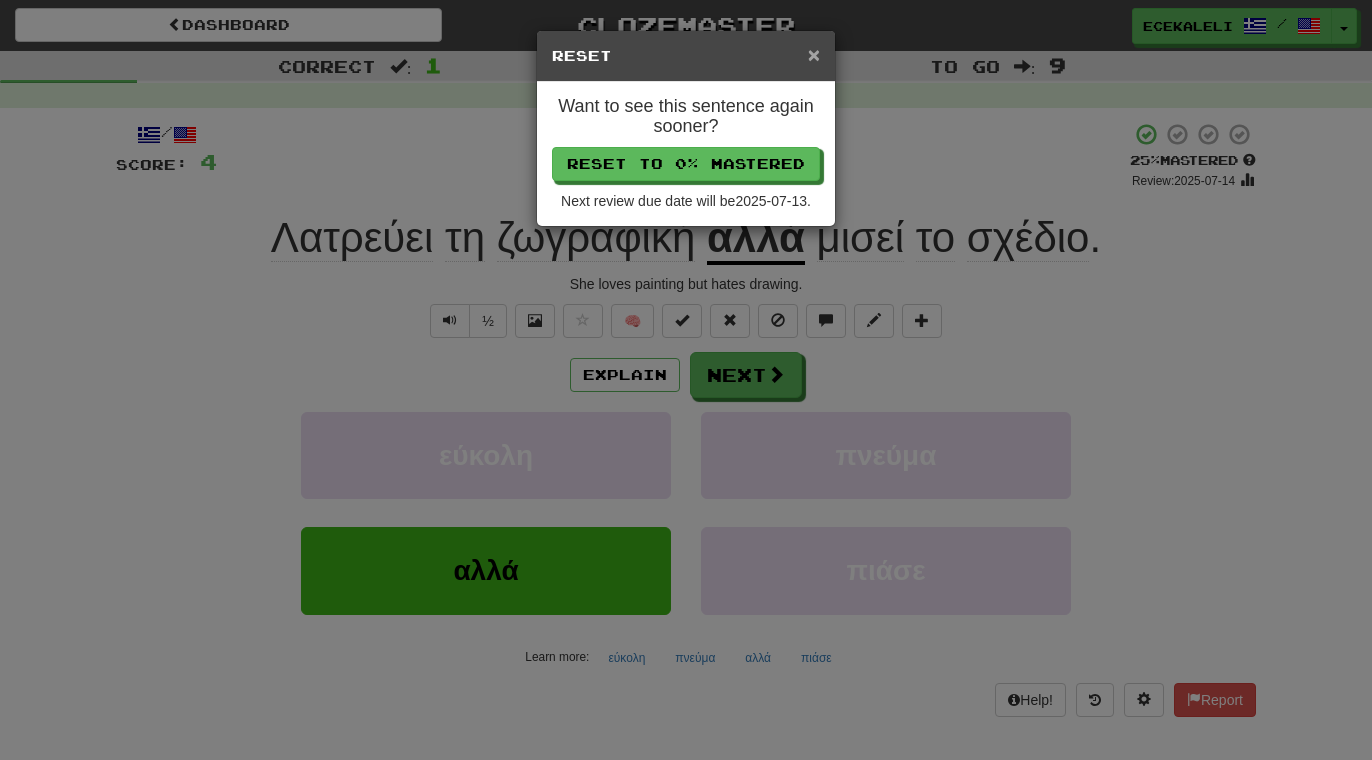 click on "×" at bounding box center (814, 54) 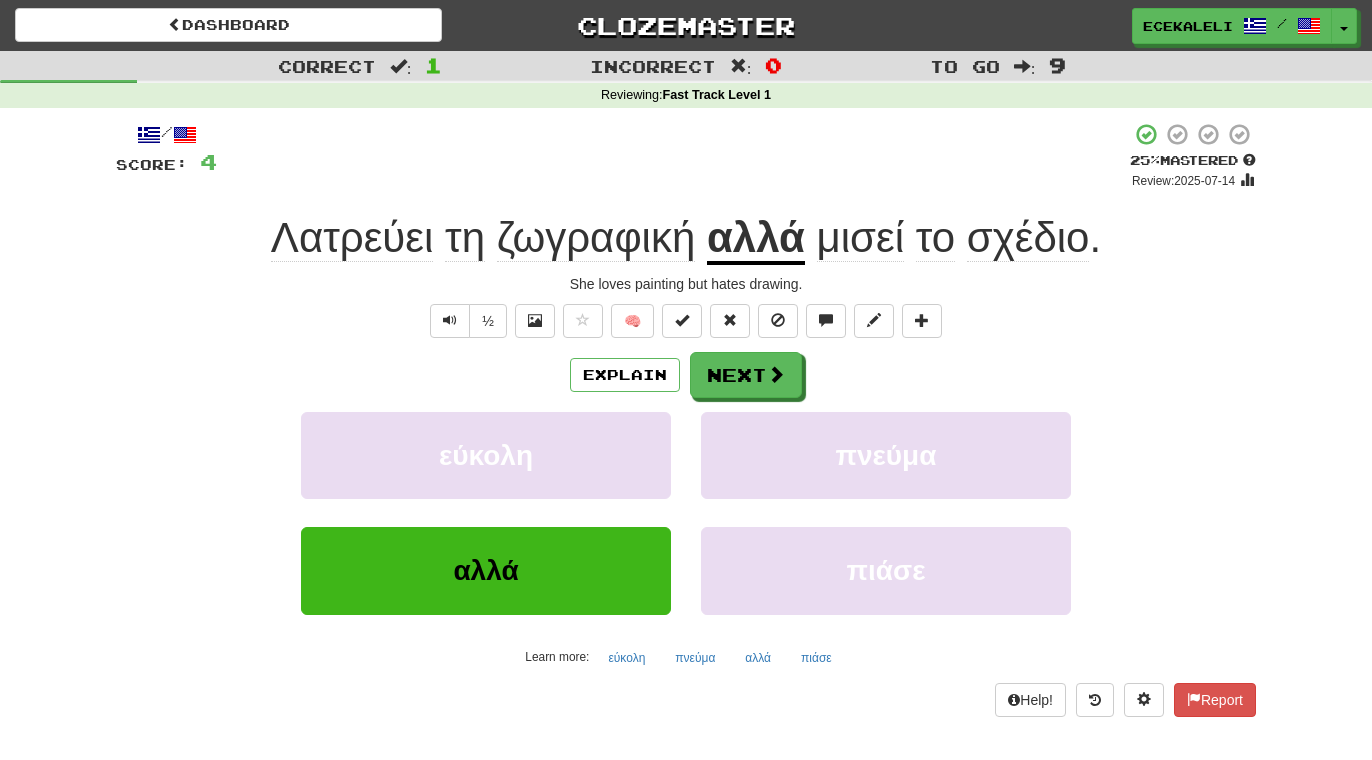 click on "Explain Next" at bounding box center [686, 375] 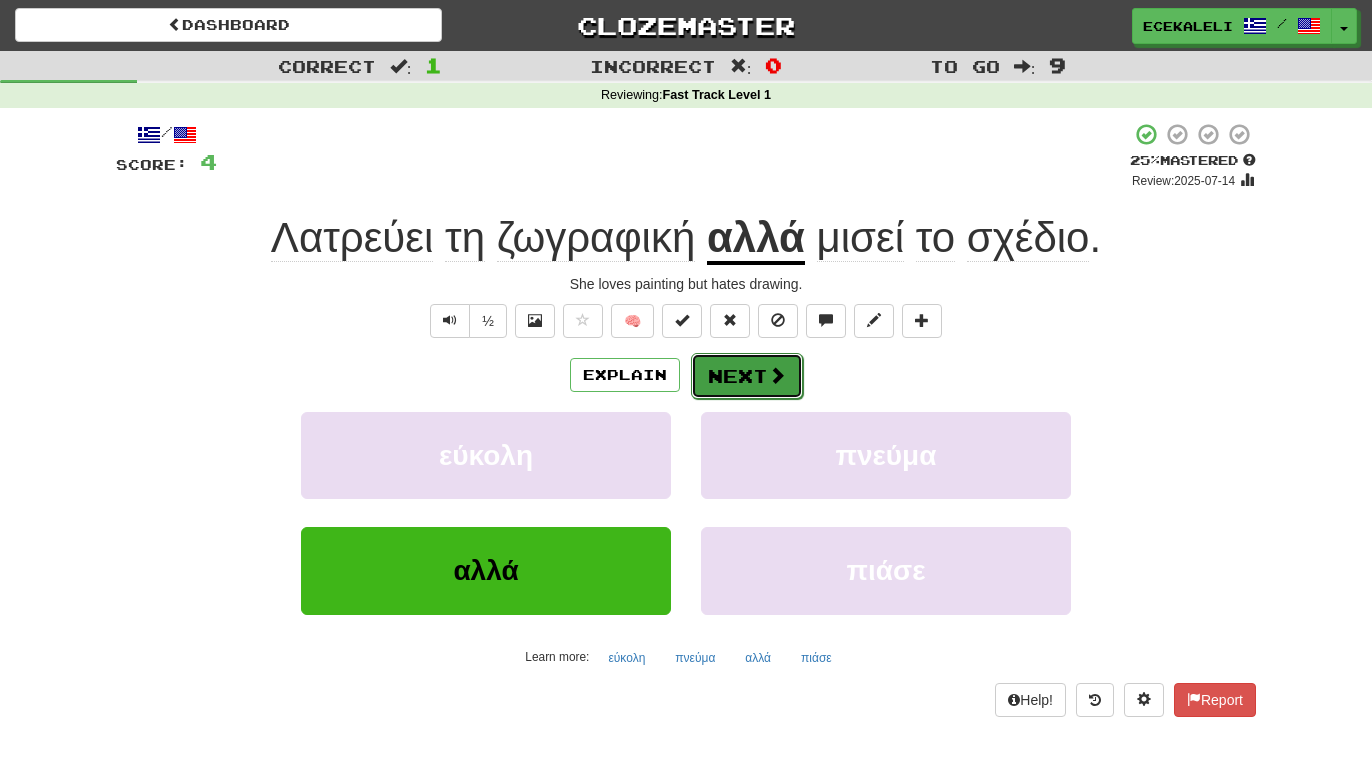 click on "Next" at bounding box center (747, 376) 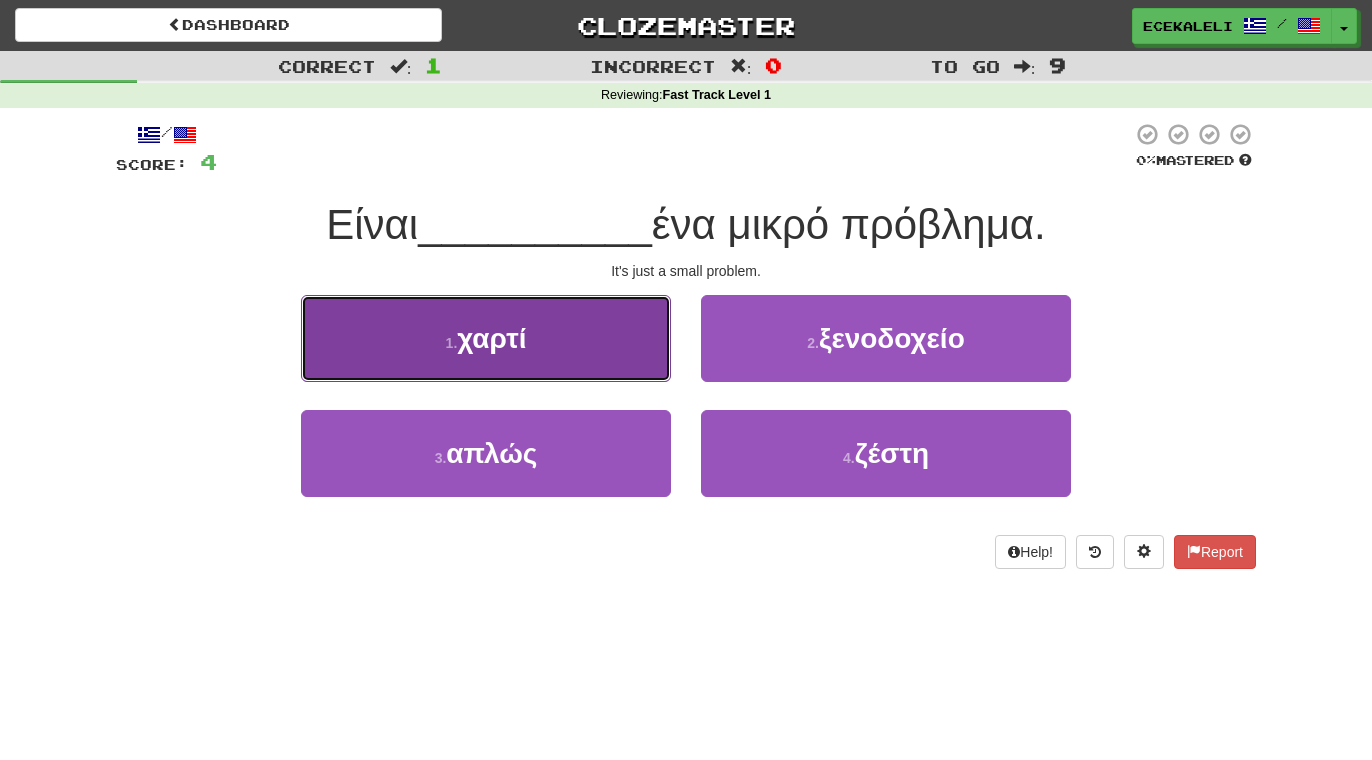 click on "χαρτί" at bounding box center (491, 338) 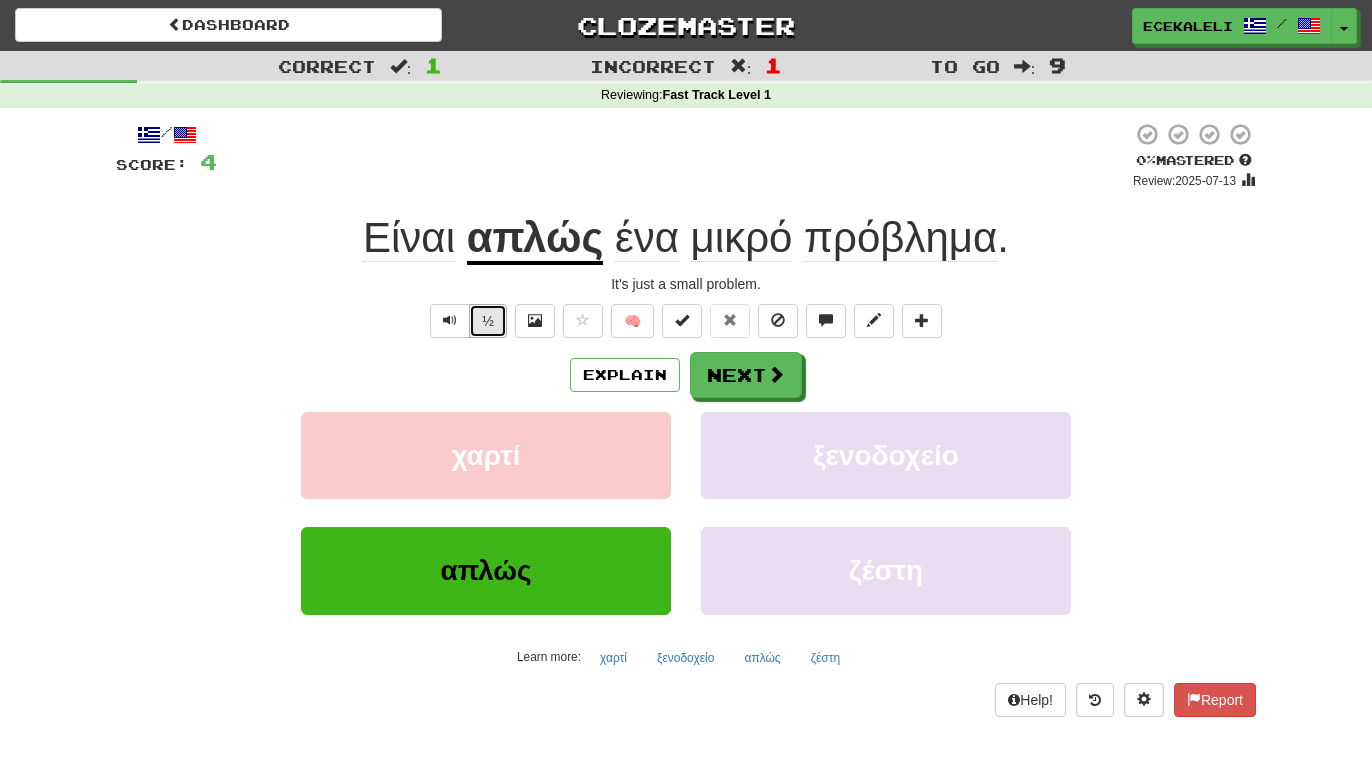 click on "½" at bounding box center (488, 321) 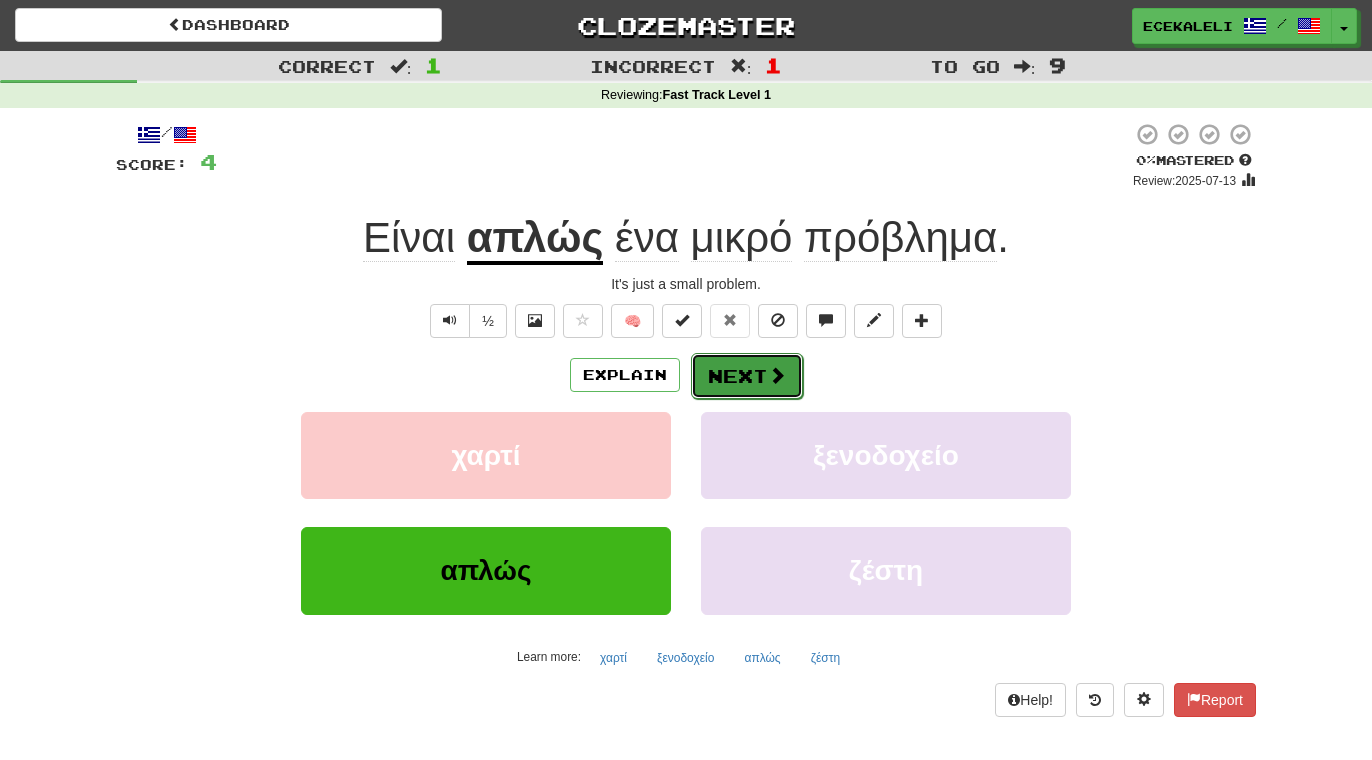 click on "Next" at bounding box center [747, 376] 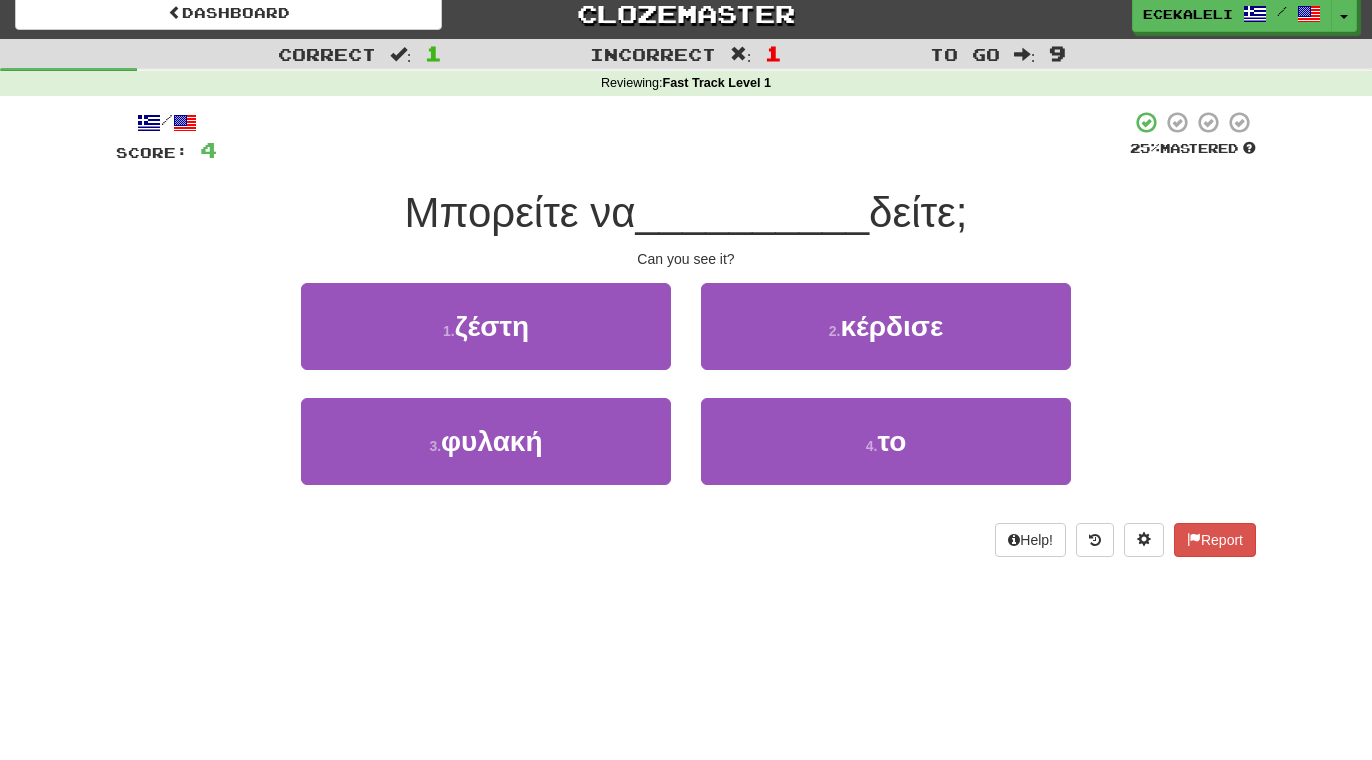 scroll, scrollTop: 0, scrollLeft: 0, axis: both 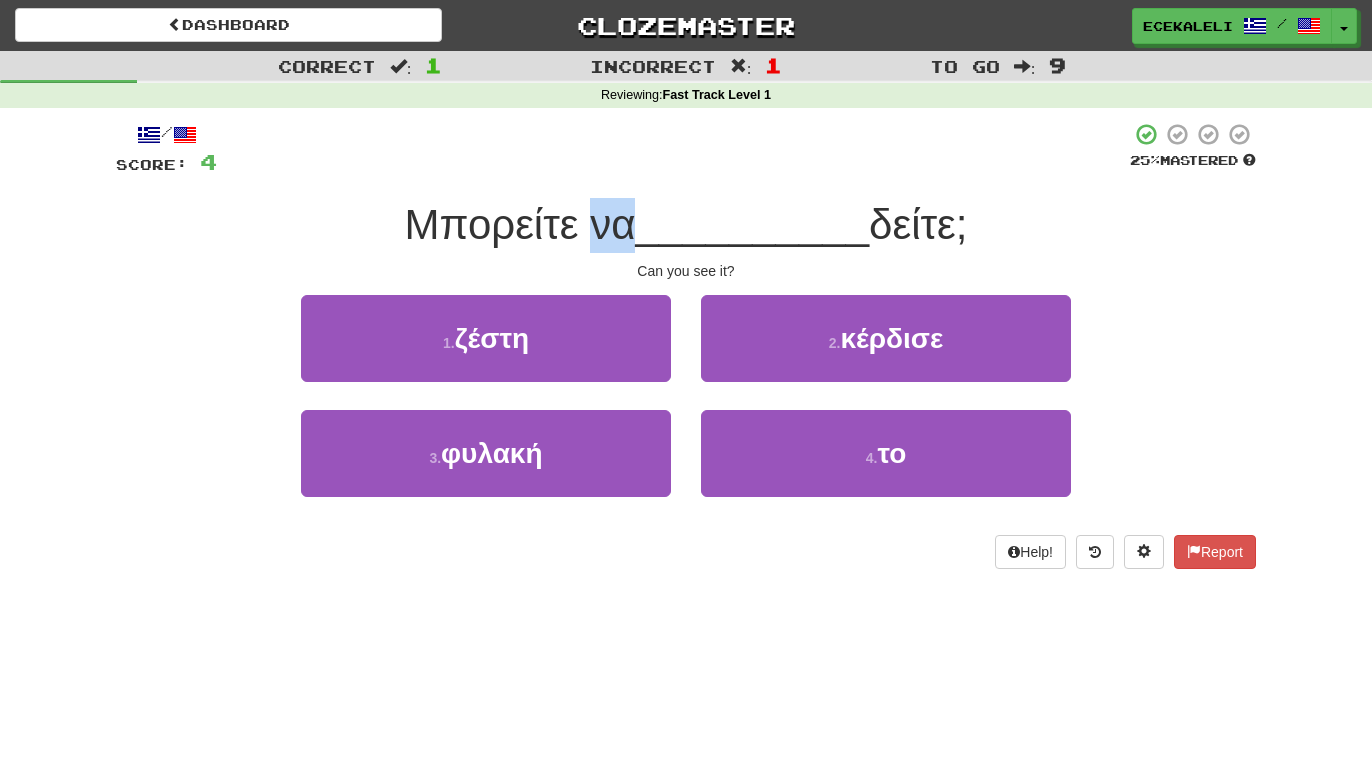 drag, startPoint x: 636, startPoint y: 224, endPoint x: 593, endPoint y: 220, distance: 43.185646 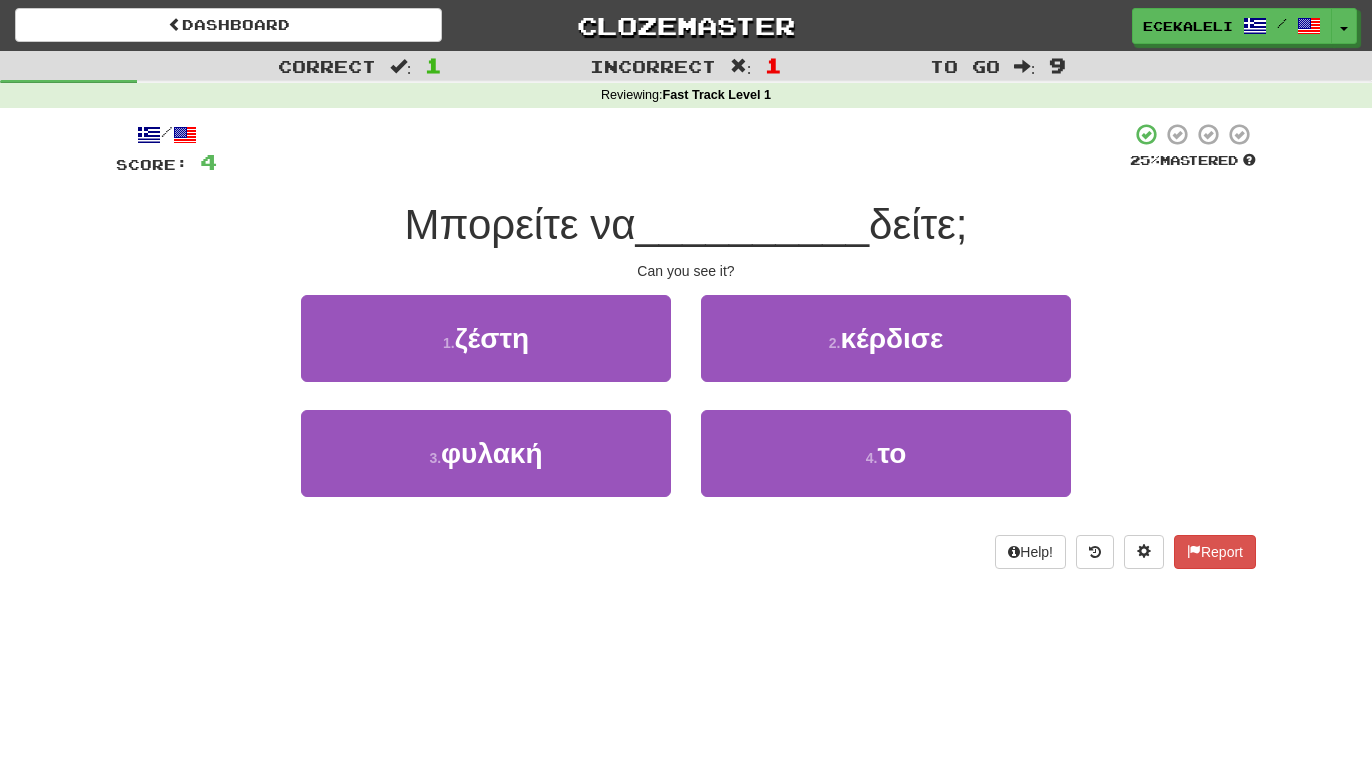 click at bounding box center [673, 149] 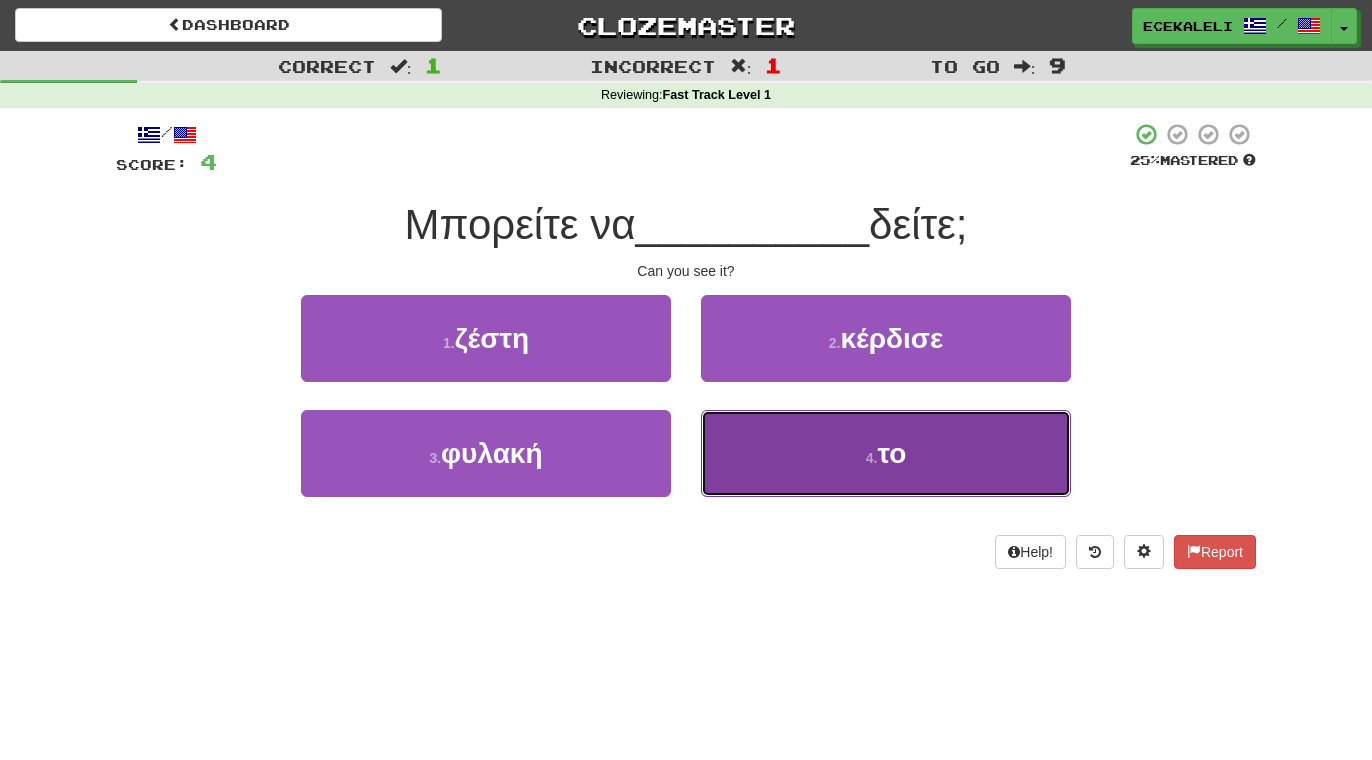click on "το" at bounding box center (891, 453) 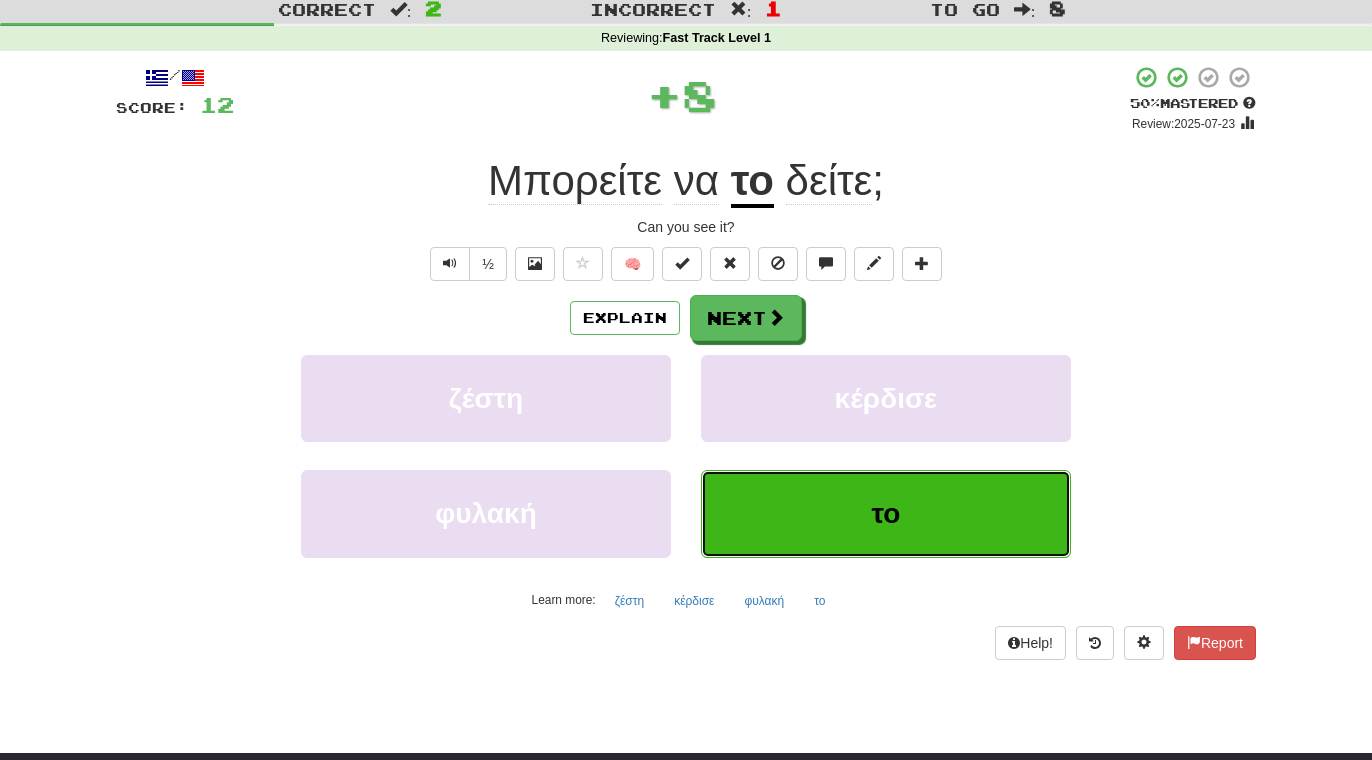 scroll, scrollTop: 60, scrollLeft: 0, axis: vertical 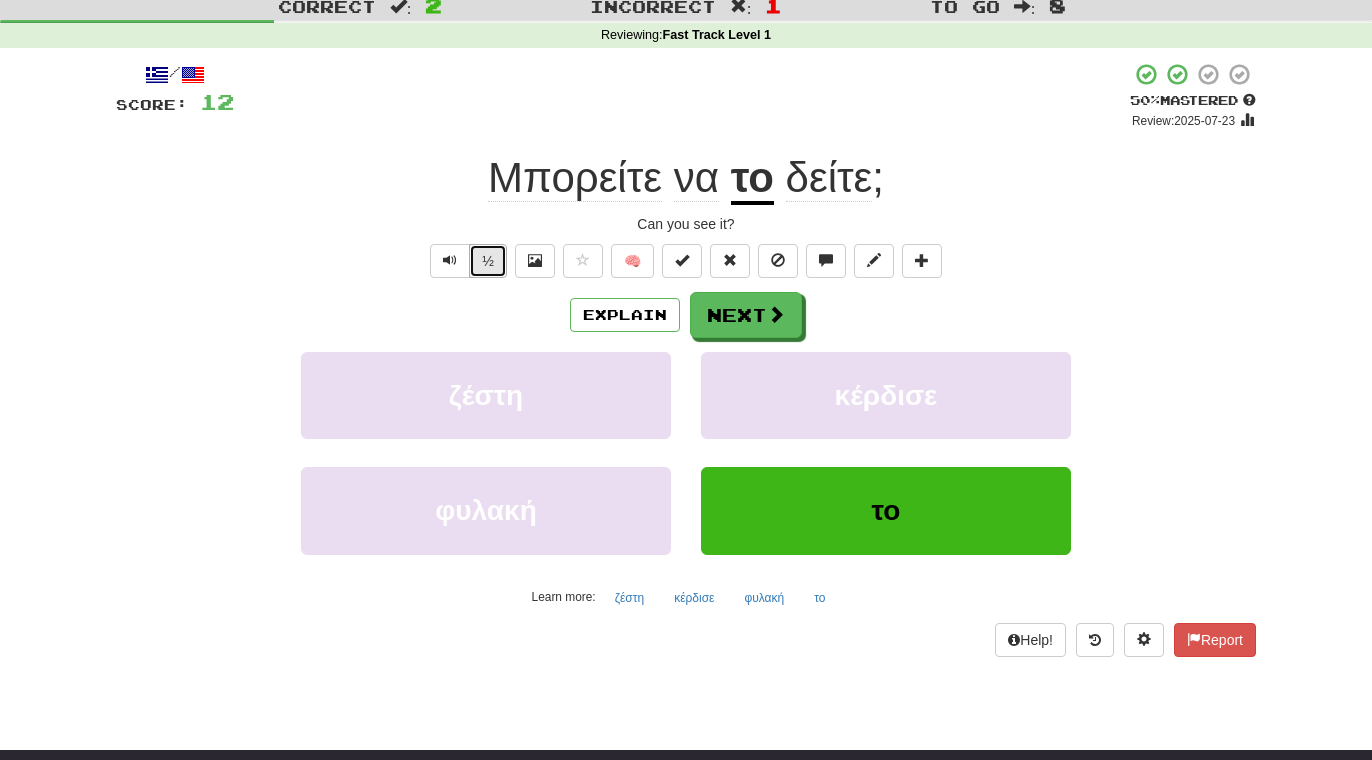 click on "½" at bounding box center (488, 261) 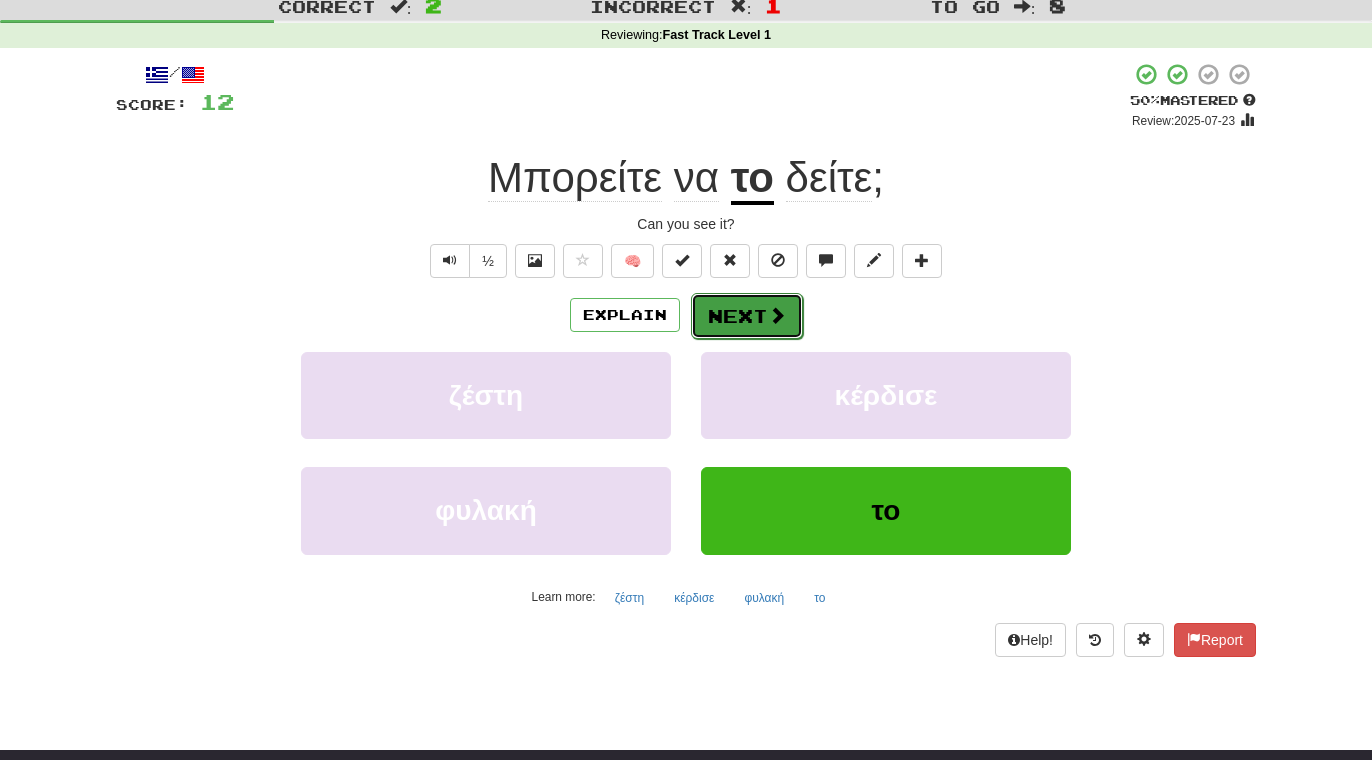 click on "Next" at bounding box center (747, 316) 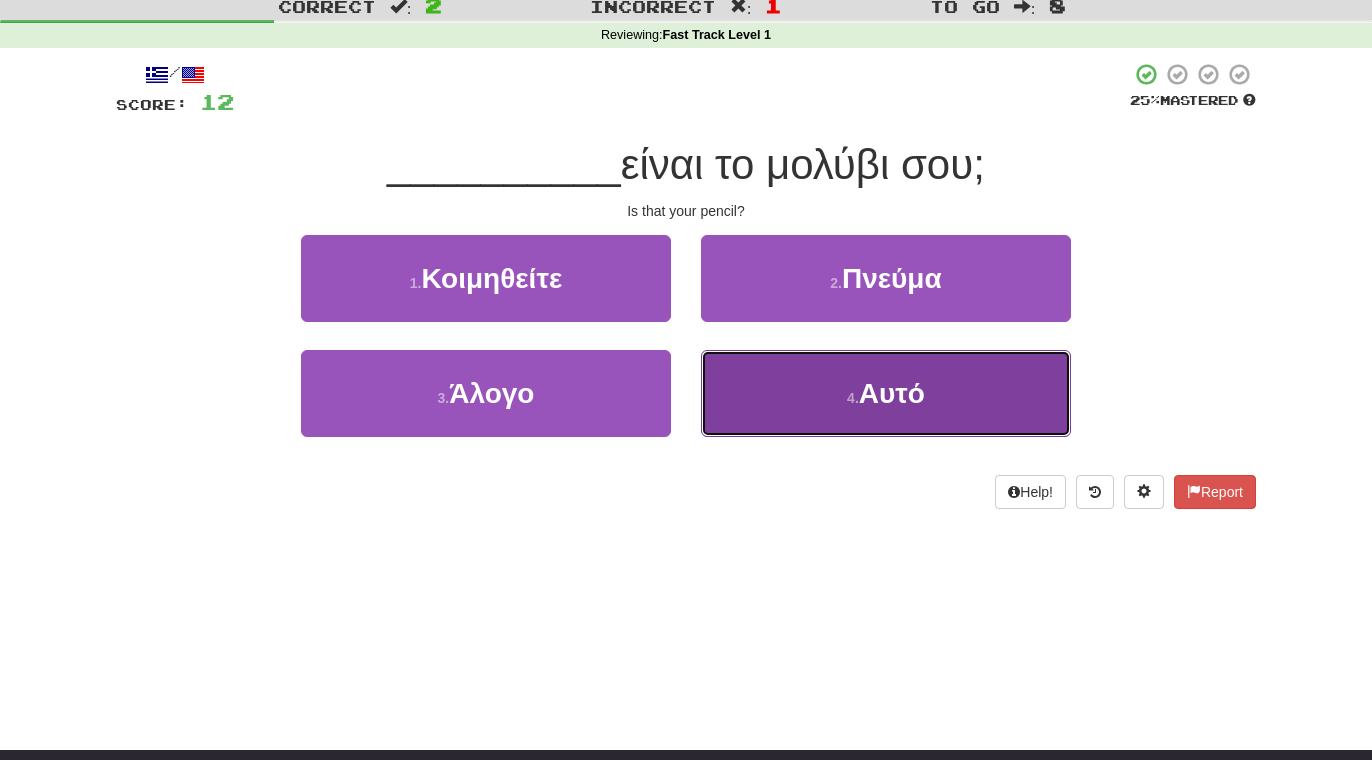 click on "4 .  Αυτό" at bounding box center [886, 393] 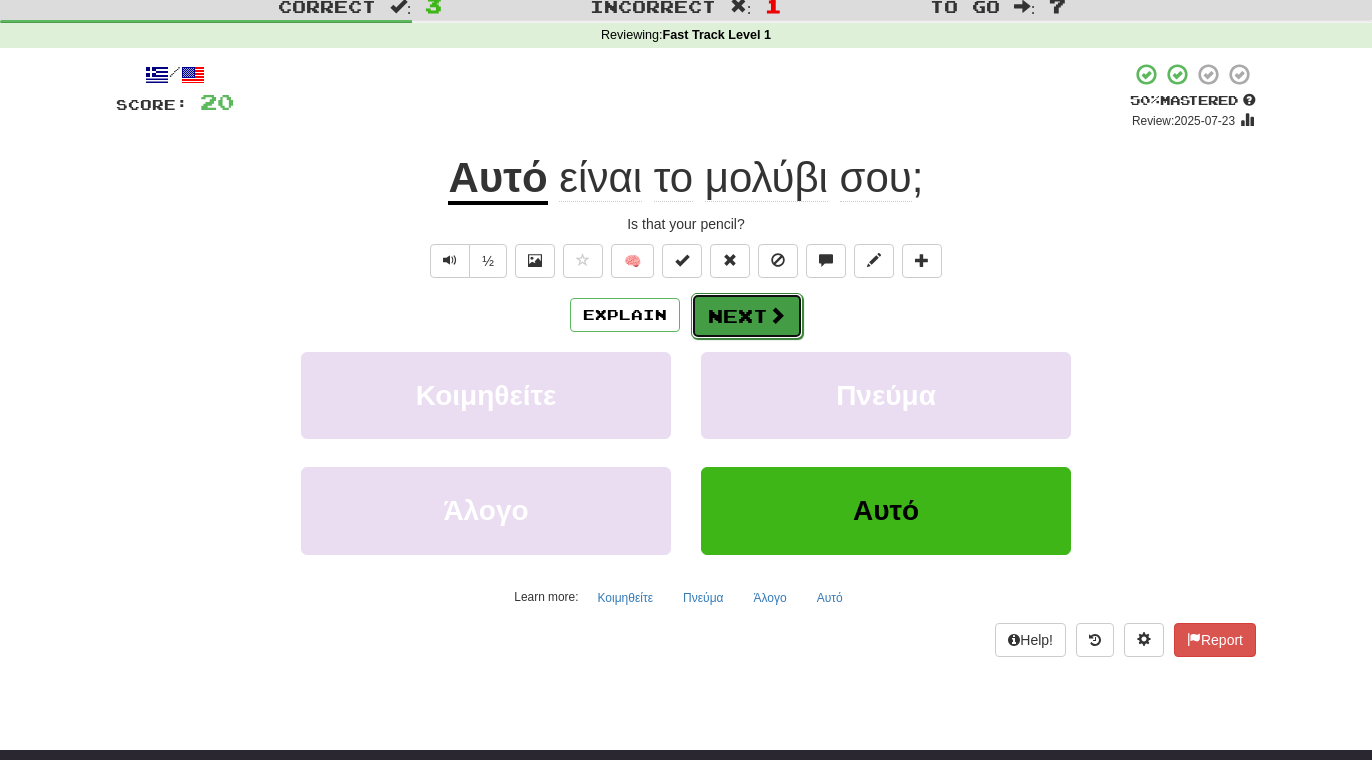 click on "Next" at bounding box center (747, 316) 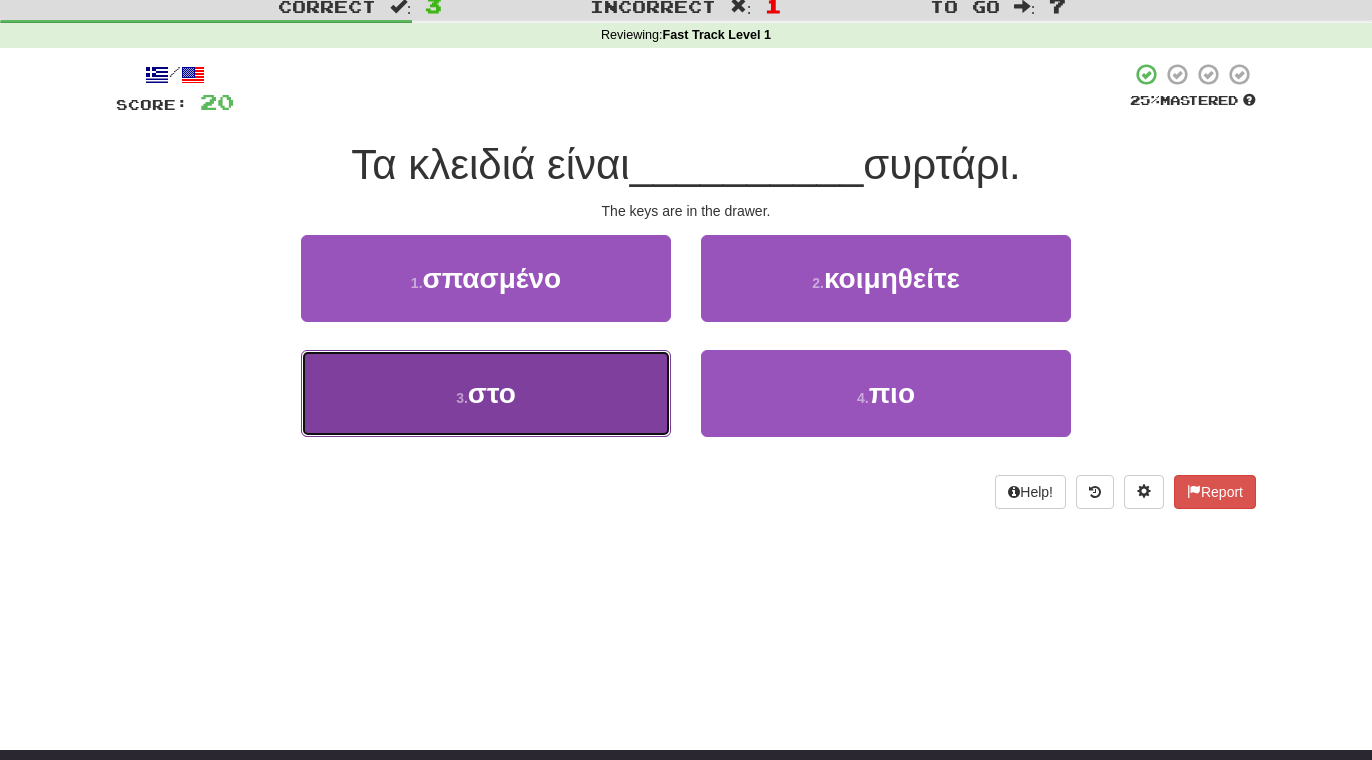 click on "στο" at bounding box center [492, 393] 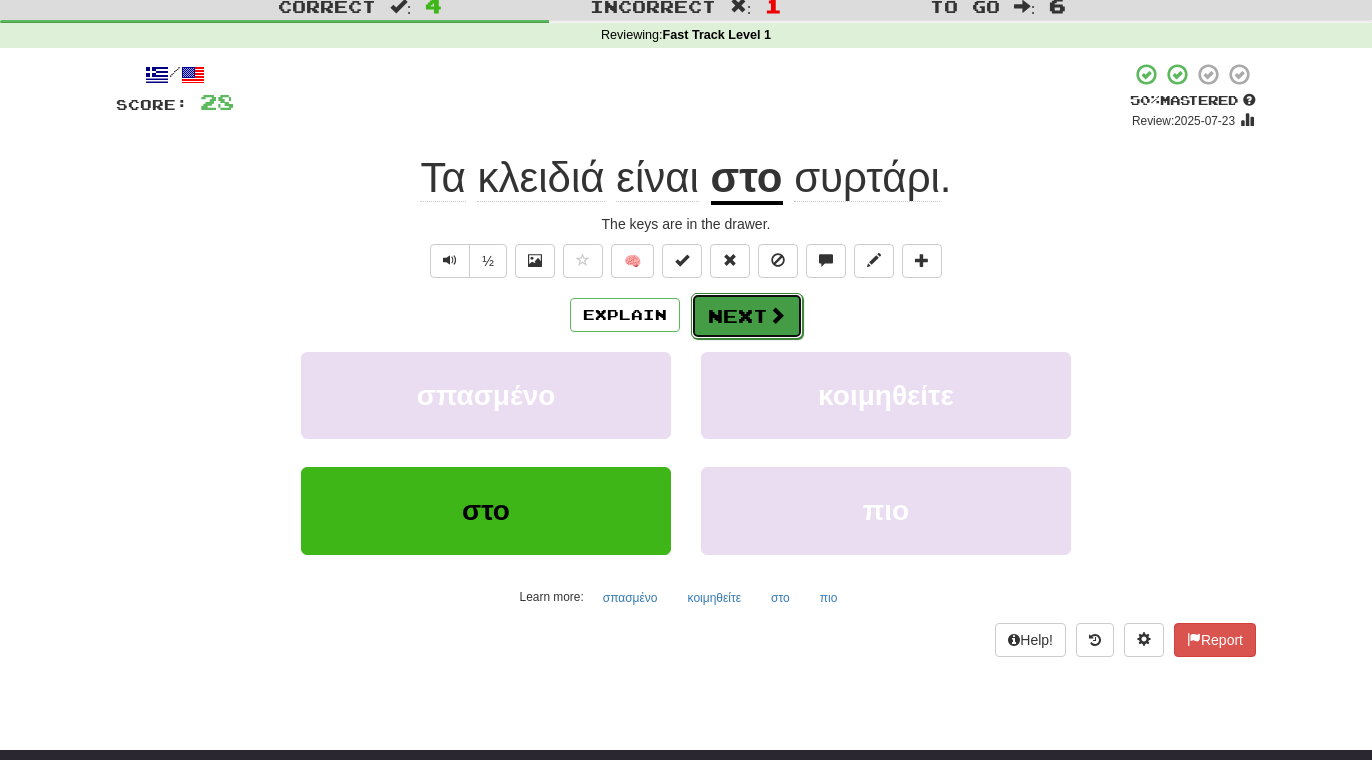 click on "Next" at bounding box center (747, 316) 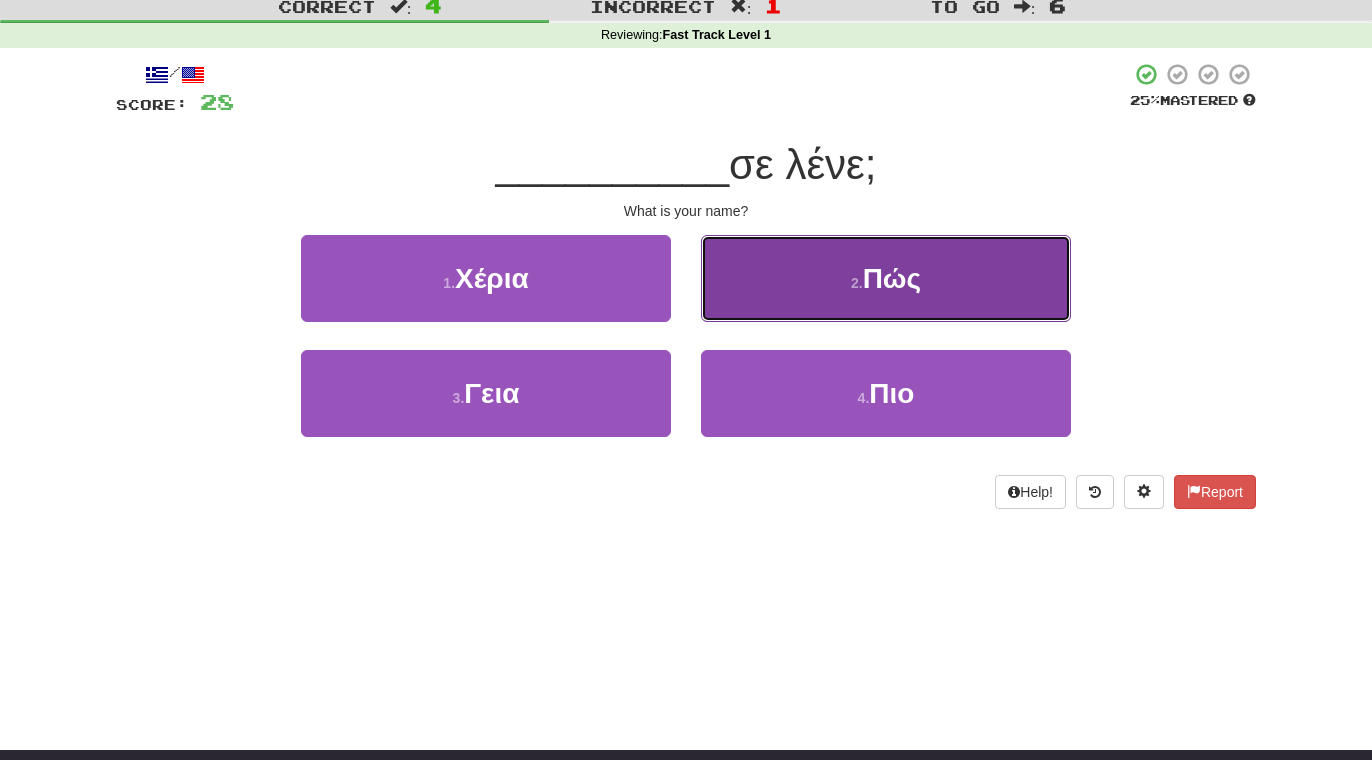 click on "2 ." at bounding box center [857, 283] 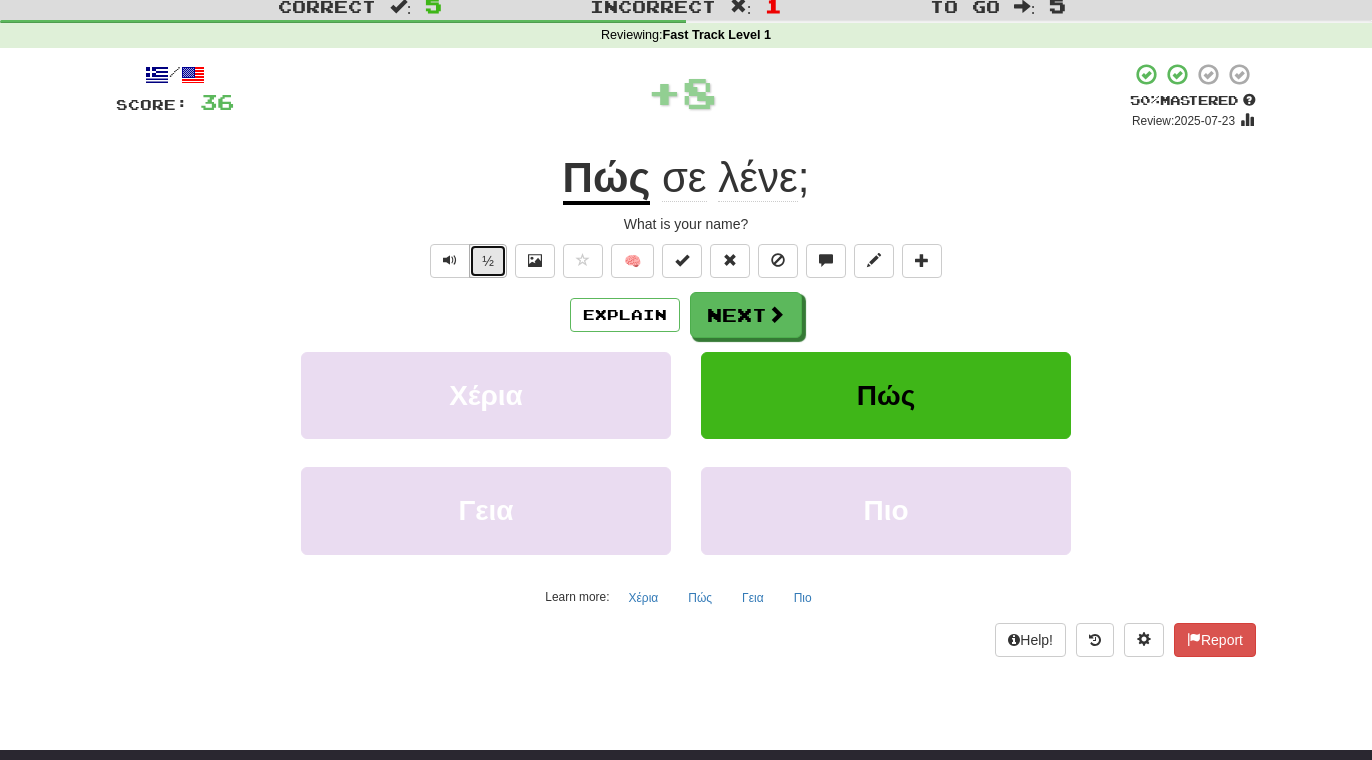 click on "½" at bounding box center [488, 261] 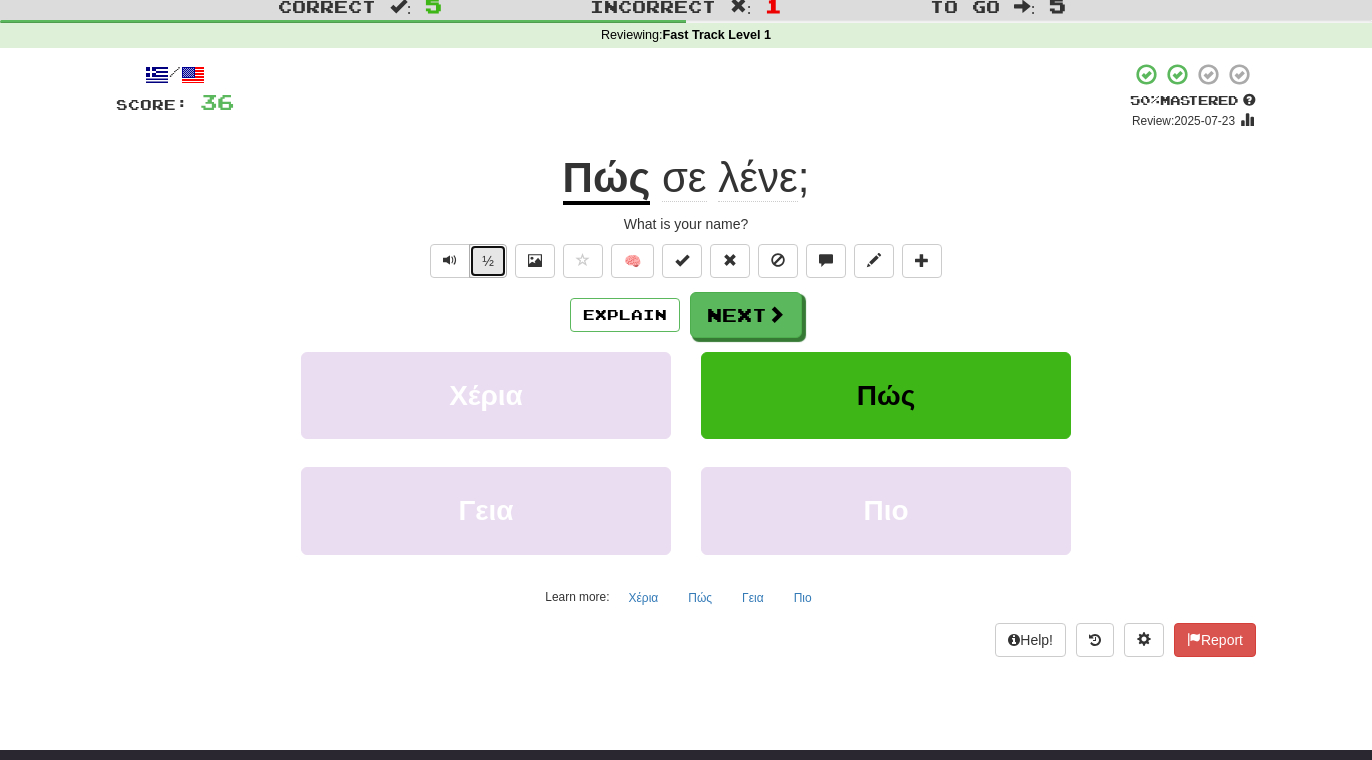 click on "½" at bounding box center [488, 261] 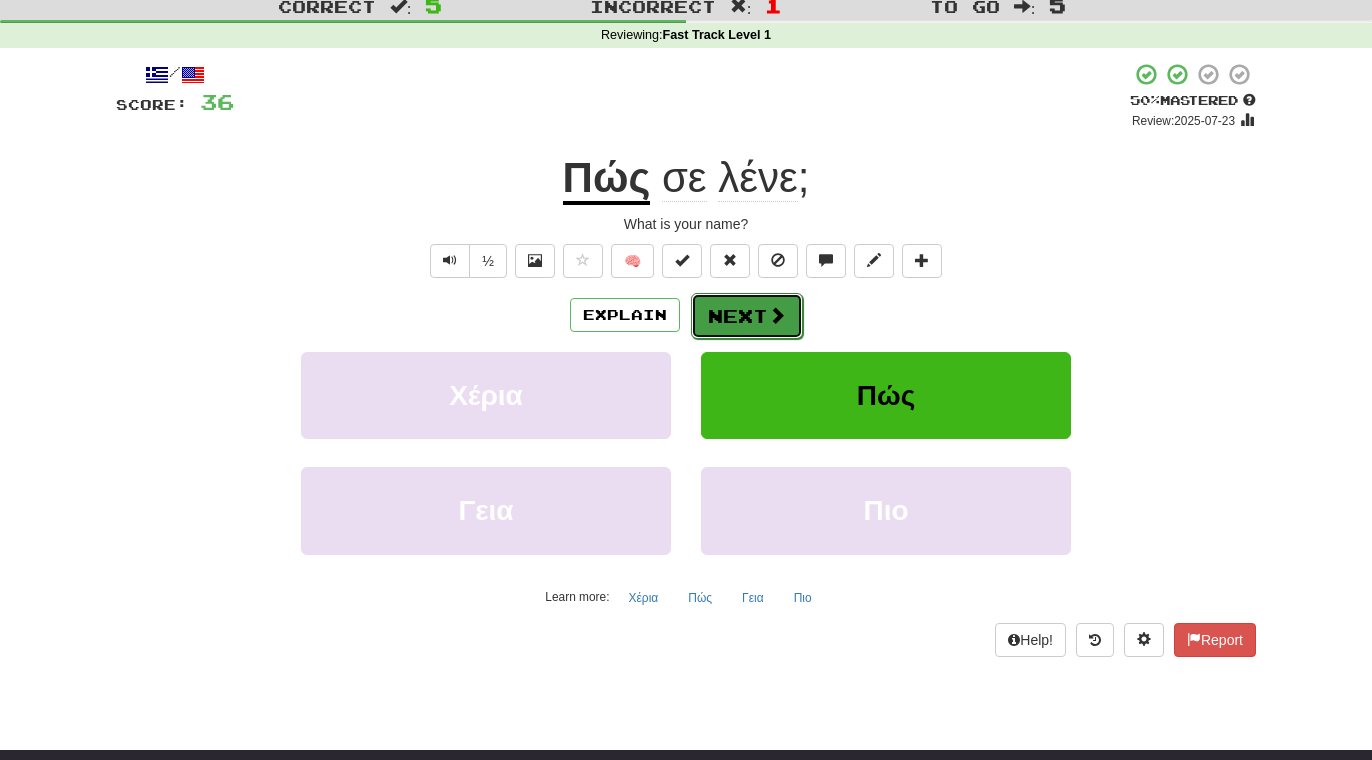click on "Next" at bounding box center (747, 316) 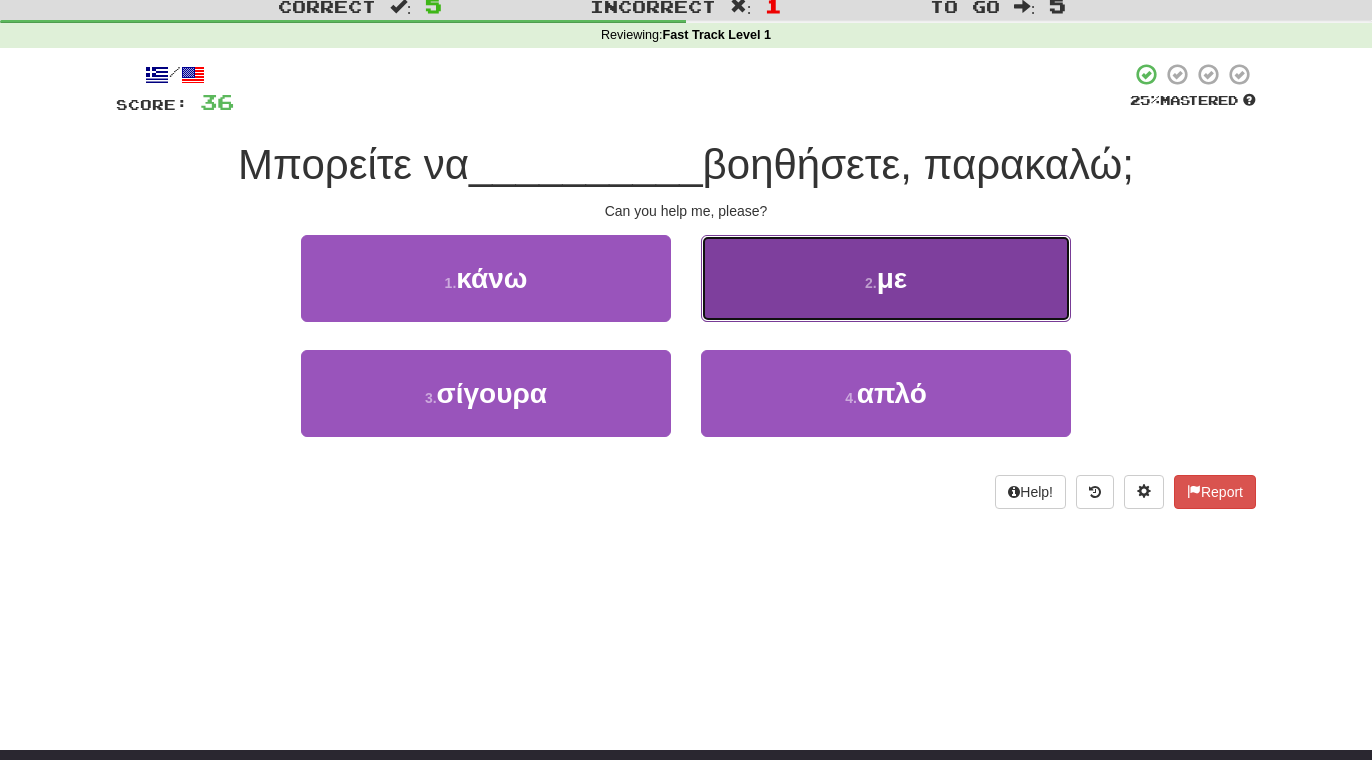 click on "2 .  με" at bounding box center [886, 278] 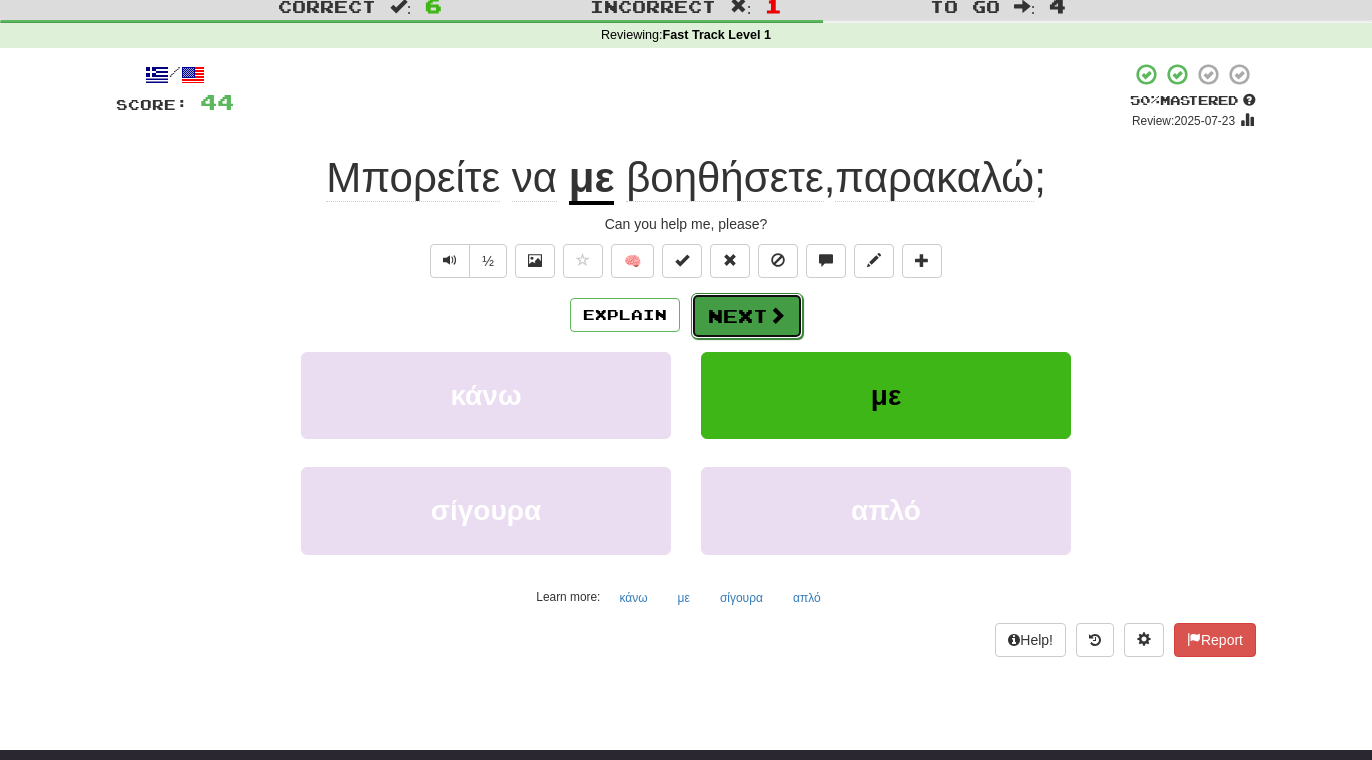 click on "Next" at bounding box center (747, 316) 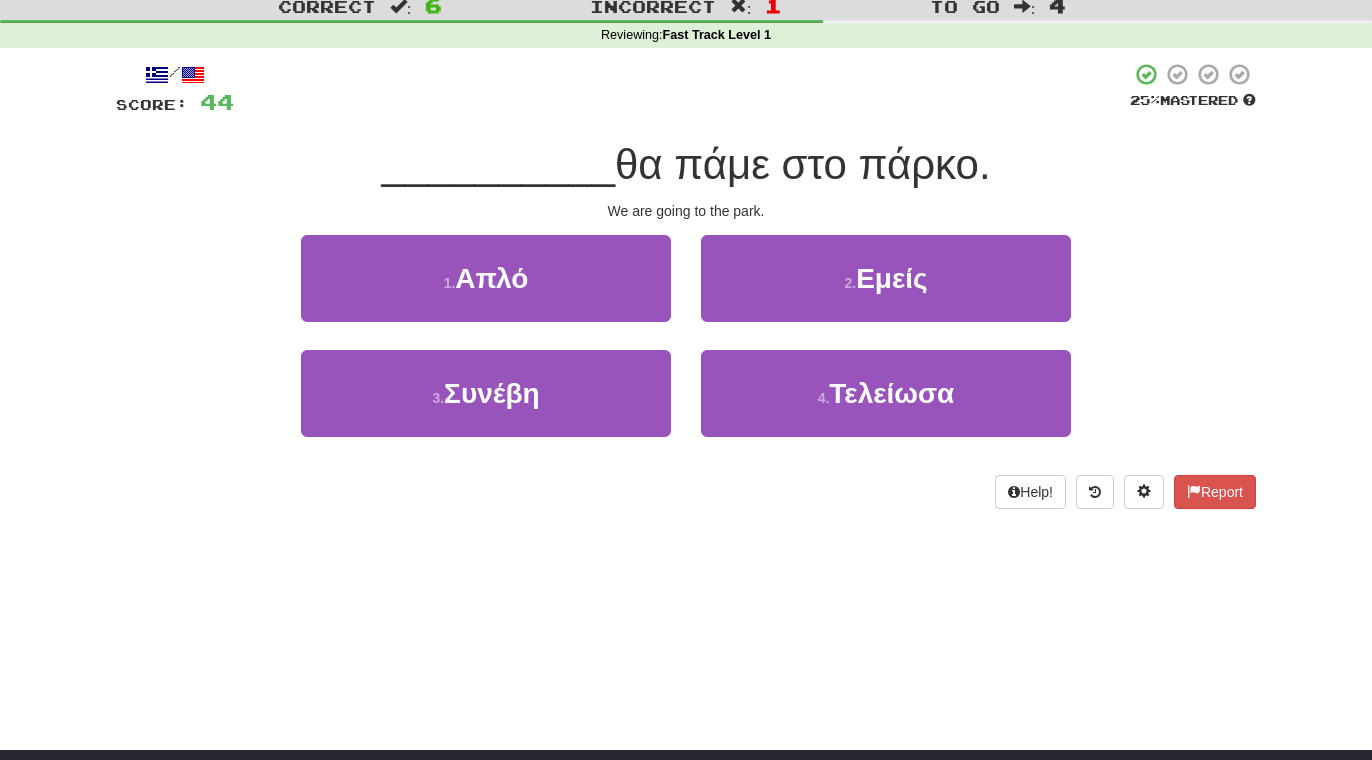 drag, startPoint x: 669, startPoint y: 165, endPoint x: 1002, endPoint y: 191, distance: 334.01346 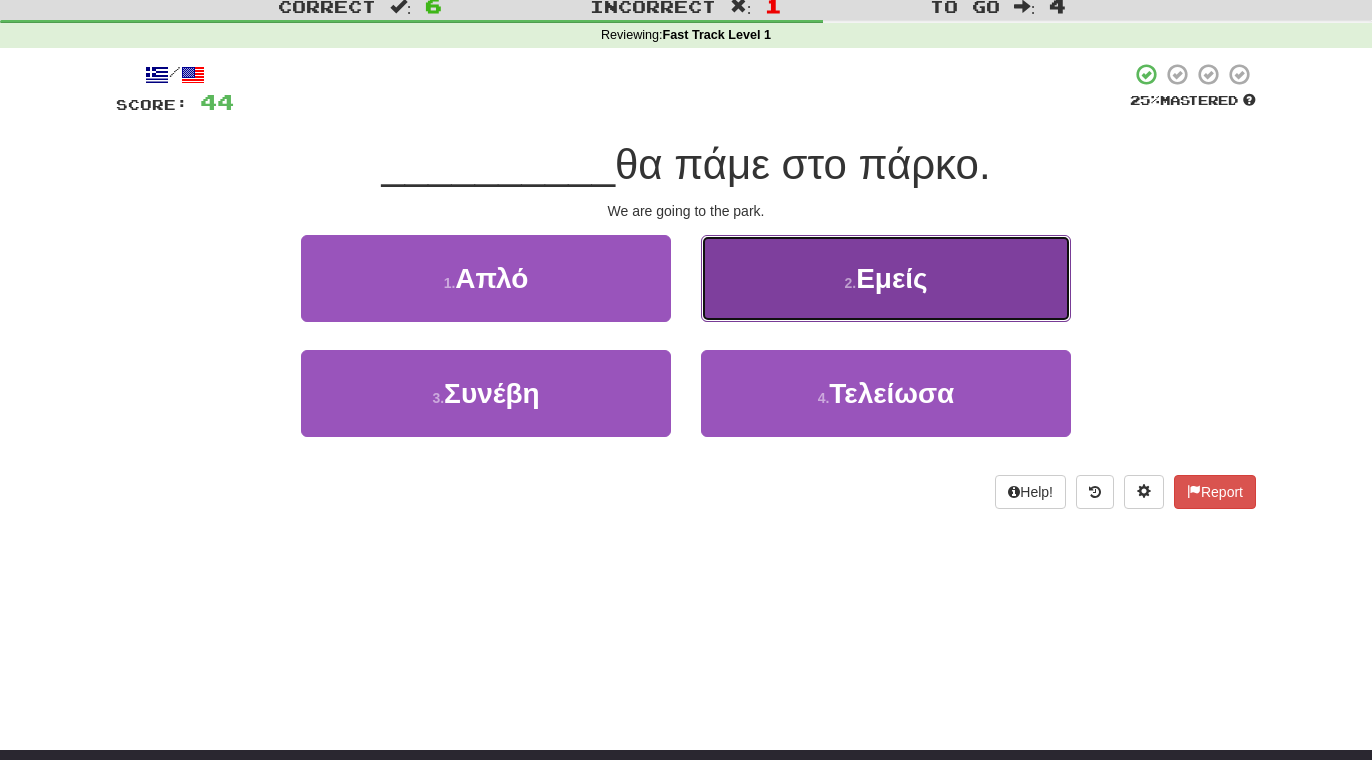 click on "2 .  Εμείς" at bounding box center [886, 278] 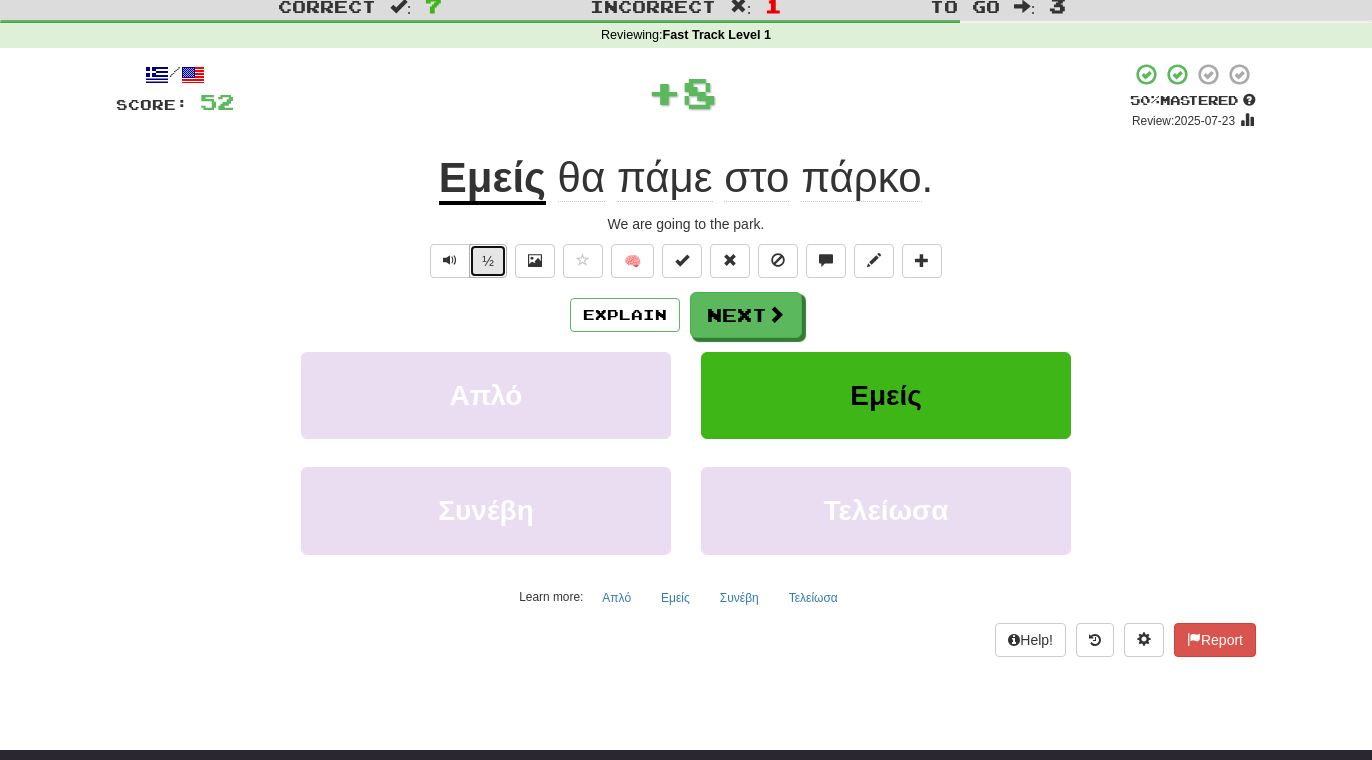 click on "½" at bounding box center [488, 261] 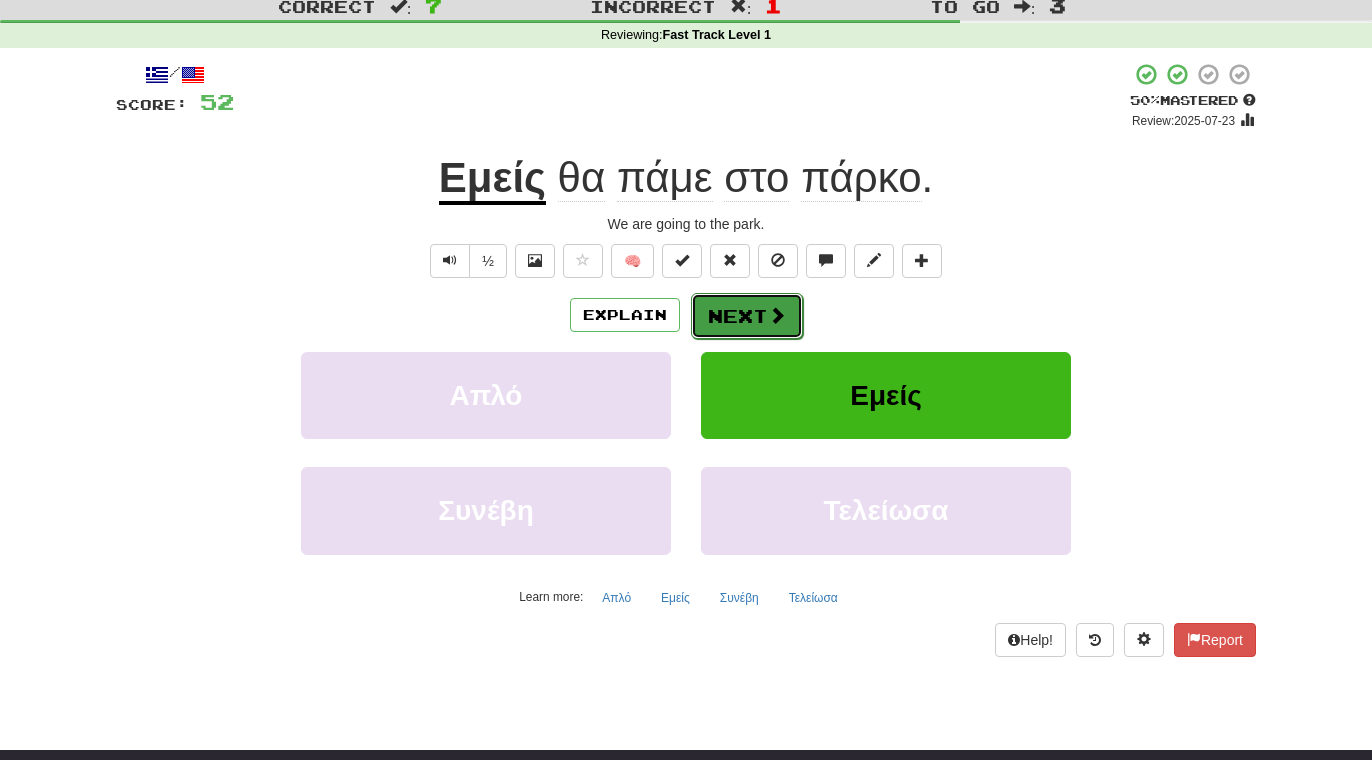 click on "Next" at bounding box center (747, 316) 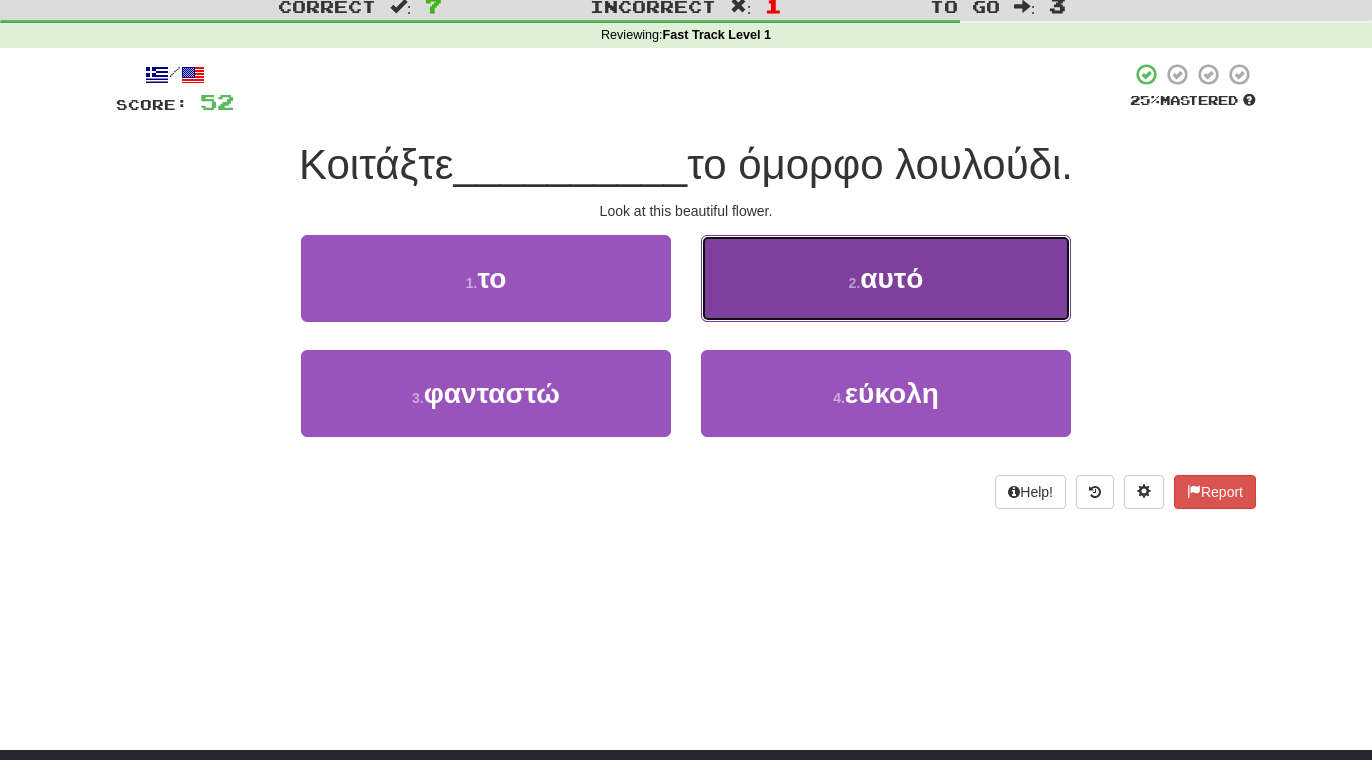click on "2 .  αυτό" at bounding box center (886, 278) 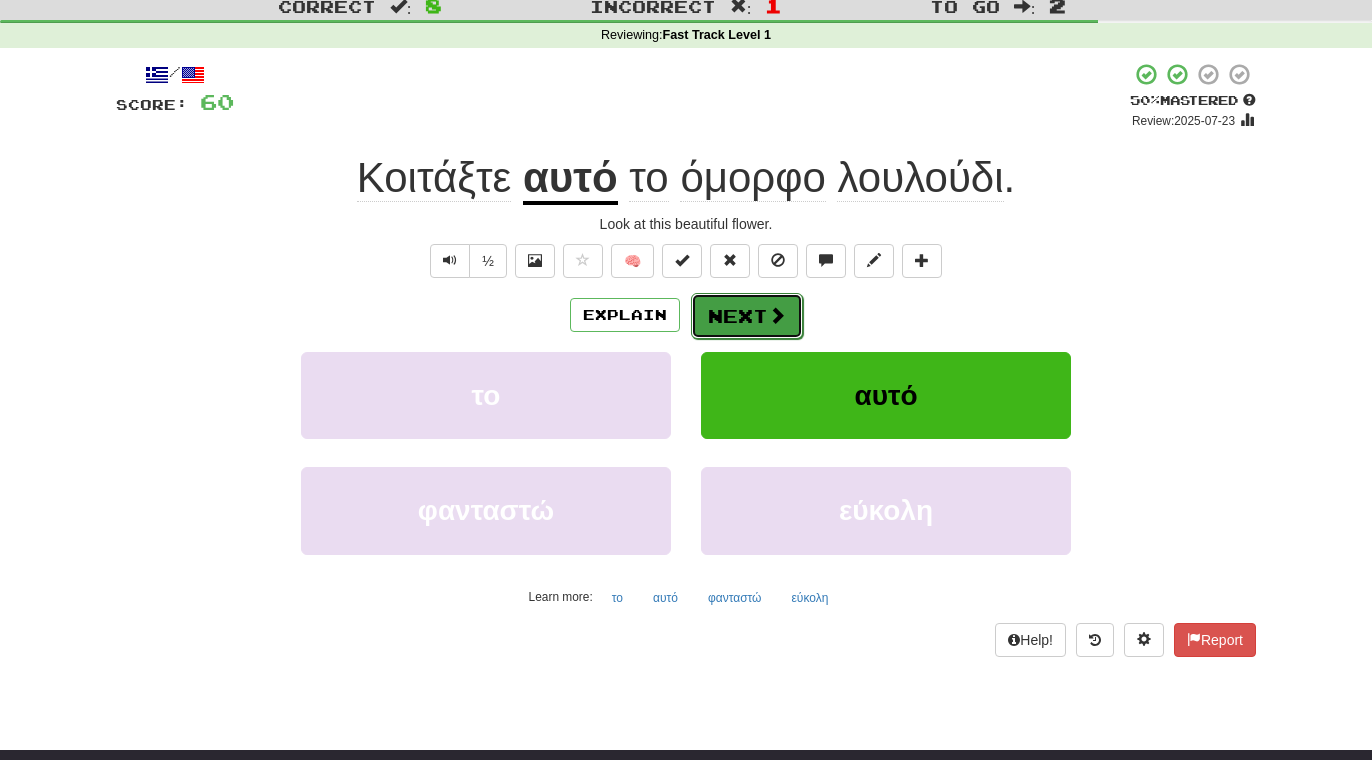 click on "Next" at bounding box center (747, 316) 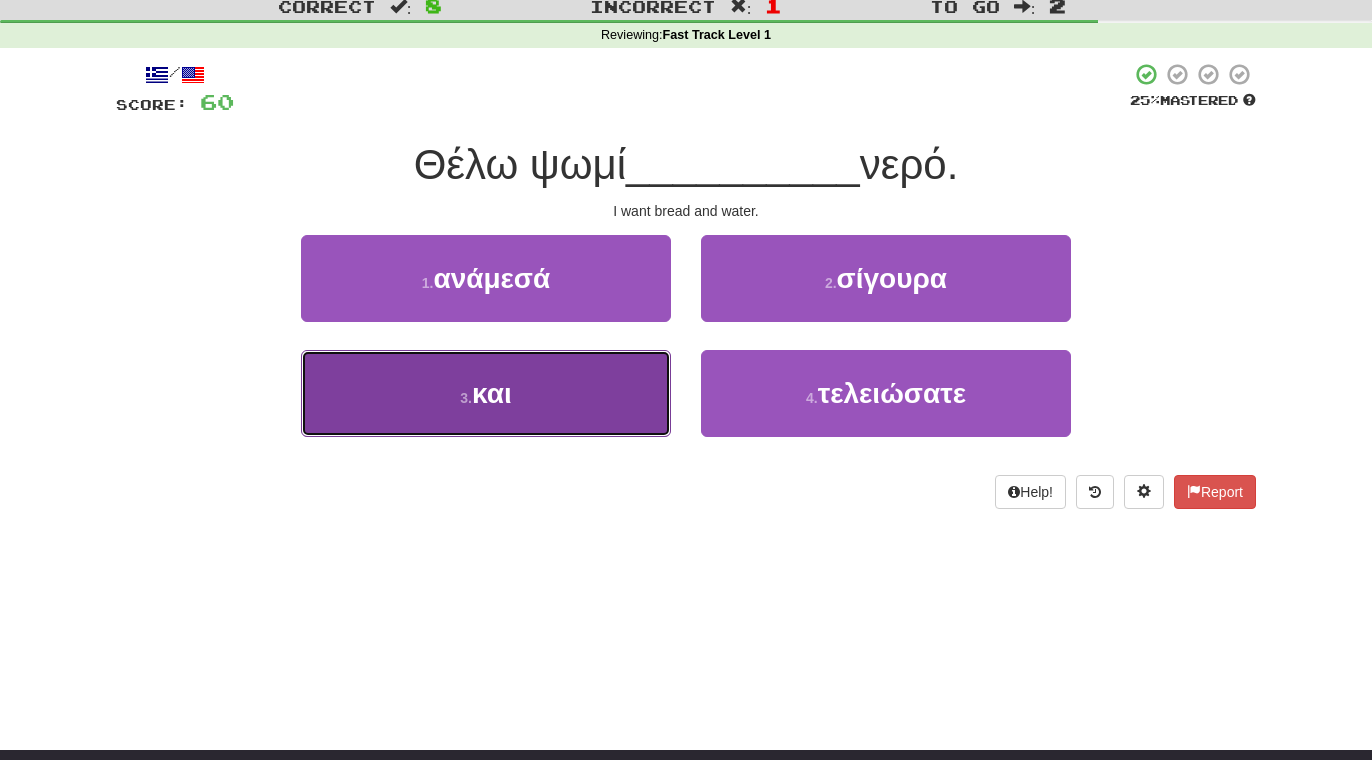 click on "3 .  και" at bounding box center [486, 393] 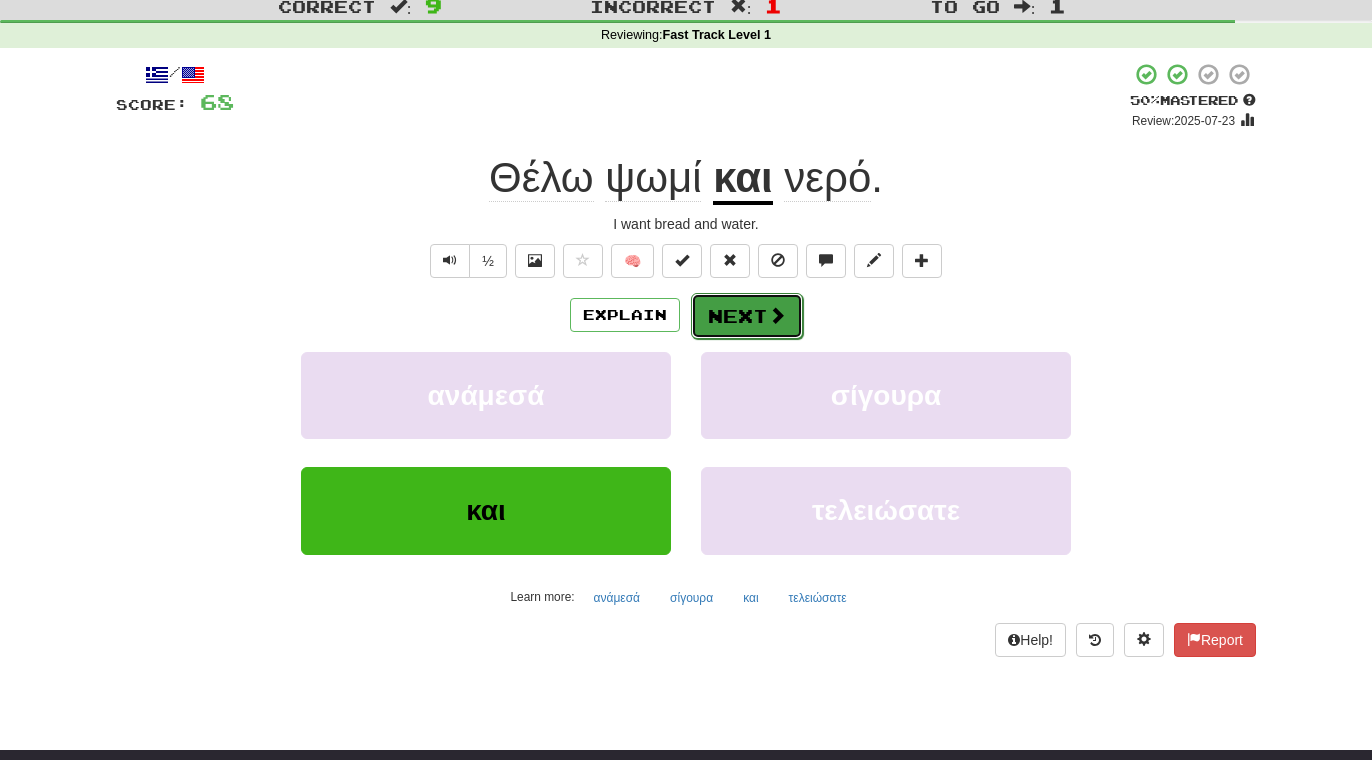 click on "Next" at bounding box center (747, 316) 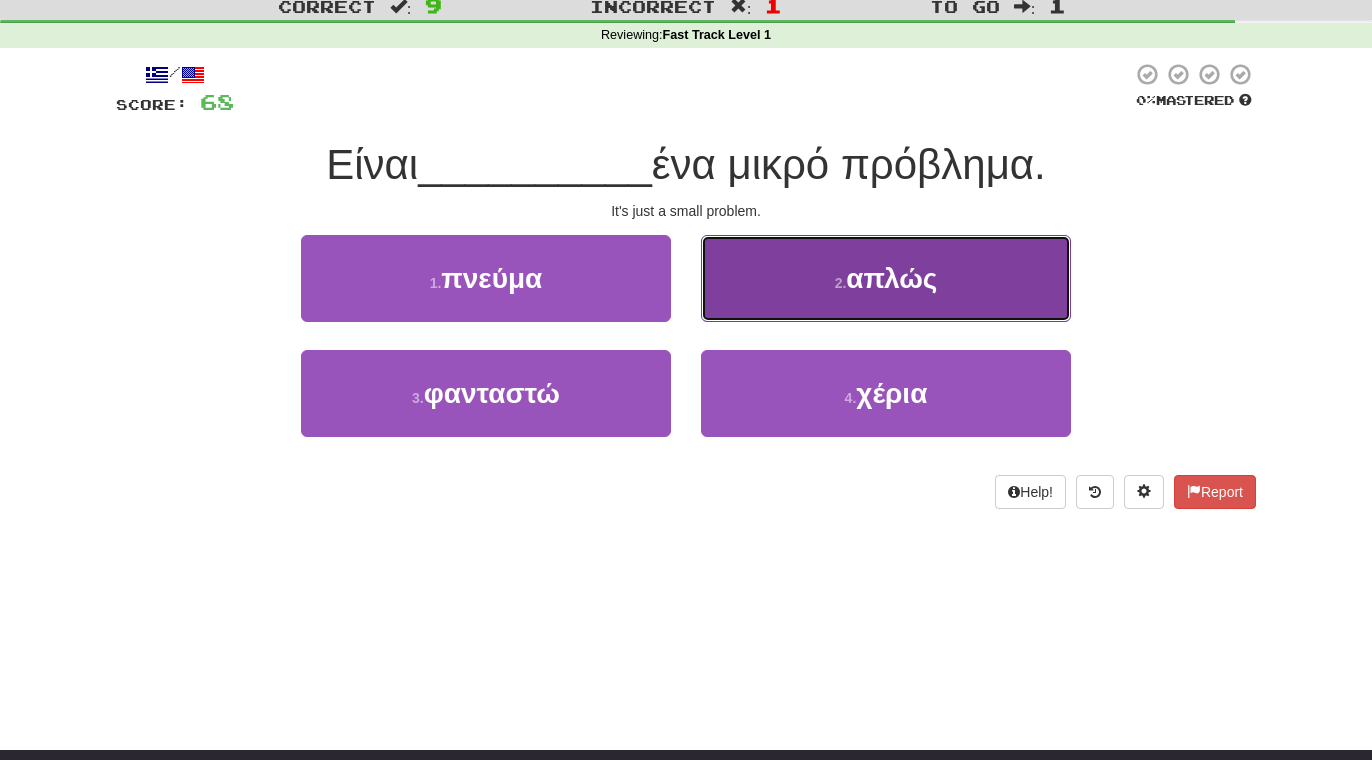 click on "2 .  απλώς" at bounding box center (886, 278) 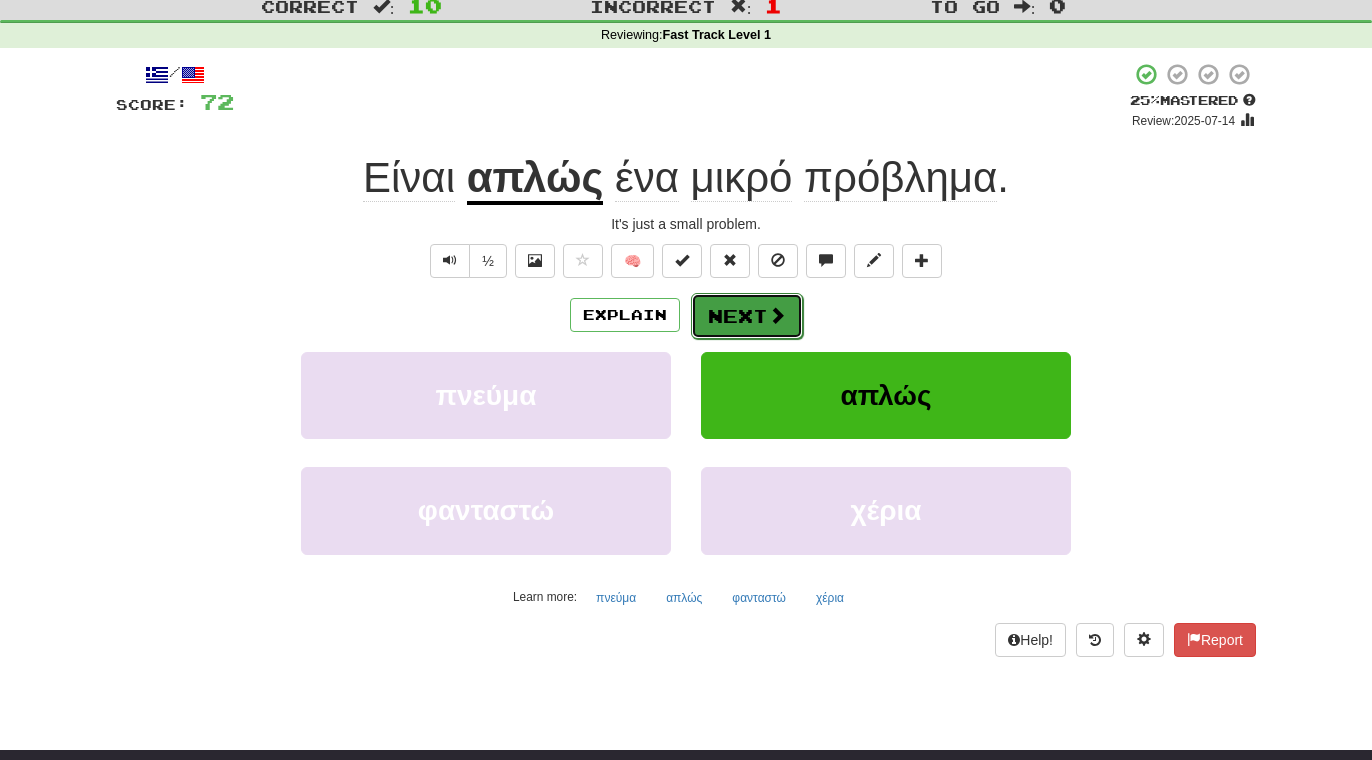 click on "Next" at bounding box center (747, 316) 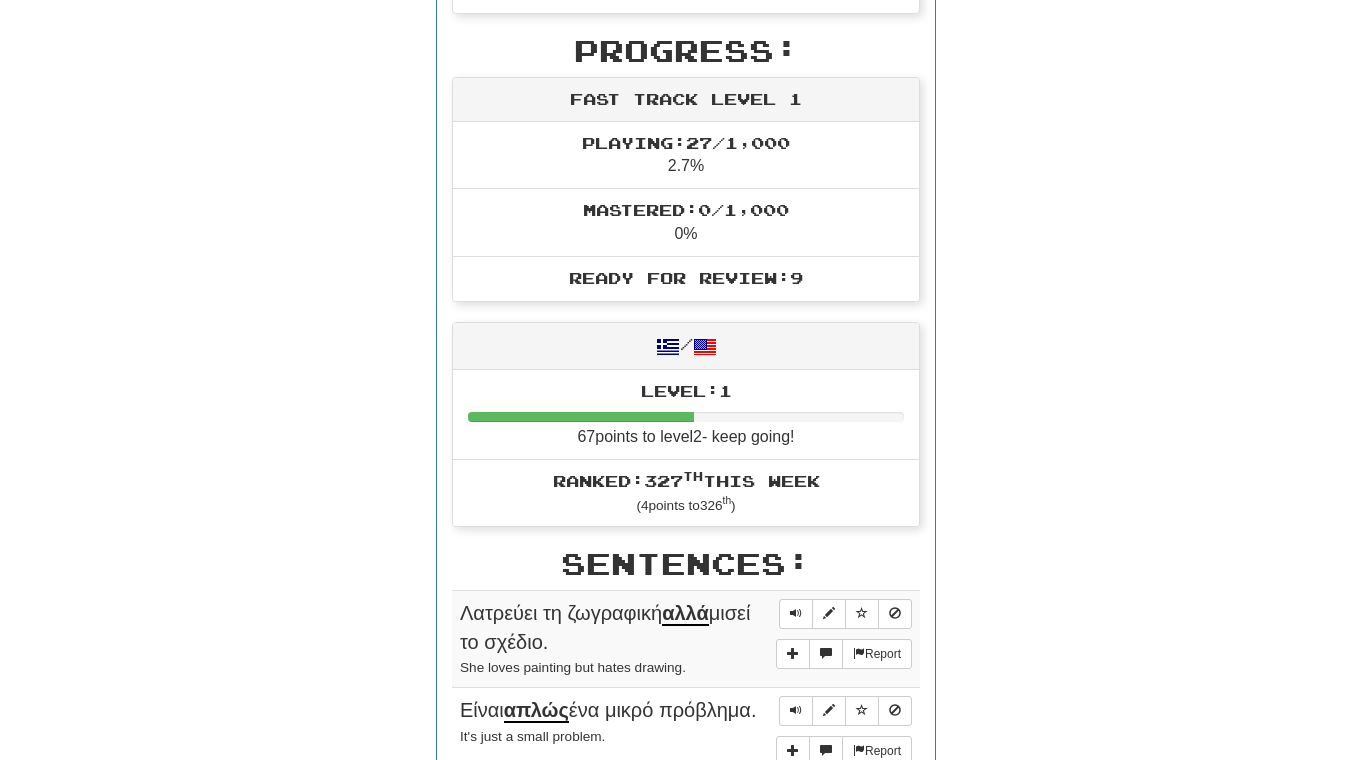 scroll, scrollTop: 630, scrollLeft: 0, axis: vertical 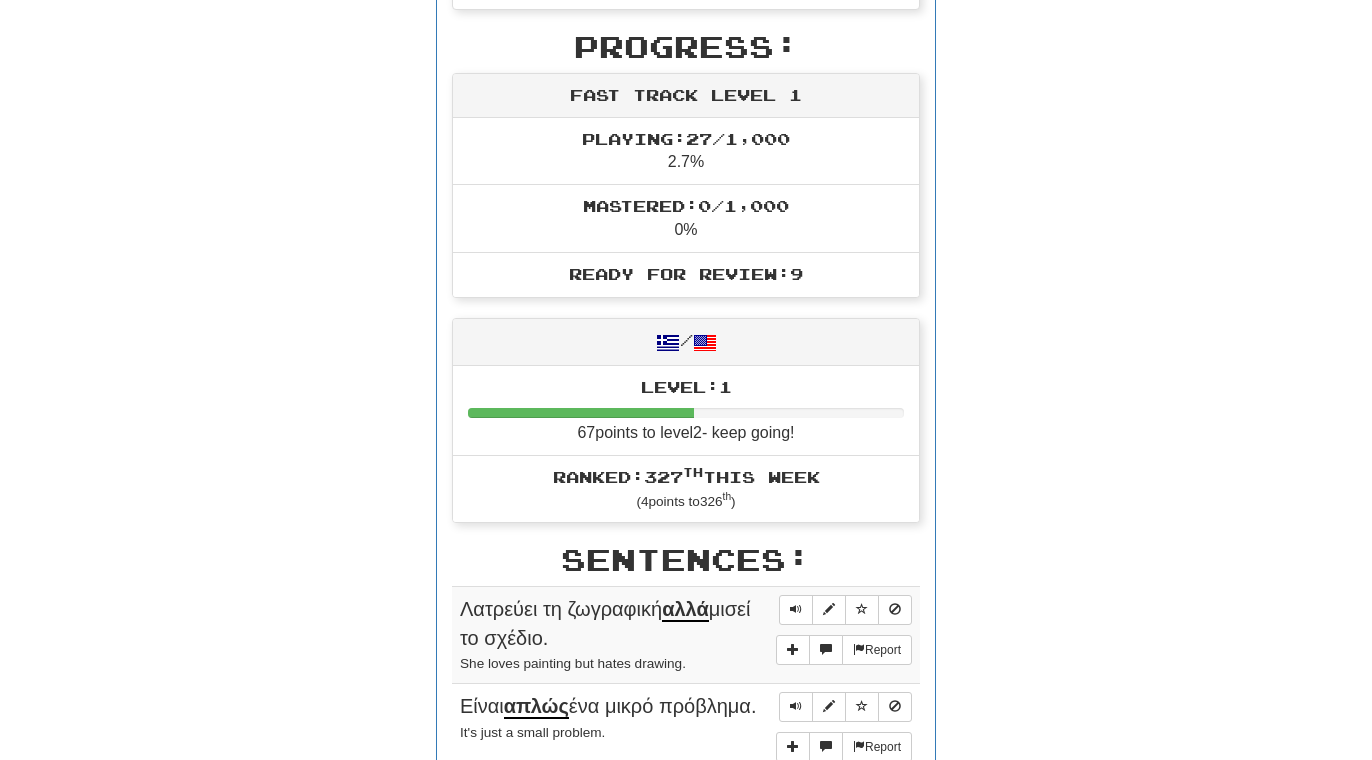 click on "Ready for Review:  9" at bounding box center [686, 273] 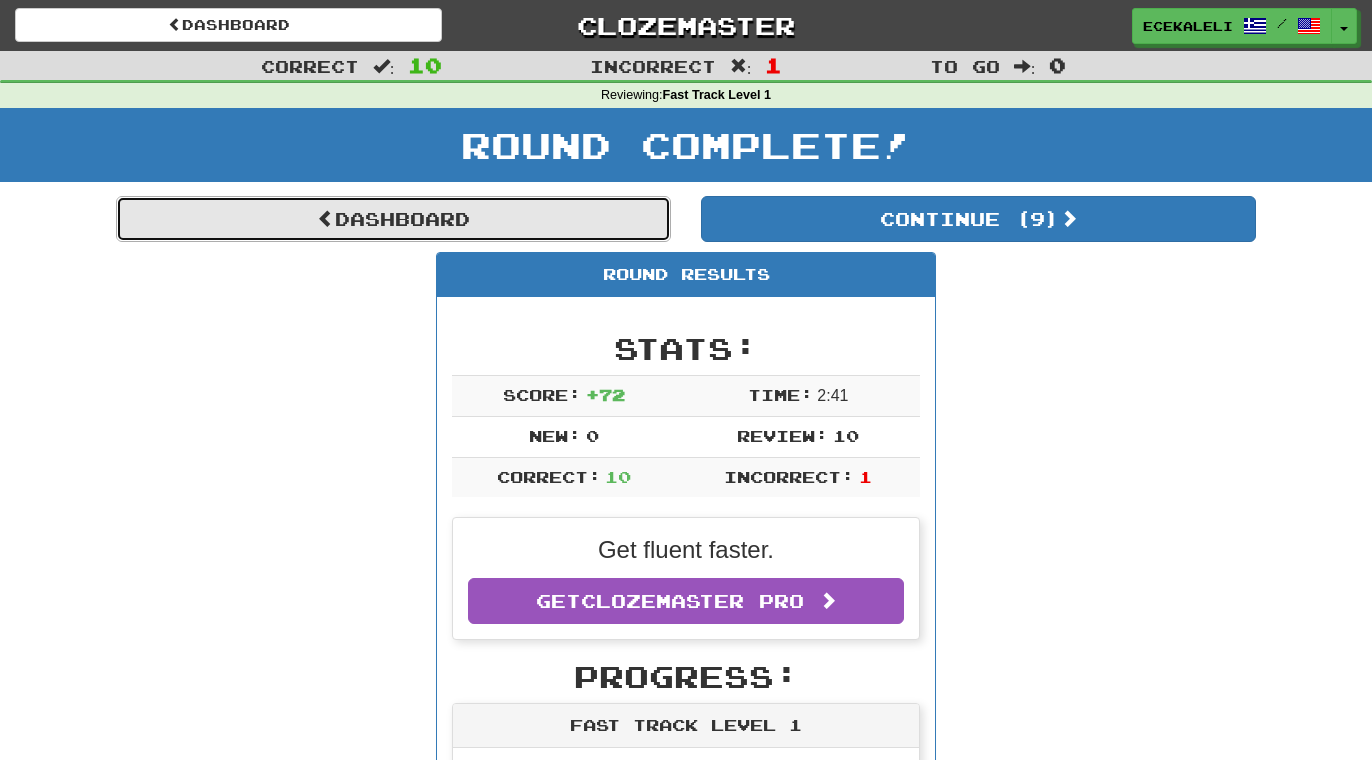 click on "Dashboard" at bounding box center [393, 219] 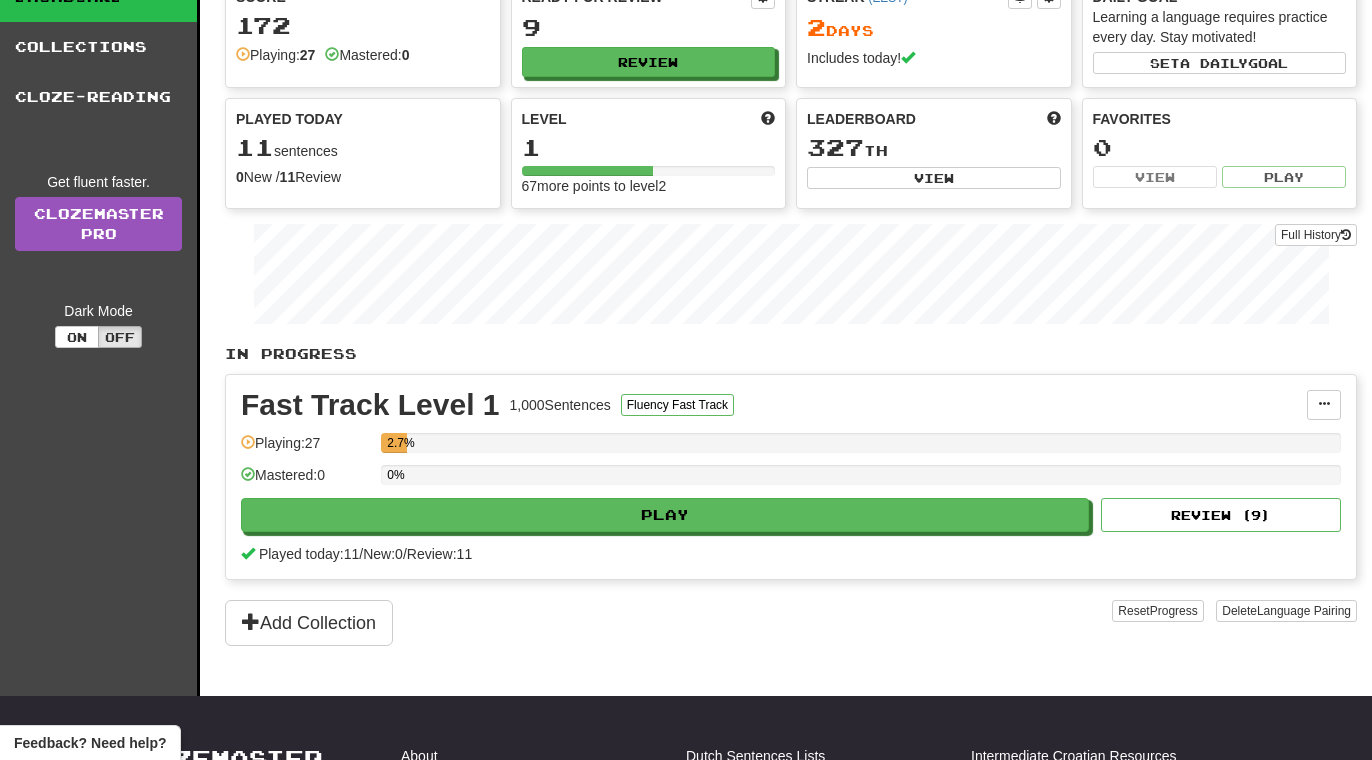 scroll, scrollTop: 119, scrollLeft: 0, axis: vertical 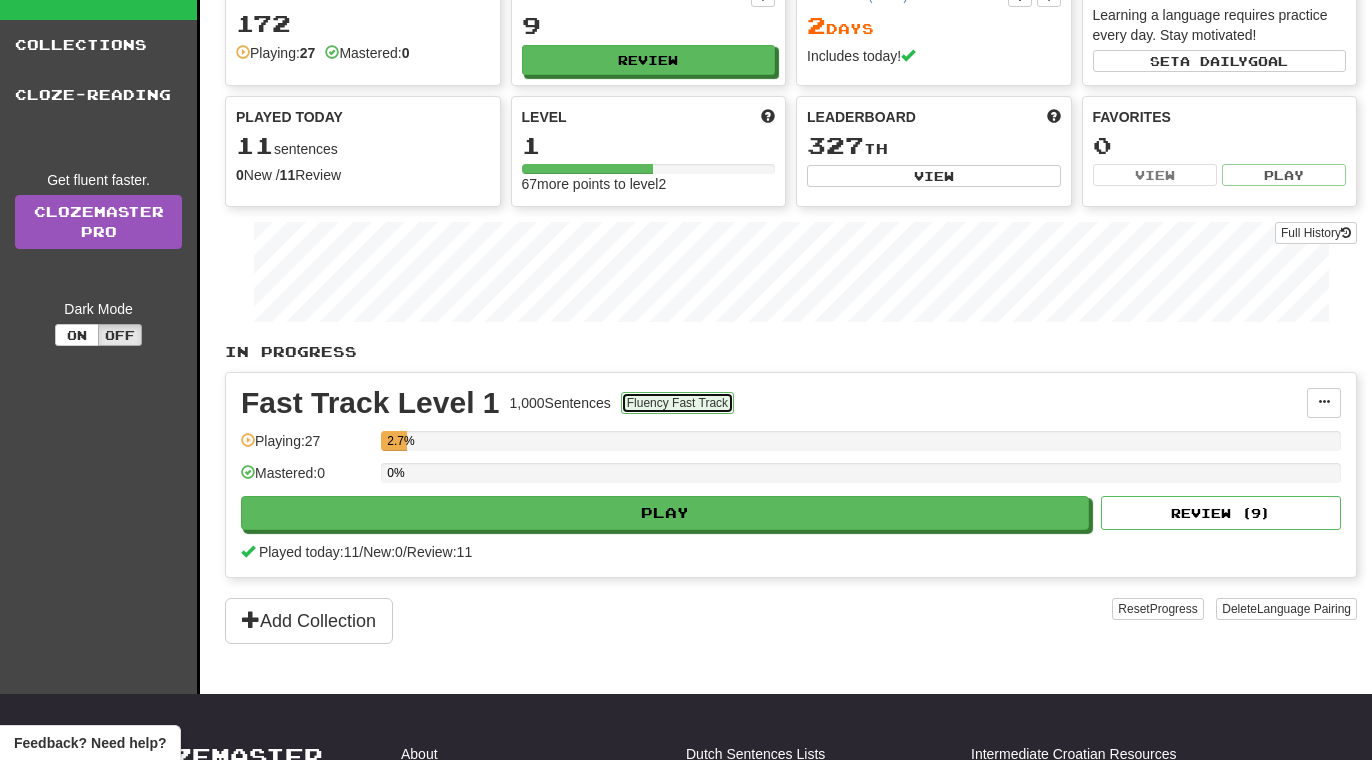 click on "Fluency Fast Track" at bounding box center (677, 403) 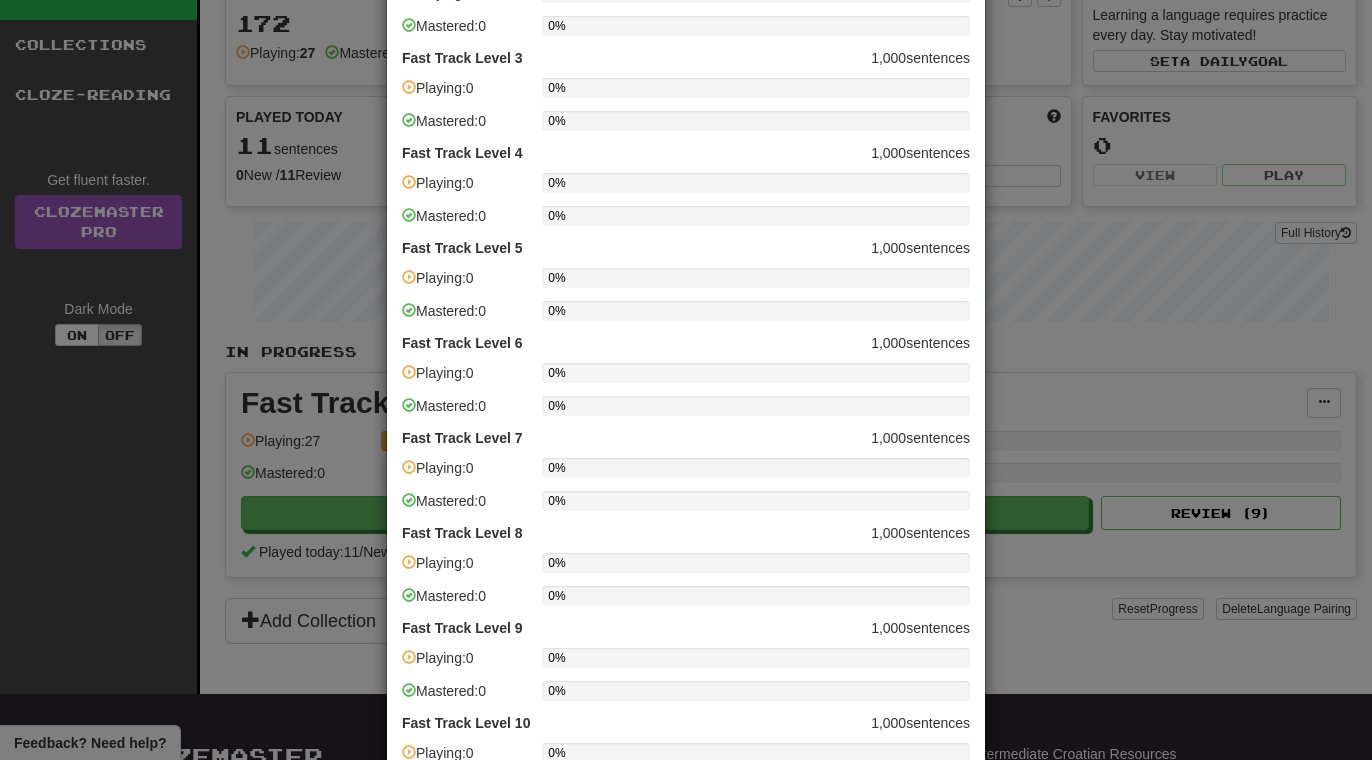 scroll, scrollTop: 0, scrollLeft: 0, axis: both 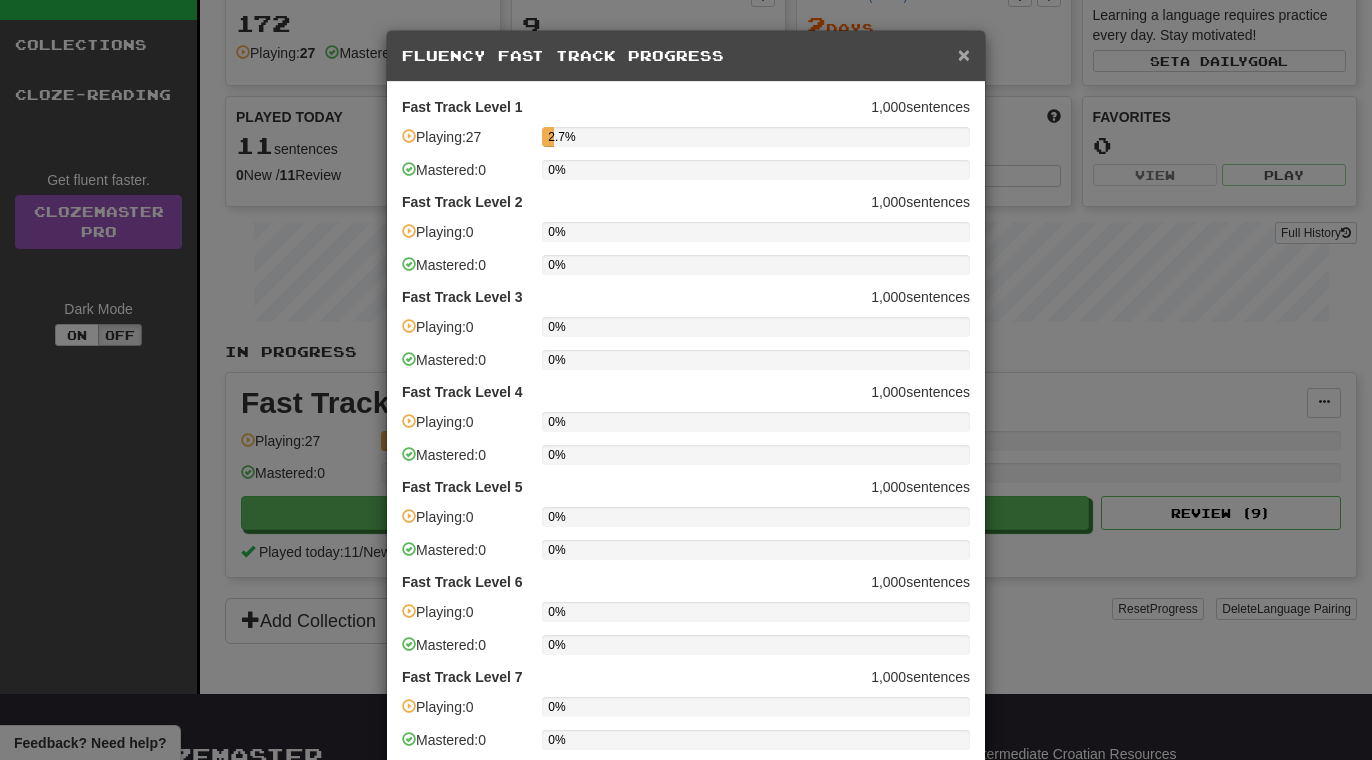 click on "×" at bounding box center [964, 54] 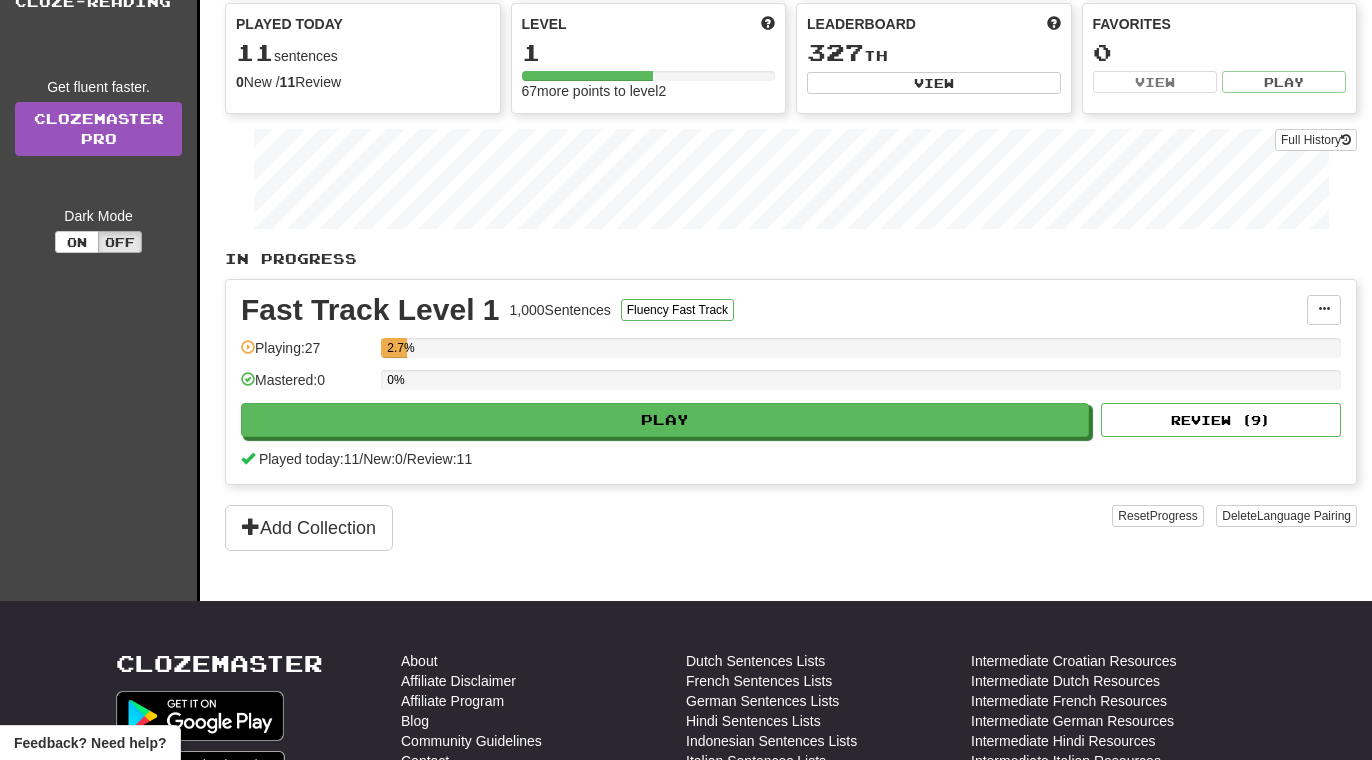 scroll, scrollTop: 217, scrollLeft: 0, axis: vertical 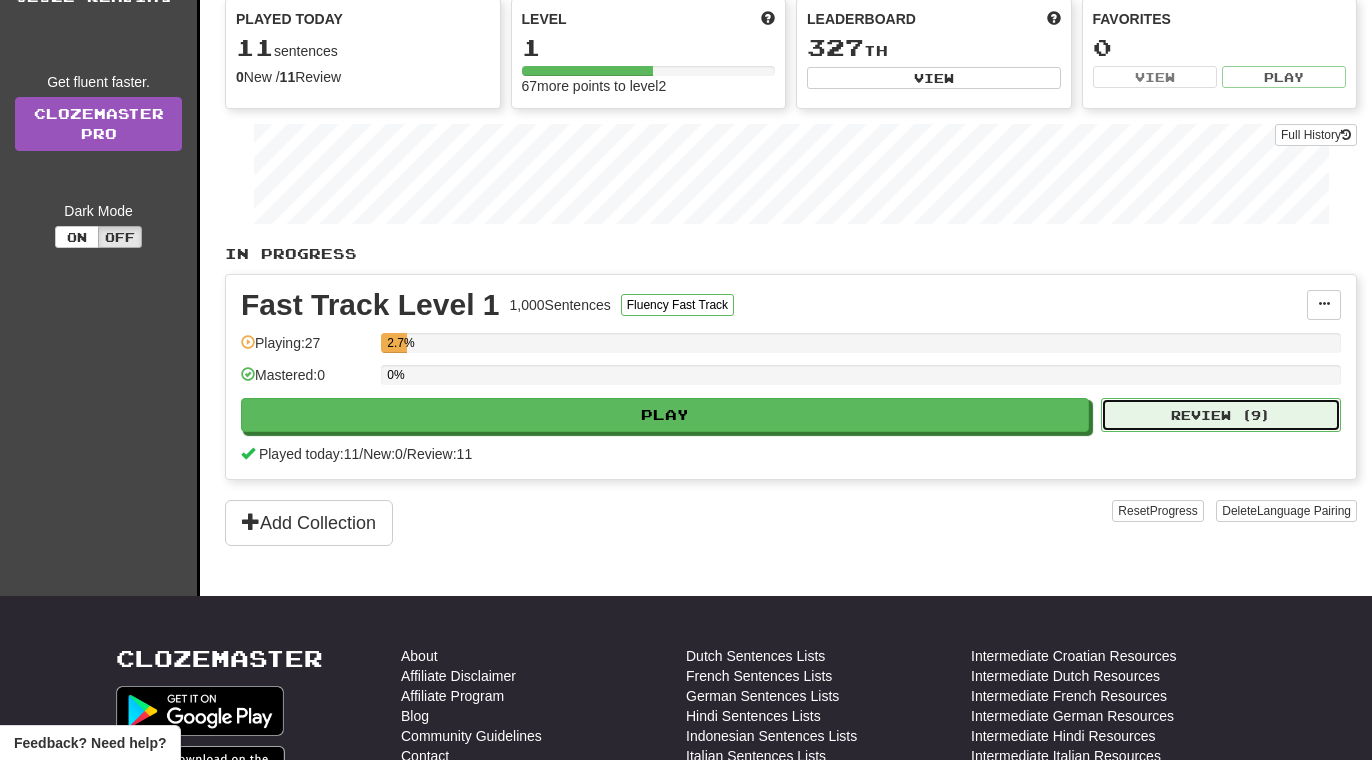 click on "Review ( 9 )" at bounding box center (1221, 415) 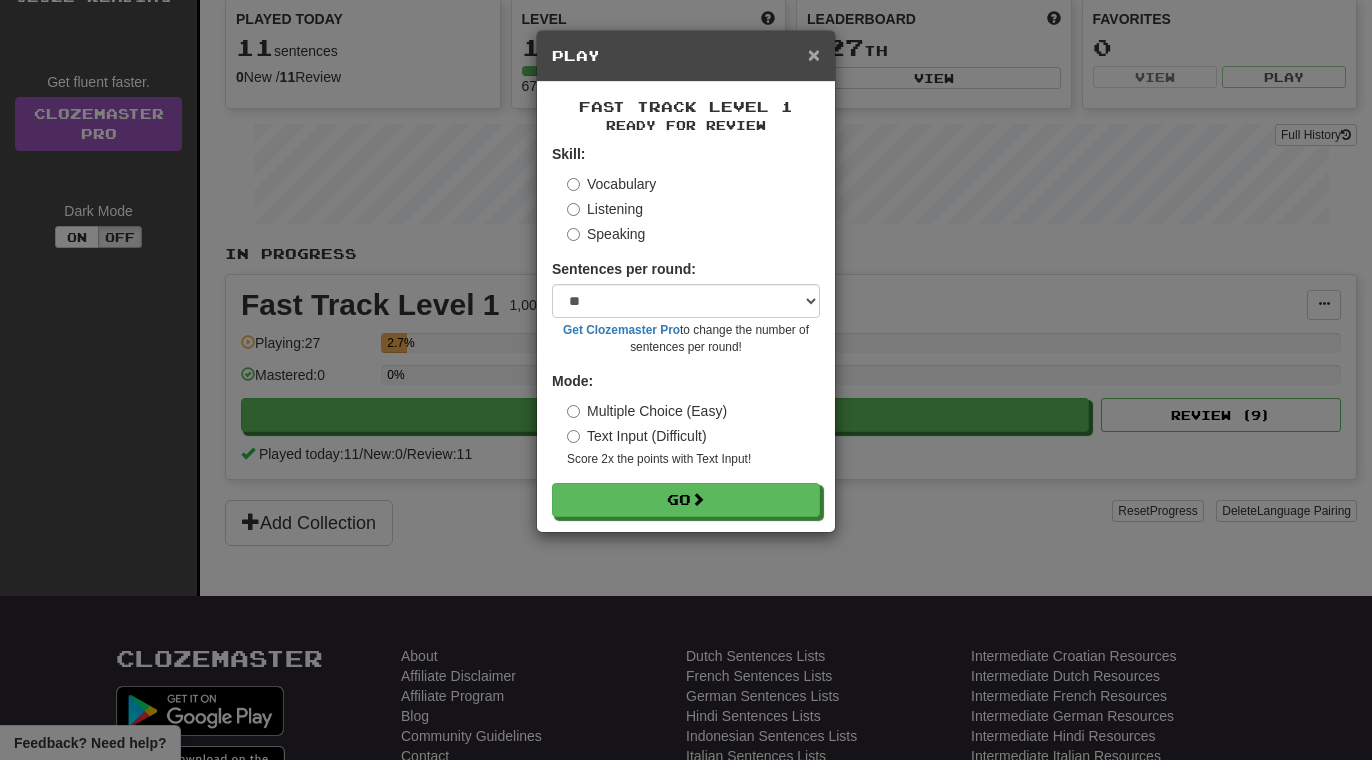 click on "×" at bounding box center (814, 54) 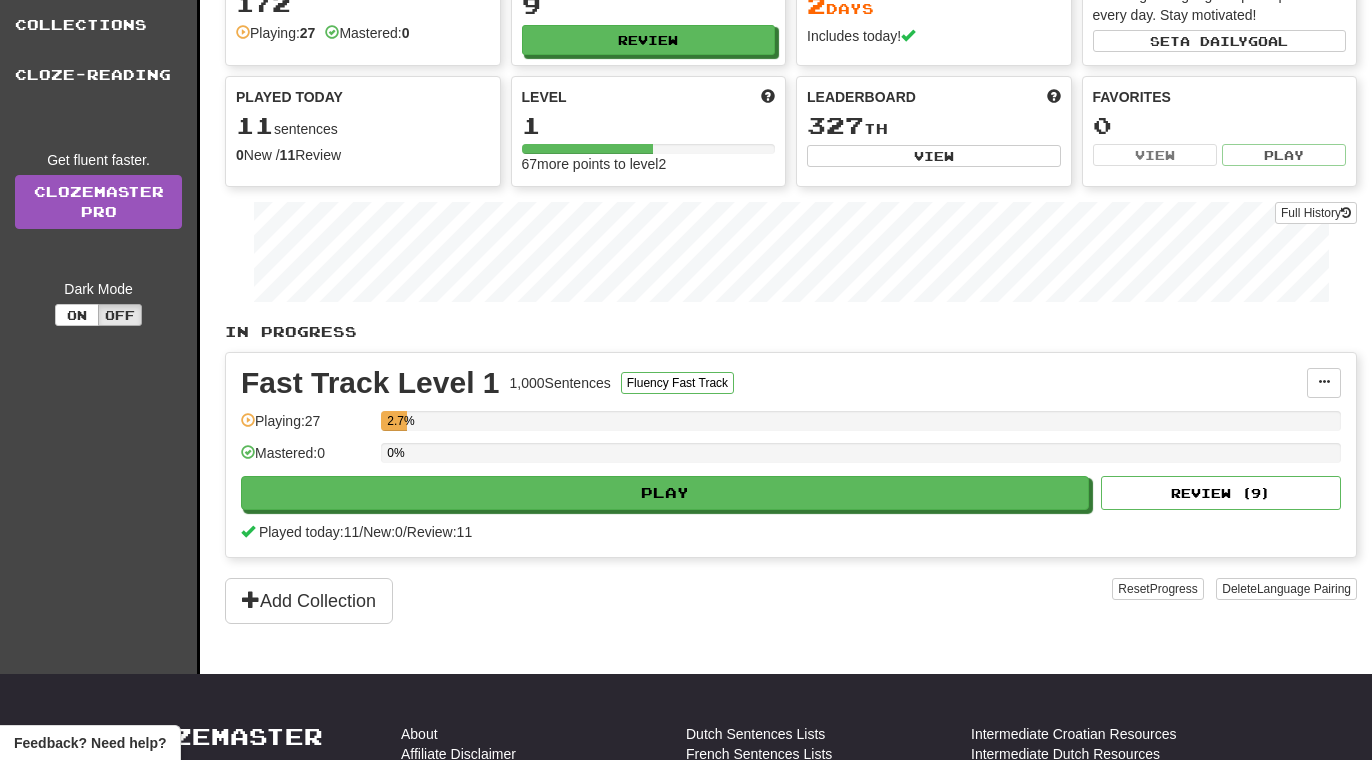 scroll, scrollTop: 0, scrollLeft: 0, axis: both 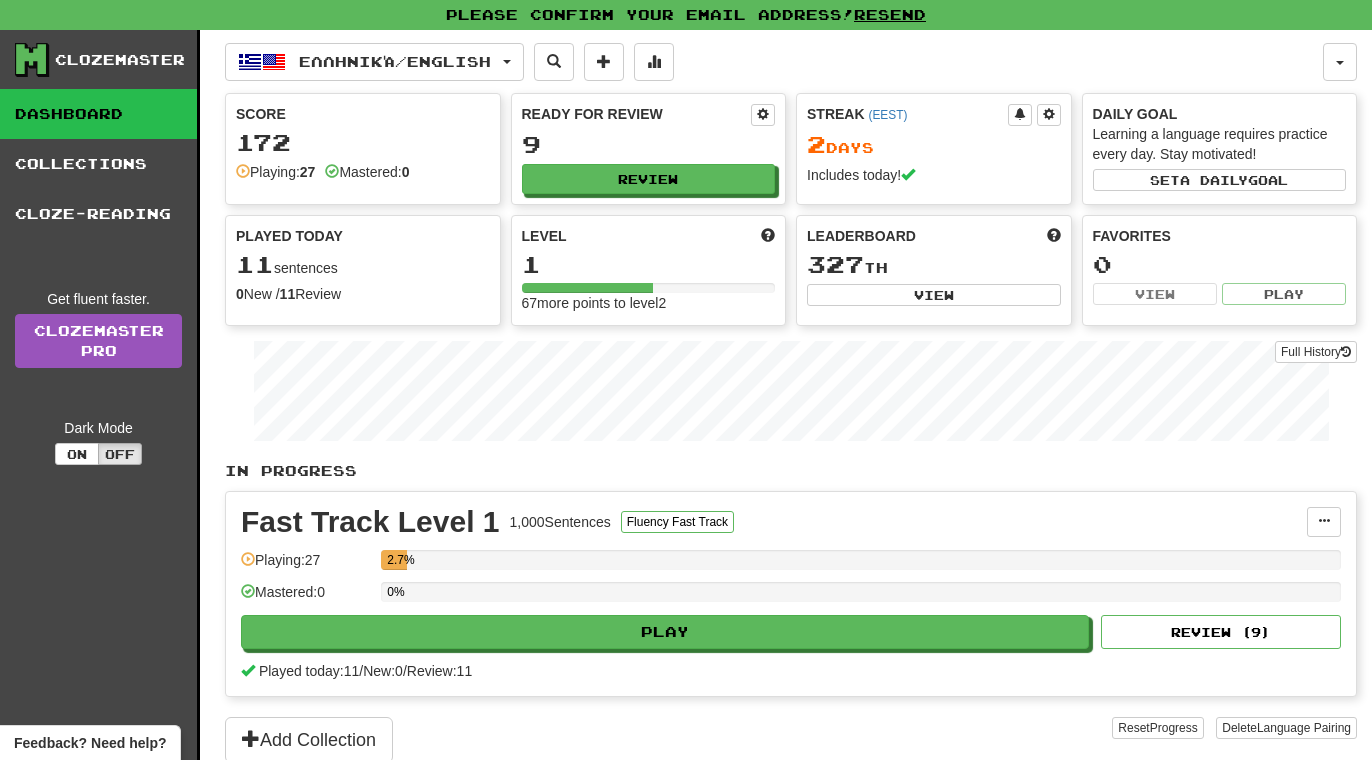 click on "172" at bounding box center (363, 142) 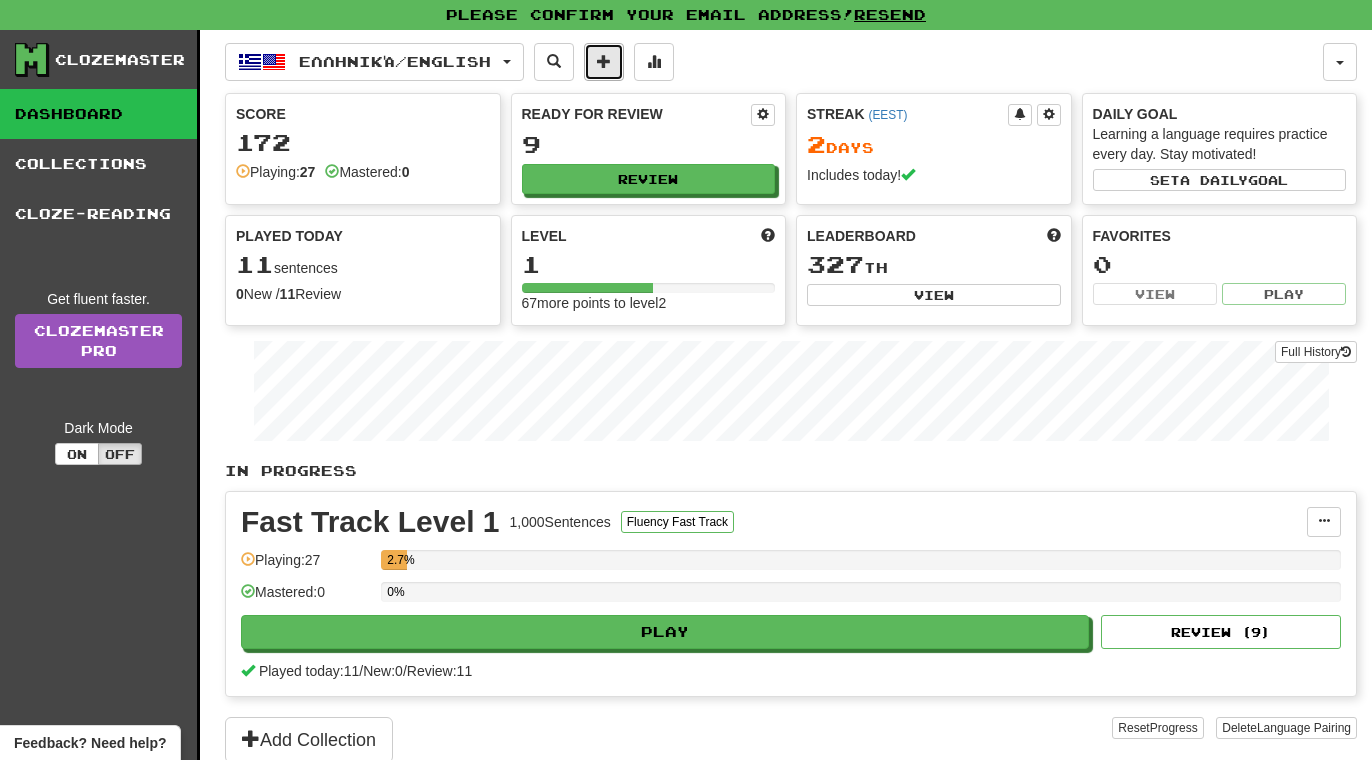 click at bounding box center (604, 62) 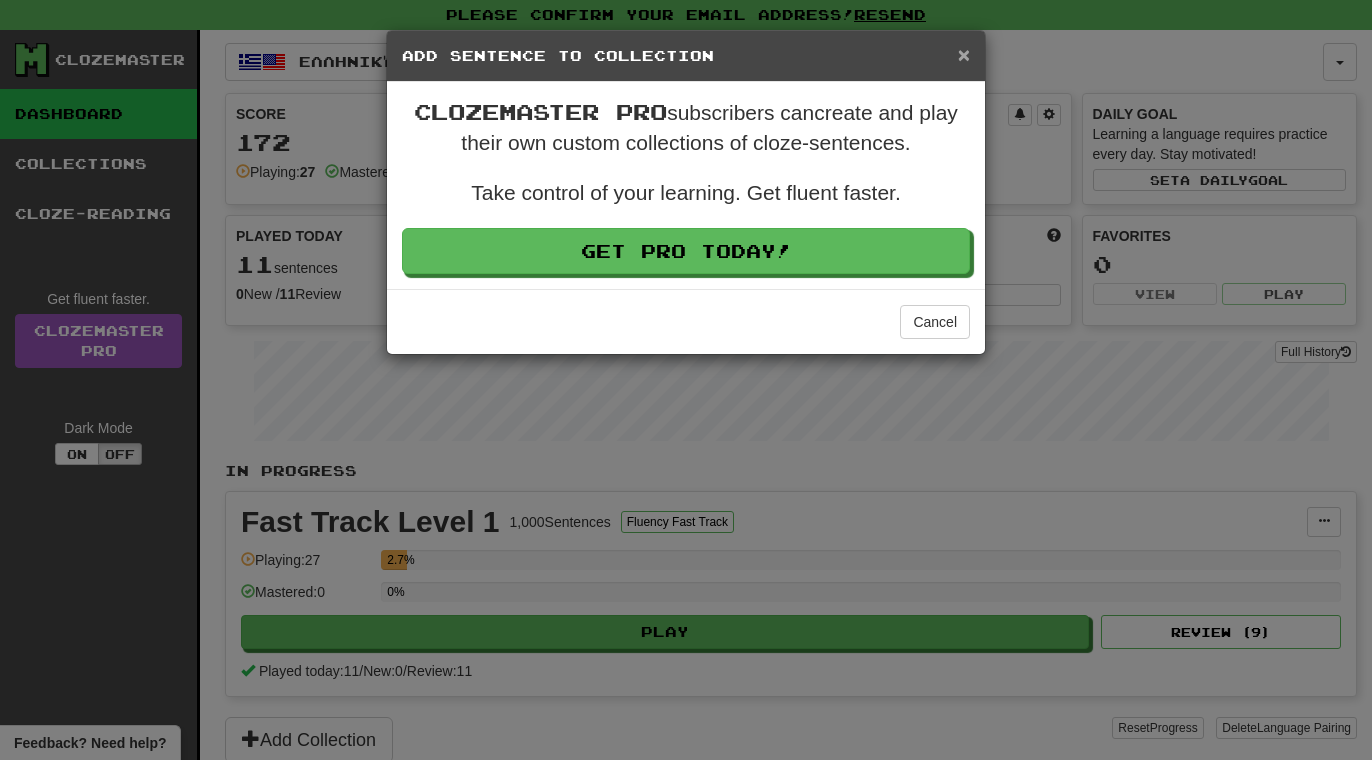 click on "×" at bounding box center (964, 54) 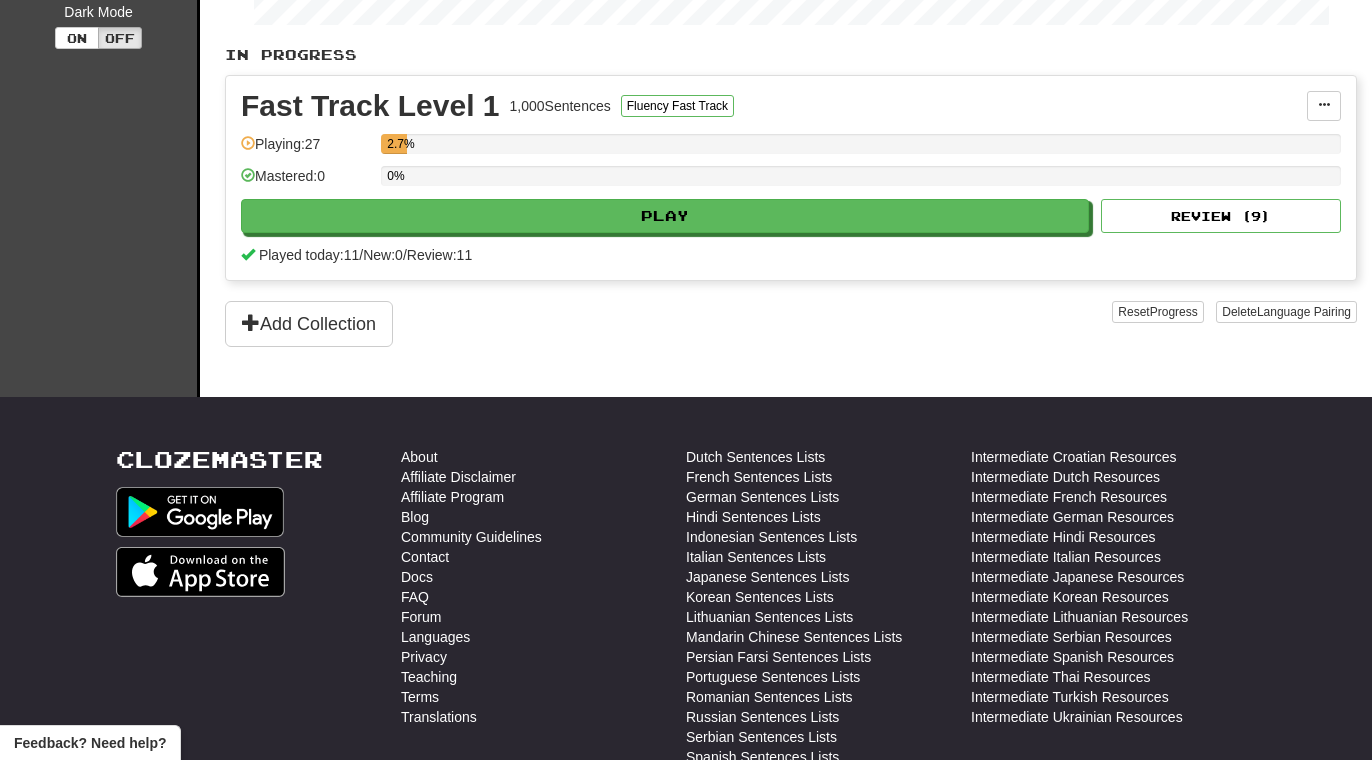 scroll, scrollTop: 369, scrollLeft: 0, axis: vertical 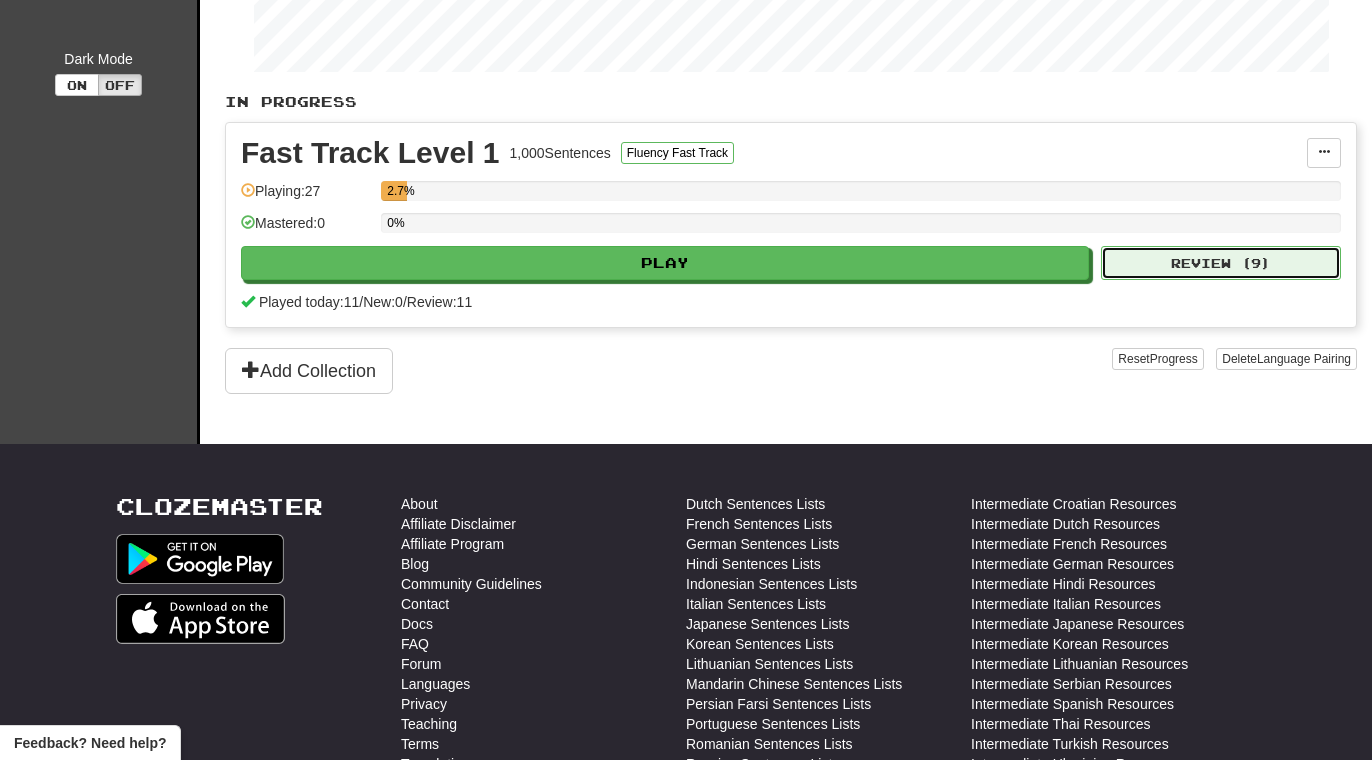 click on "Review ( 9 )" at bounding box center (1221, 263) 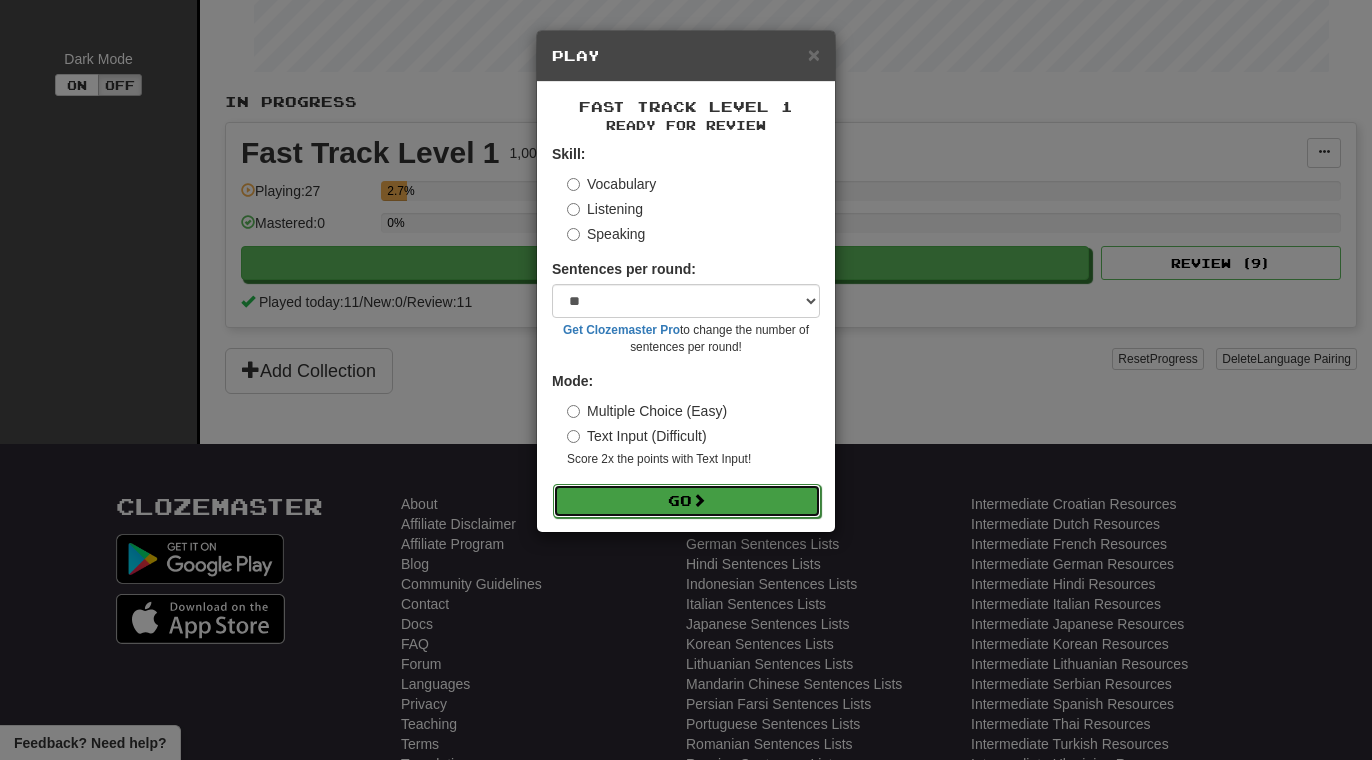 click on "Go" at bounding box center [687, 501] 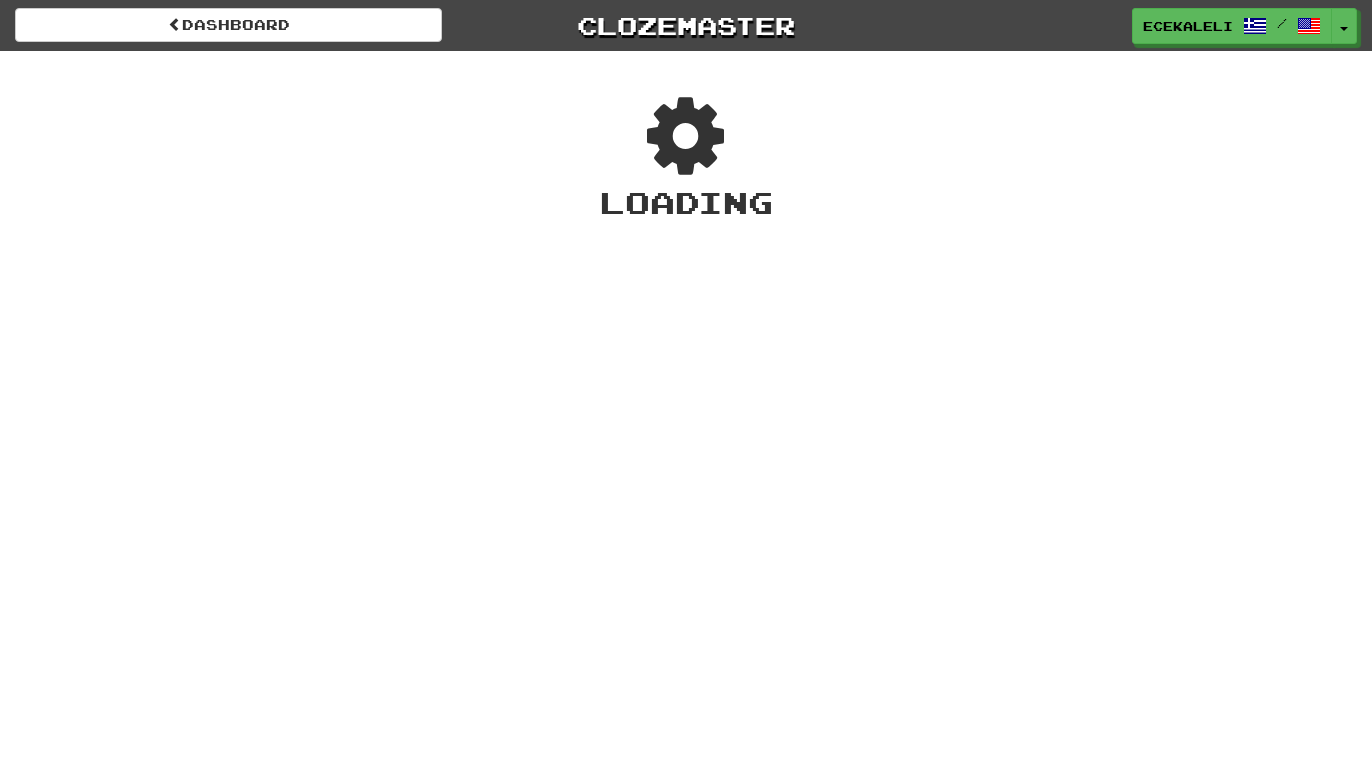scroll, scrollTop: 0, scrollLeft: 0, axis: both 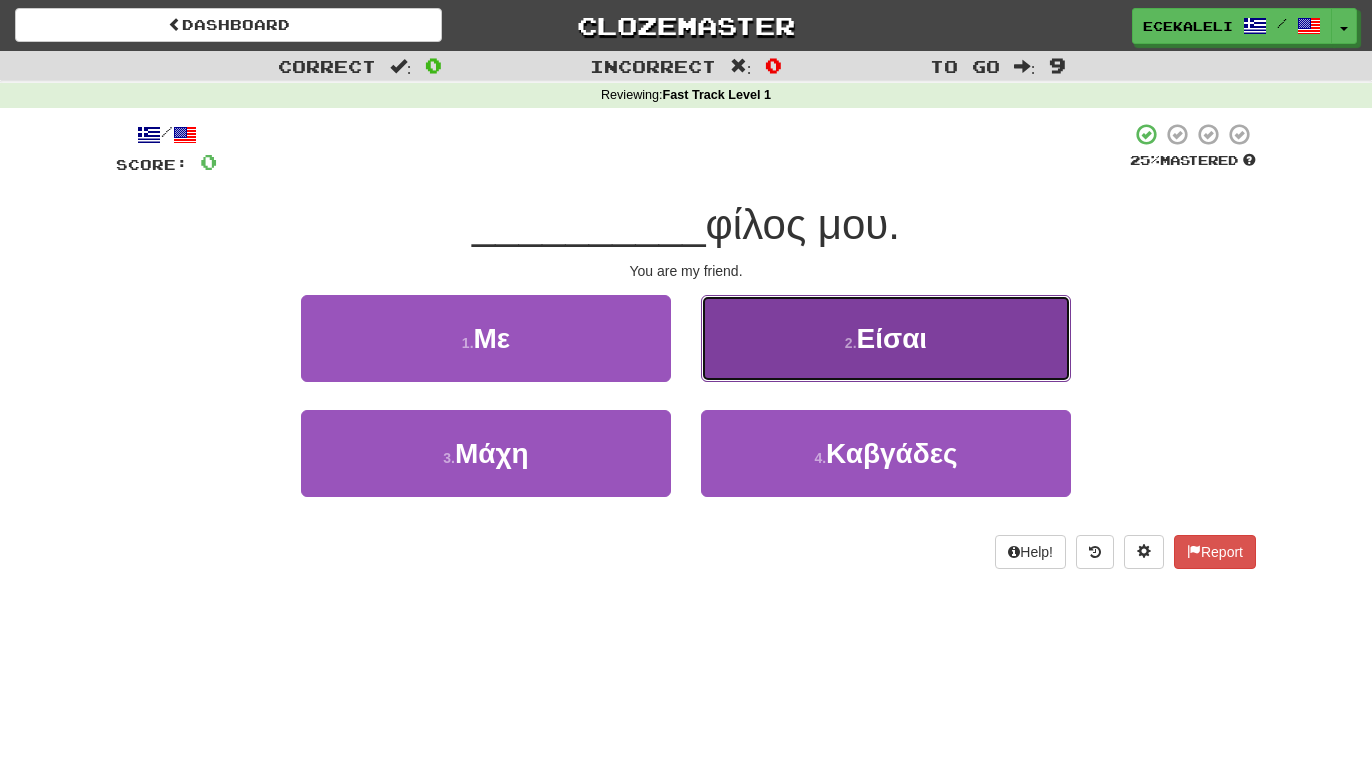 click on "2 .  Είσαι" at bounding box center [886, 338] 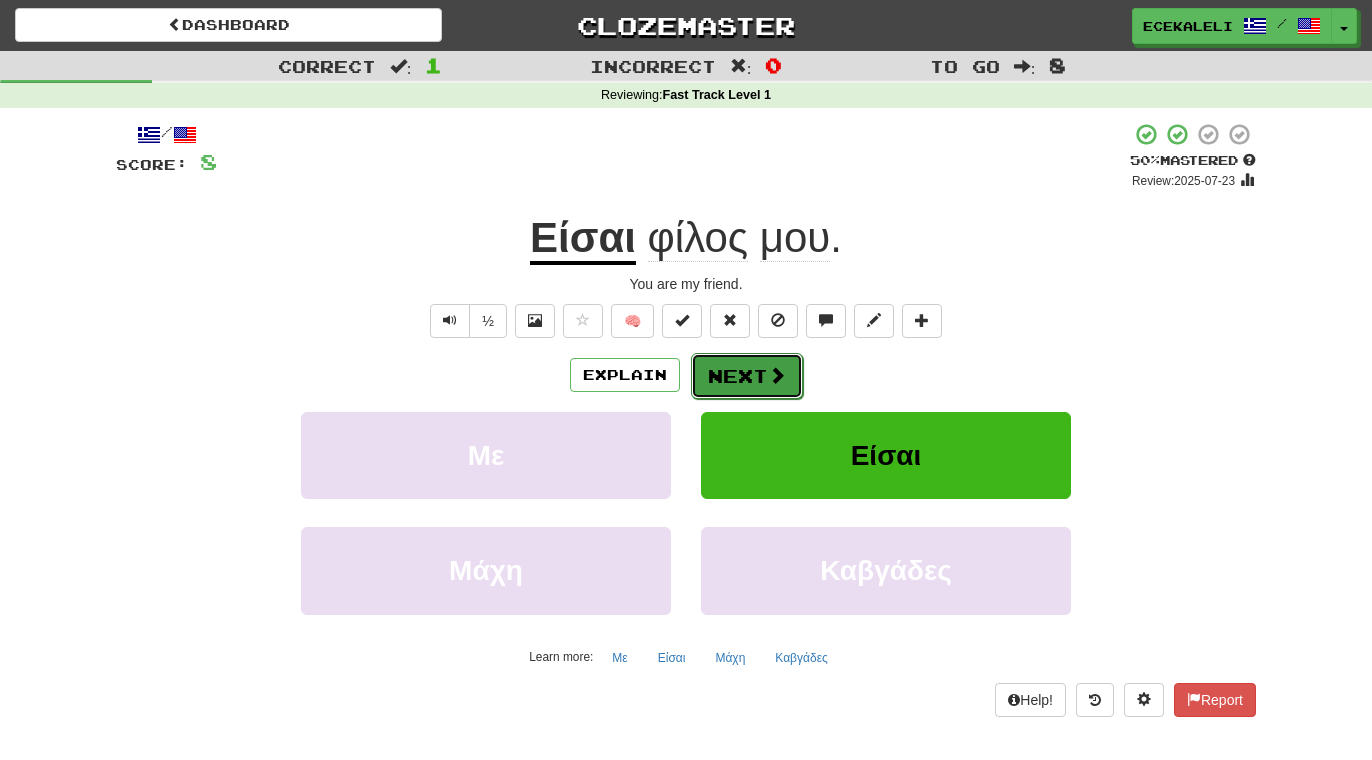 click on "Next" at bounding box center (747, 376) 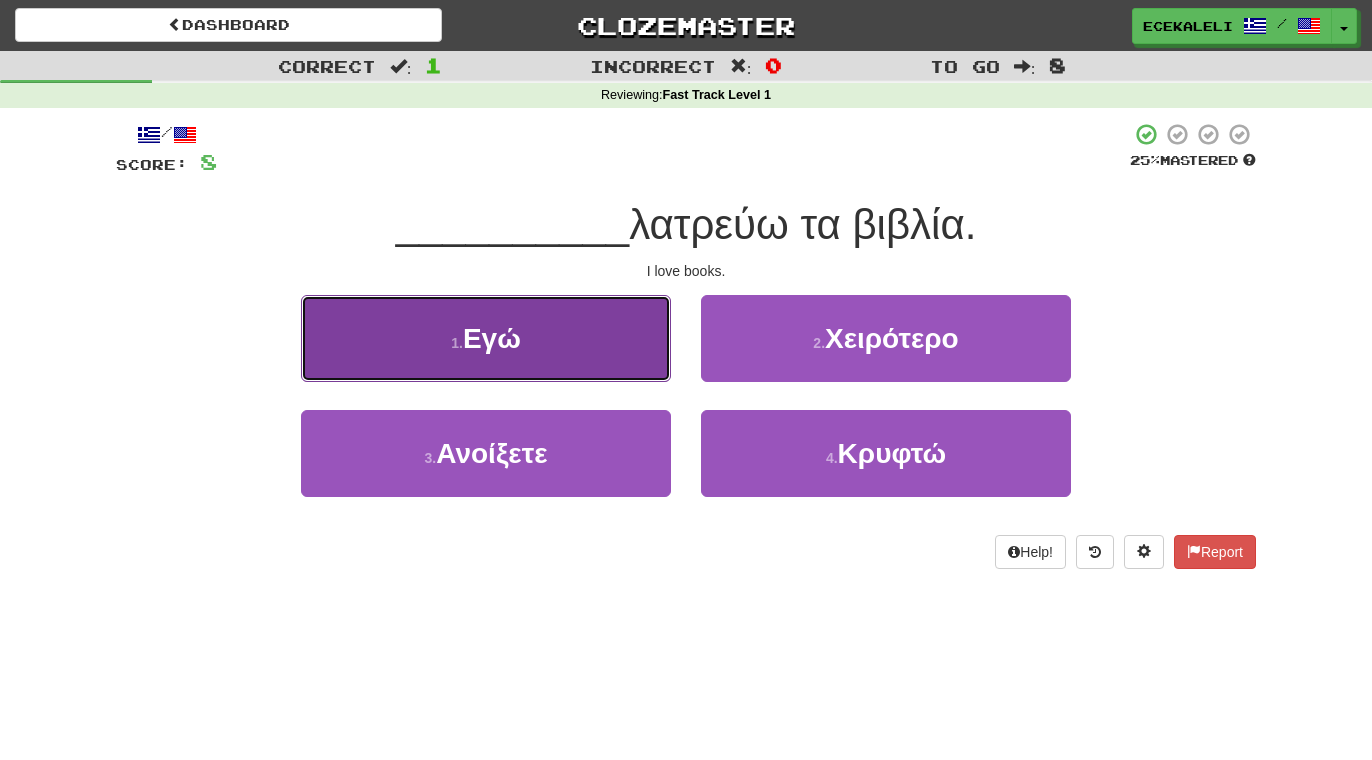 click on "1 ." at bounding box center (457, 343) 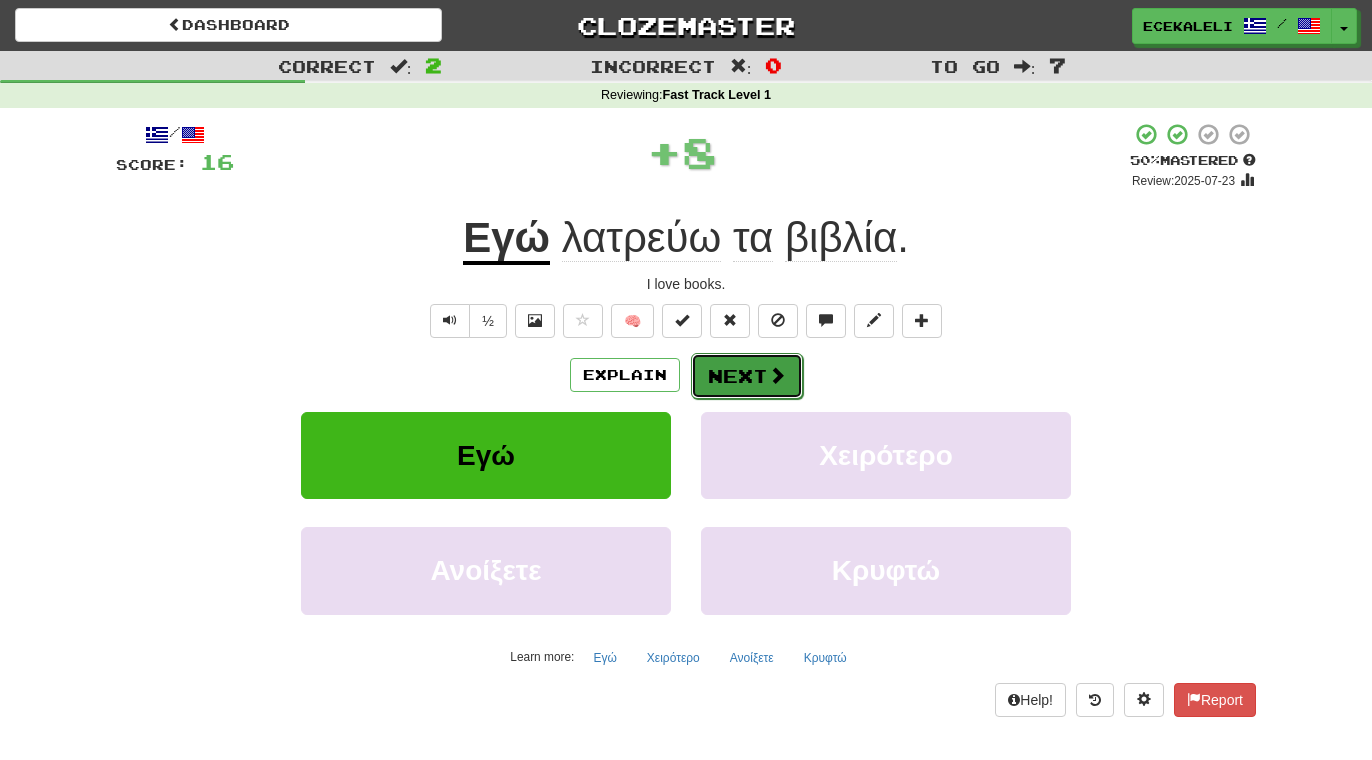 click on "Next" at bounding box center [747, 376] 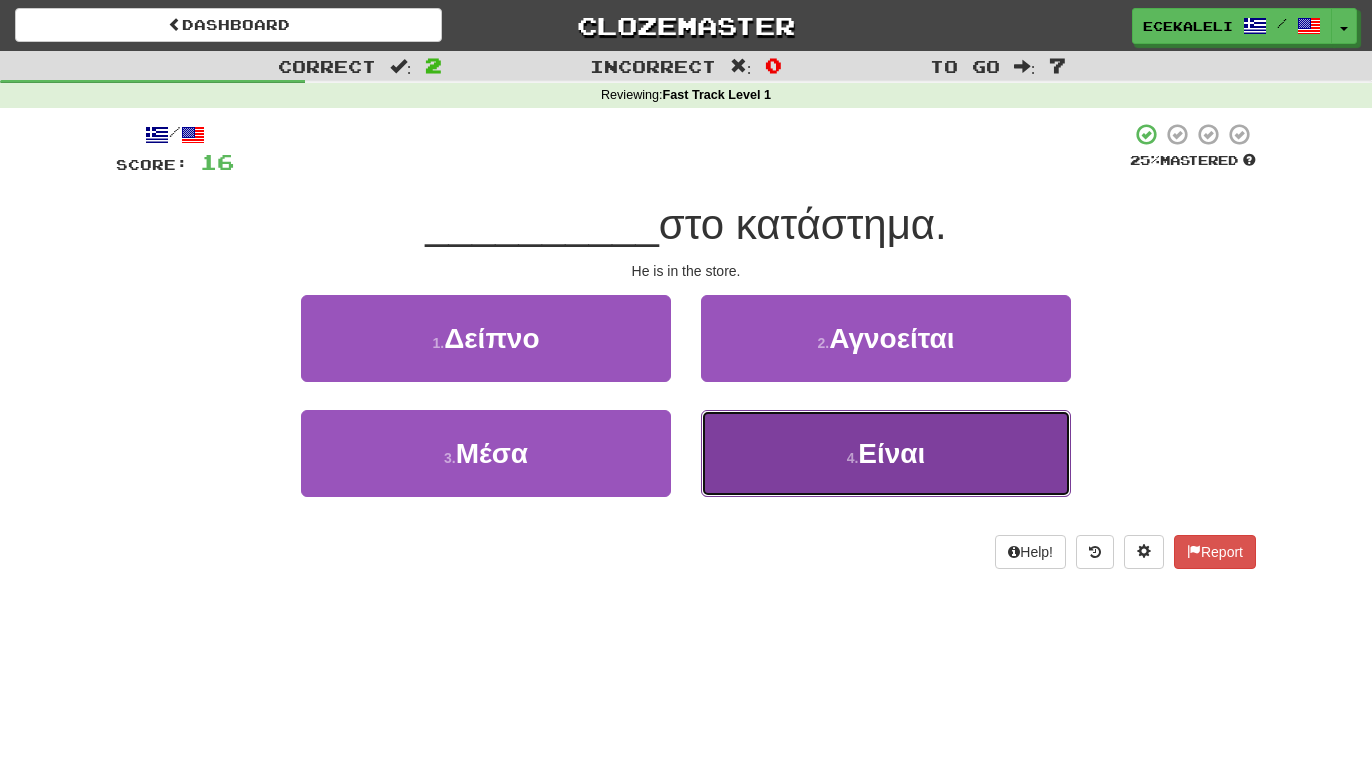 click on "4 .  Είναι" at bounding box center [886, 453] 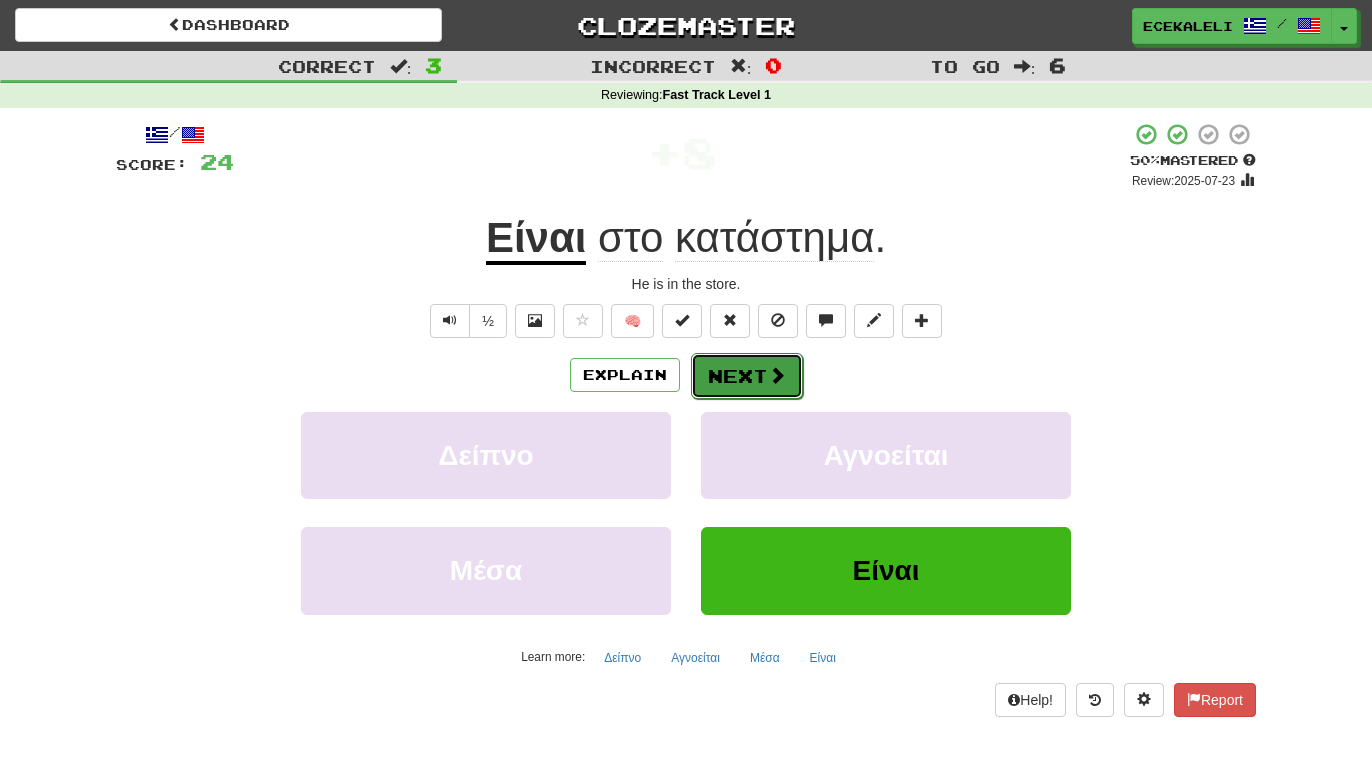 click on "Next" at bounding box center (747, 376) 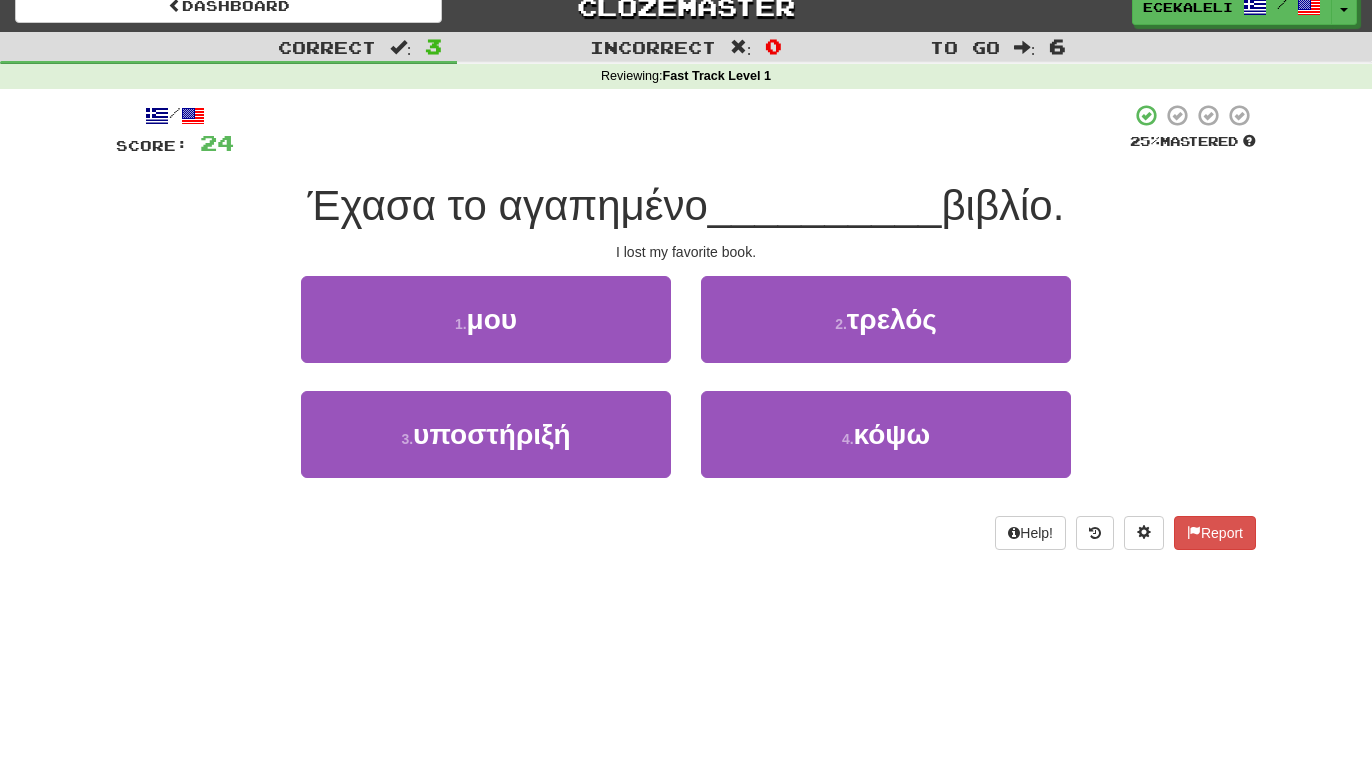scroll, scrollTop: 0, scrollLeft: 0, axis: both 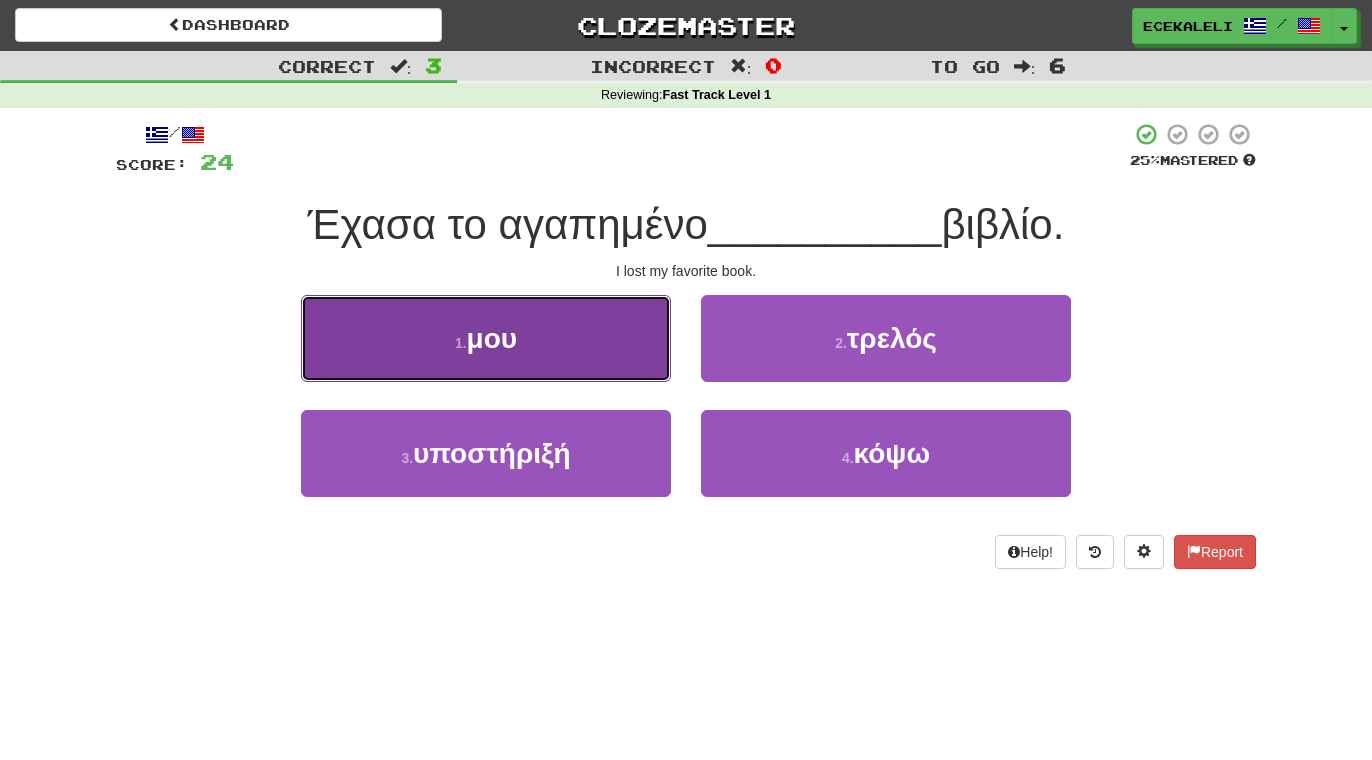 click on "1 ." at bounding box center [461, 343] 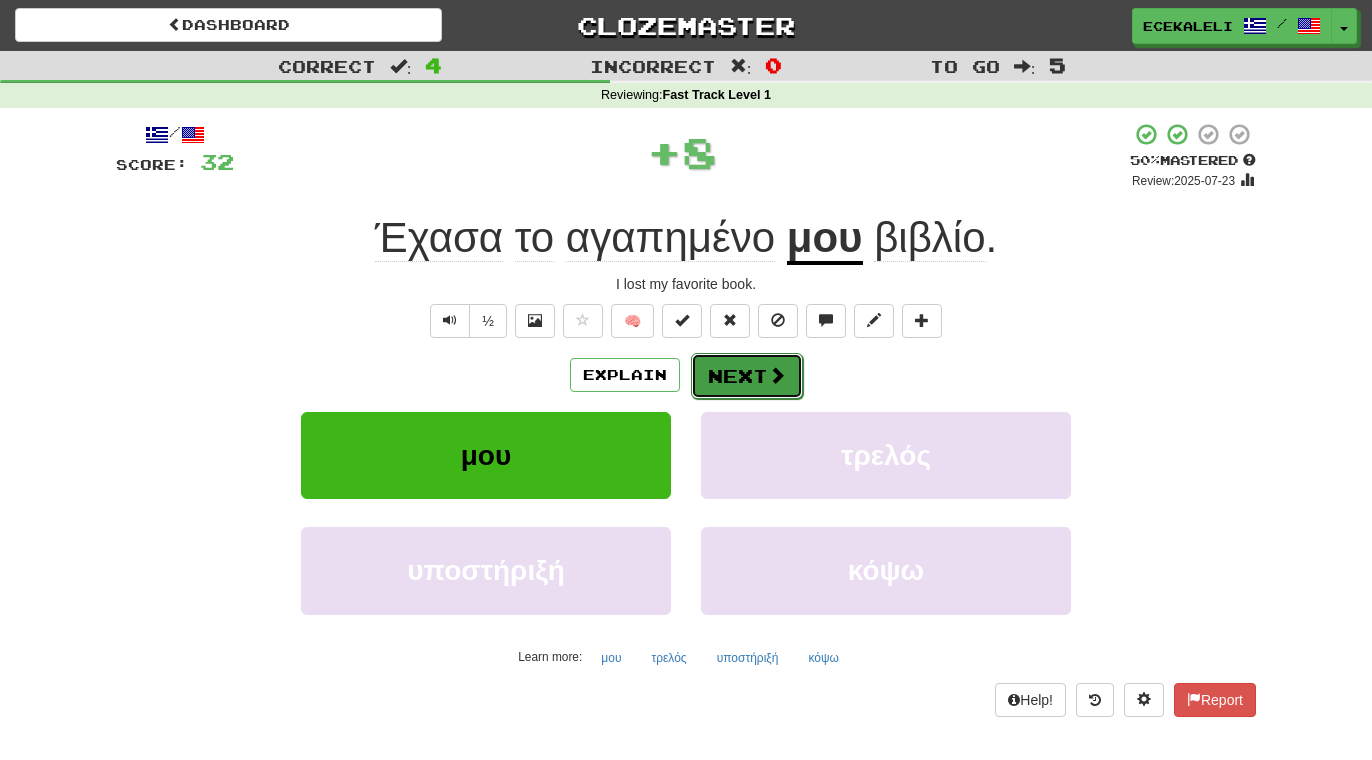 click at bounding box center (777, 375) 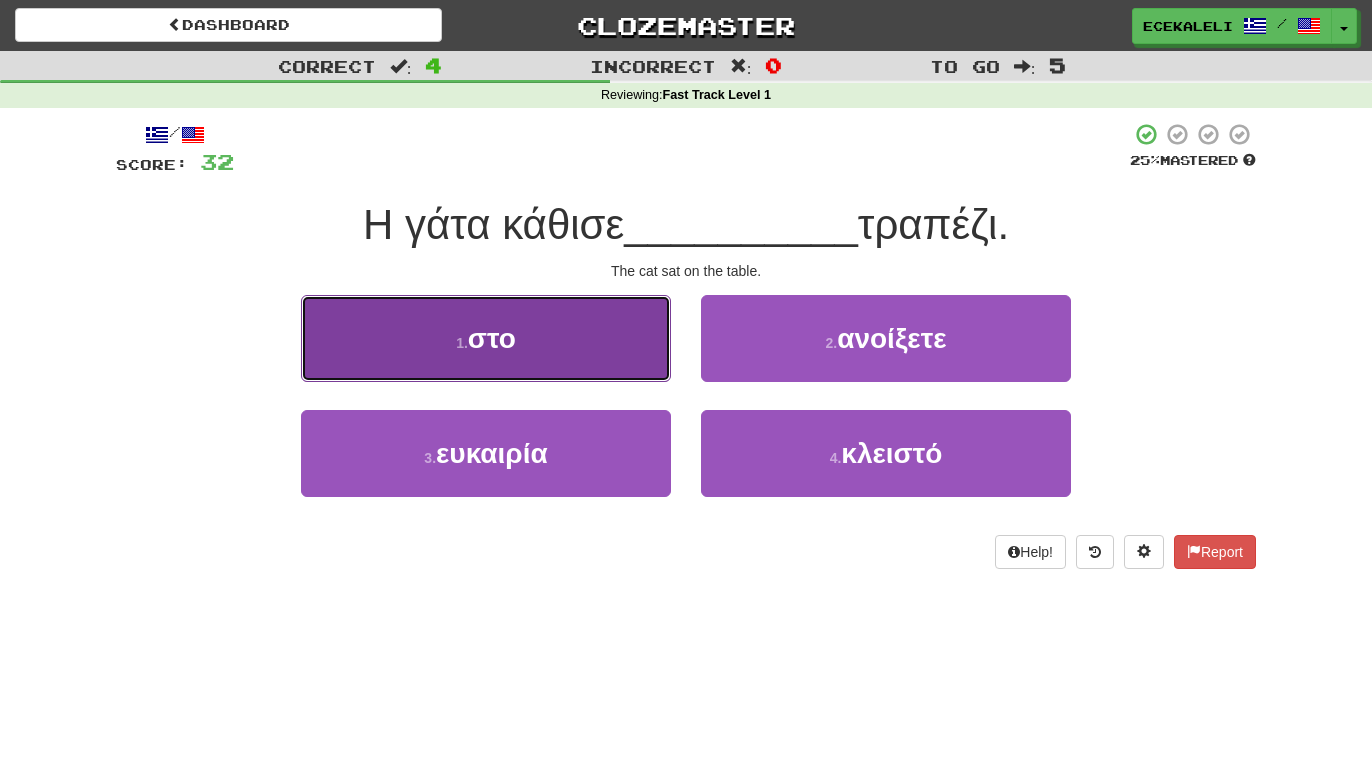 click on "στο" at bounding box center [492, 338] 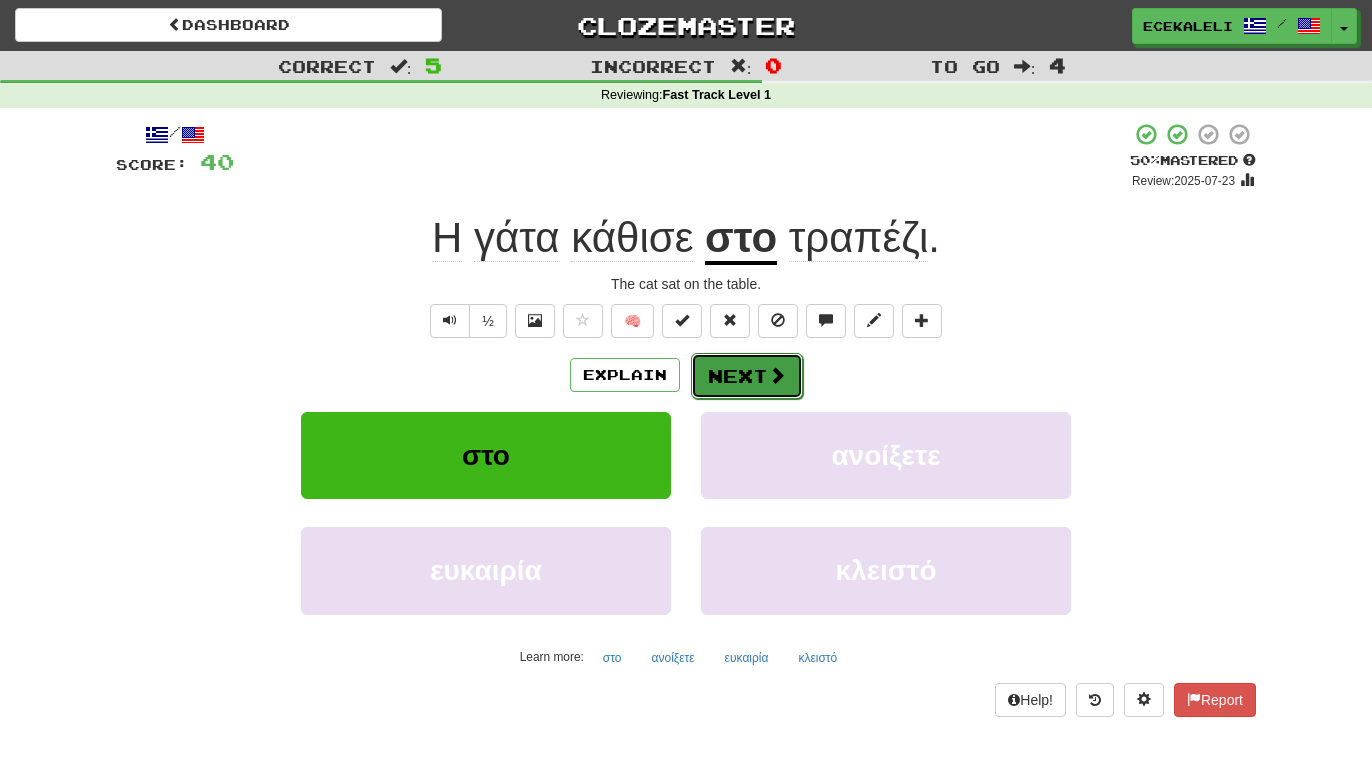 click on "Next" at bounding box center [747, 376] 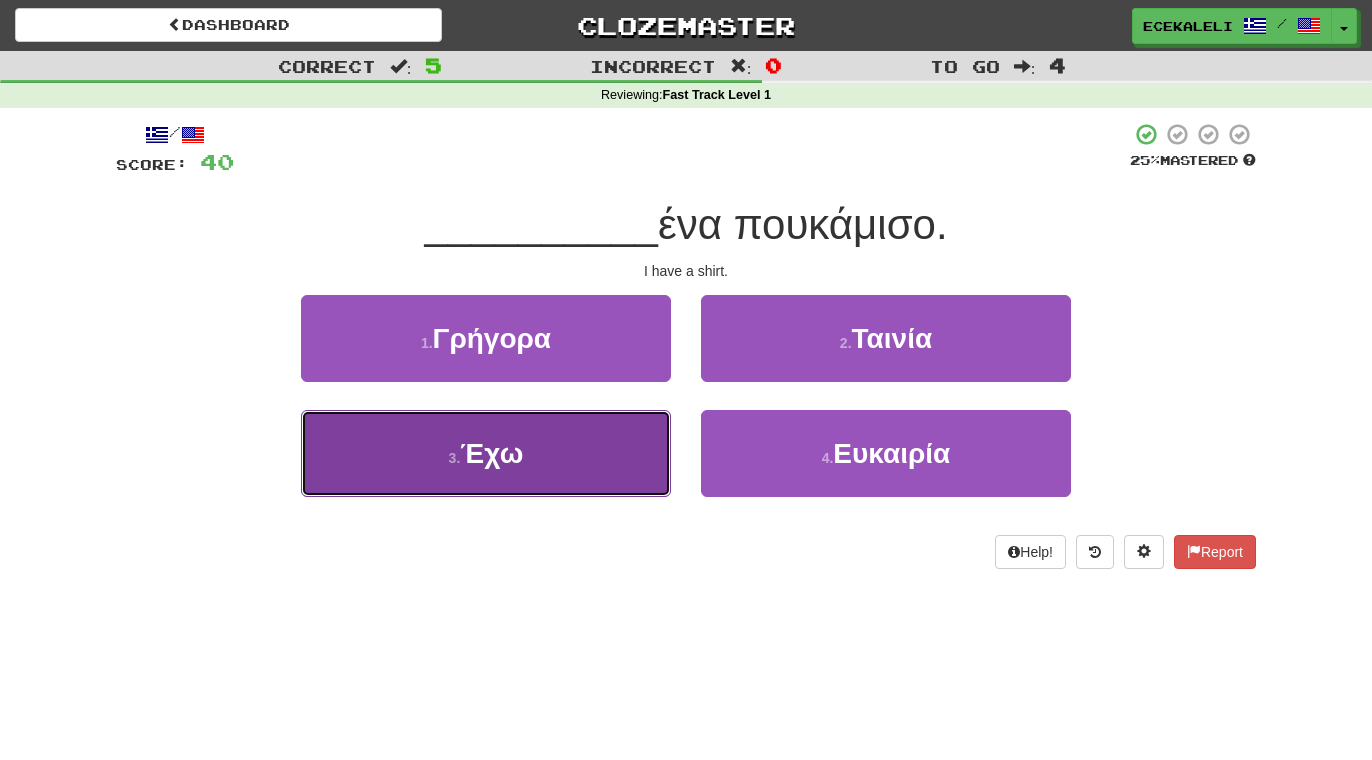 click on "Έχω" at bounding box center (491, 453) 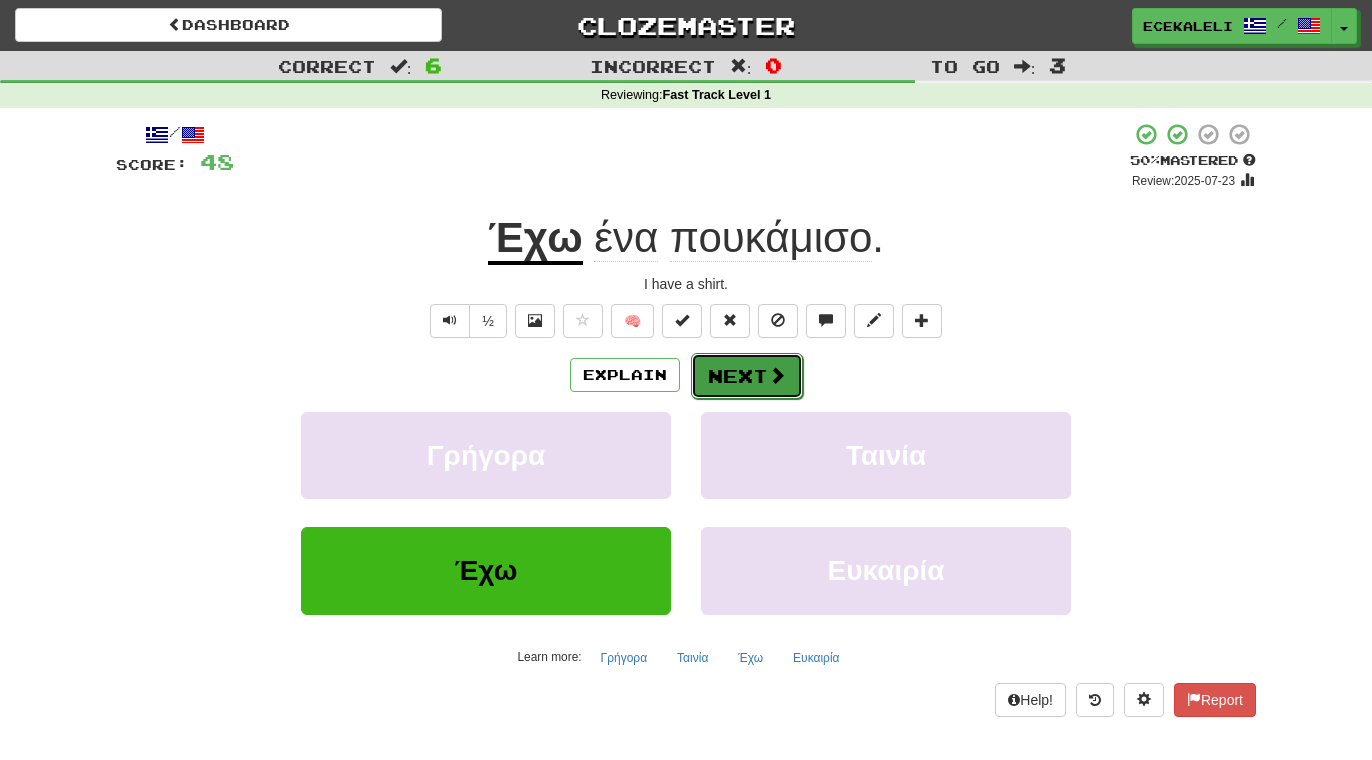 click on "Next" at bounding box center [747, 376] 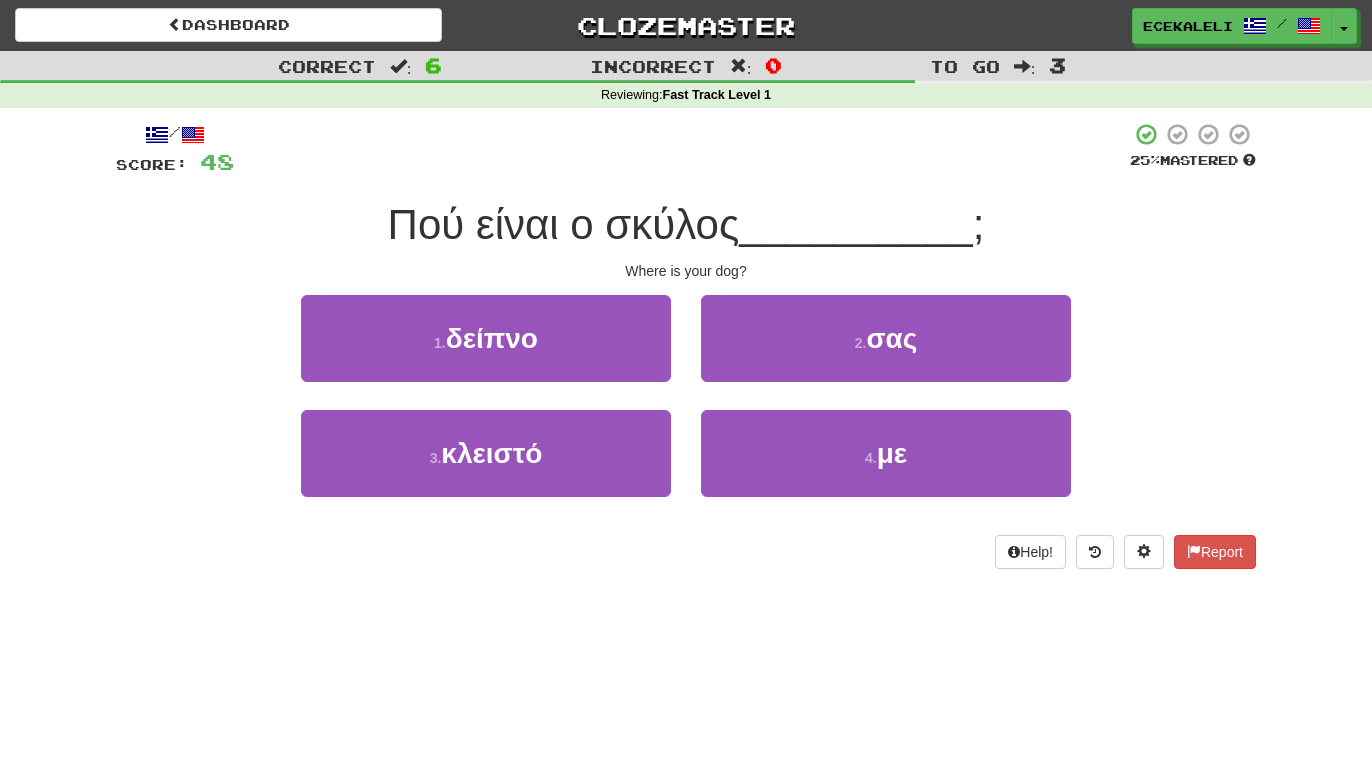 drag, startPoint x: 394, startPoint y: 217, endPoint x: 357, endPoint y: 216, distance: 37.01351 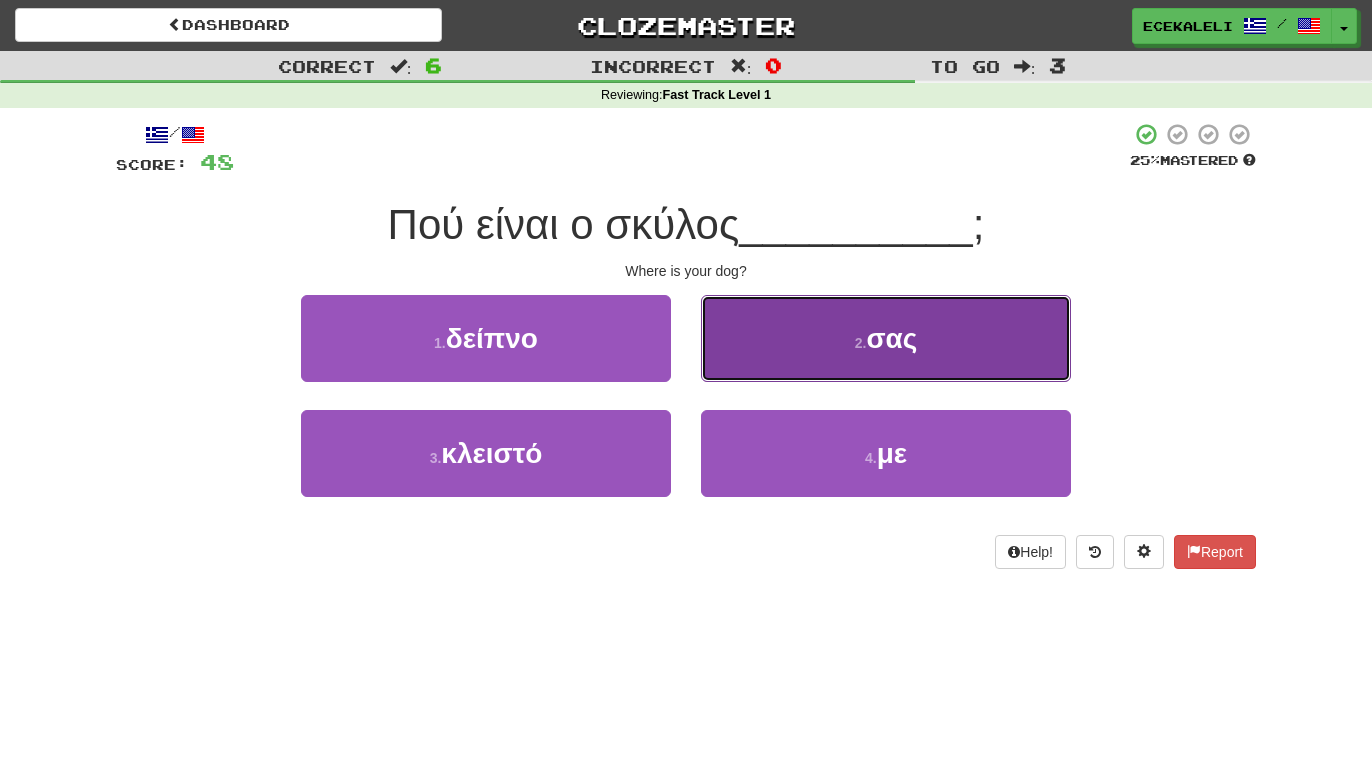 click on "2 .  σας" at bounding box center (886, 338) 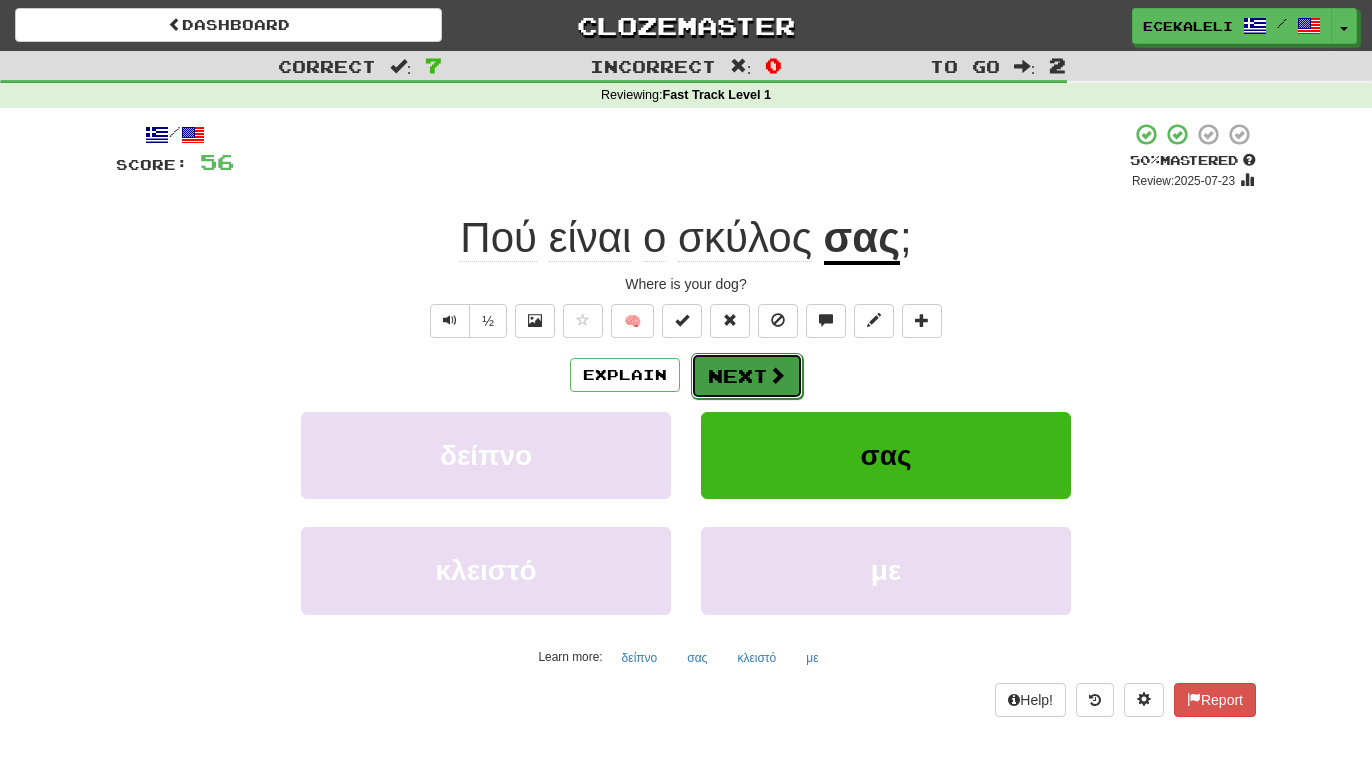 click on "Next" at bounding box center (747, 376) 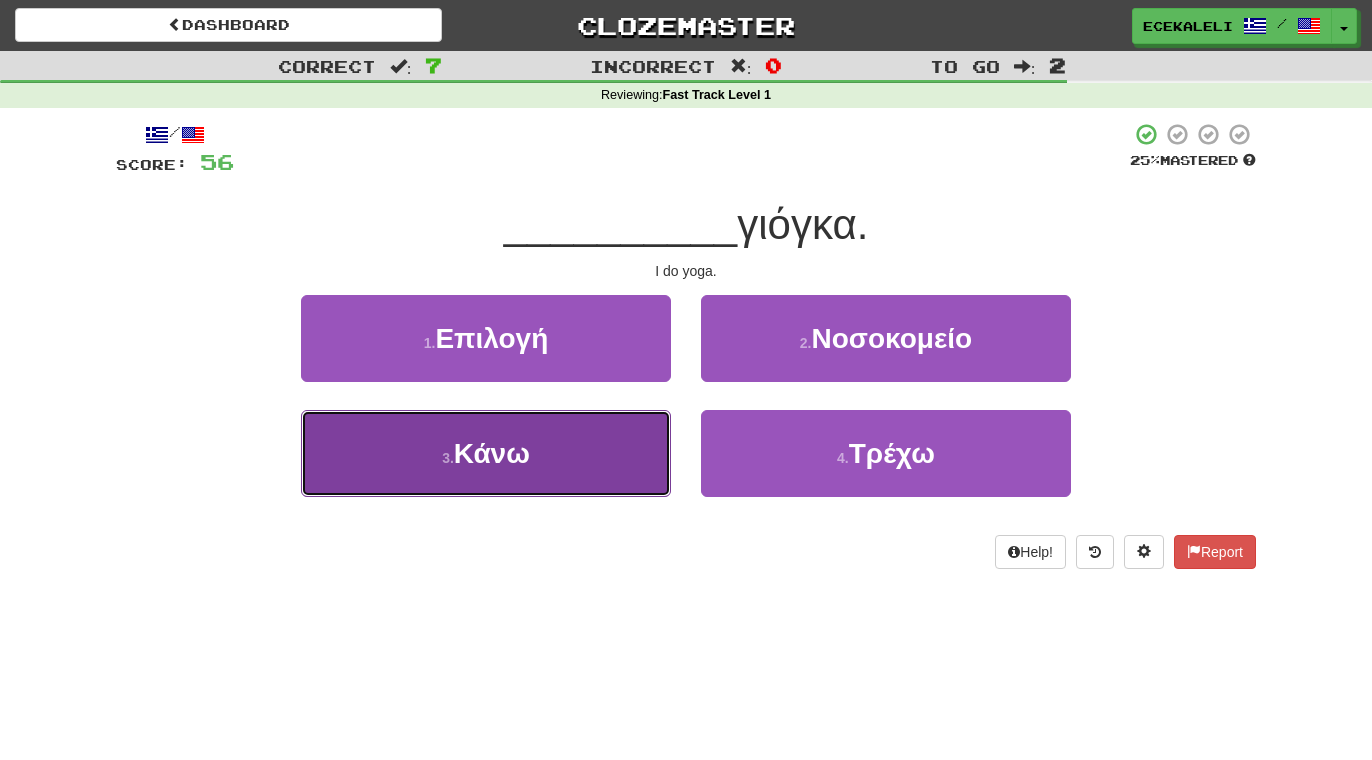 click on "Κάνω" at bounding box center [492, 453] 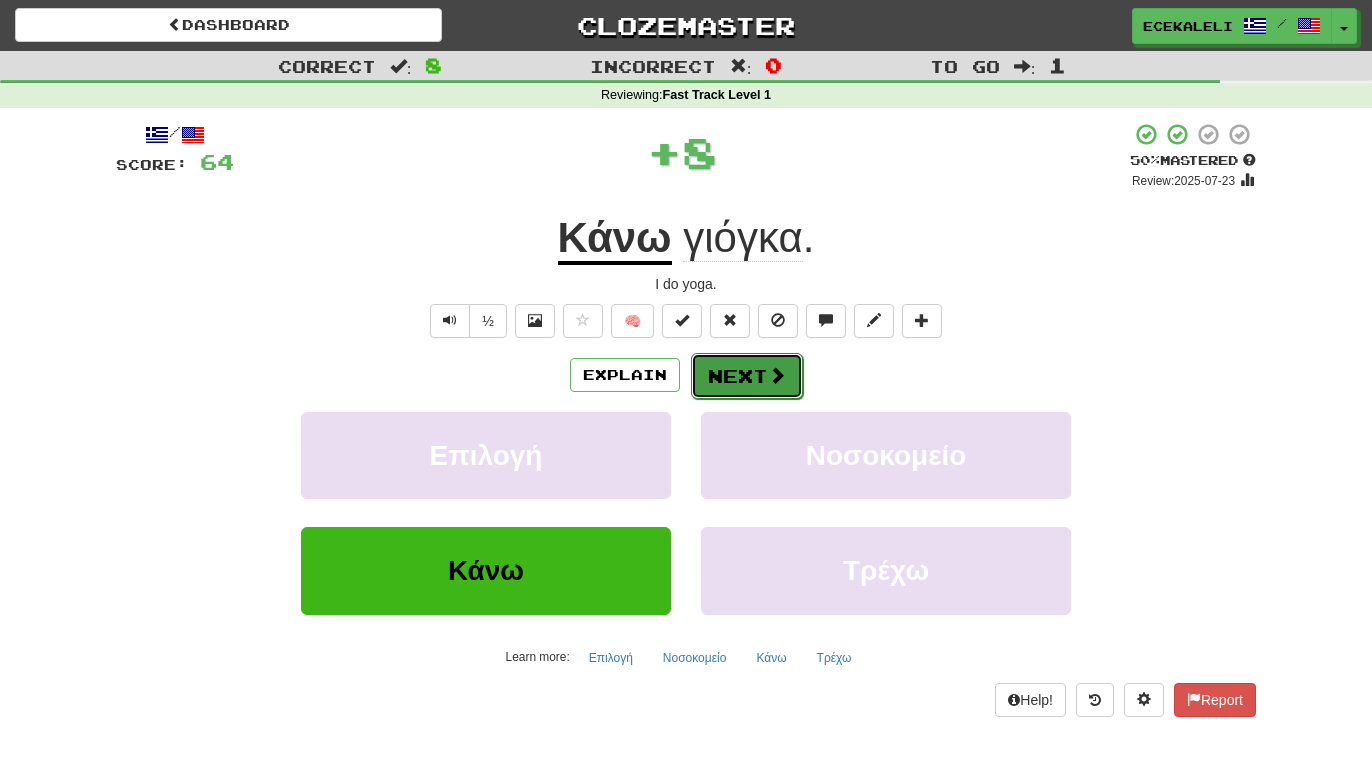 click on "Next" at bounding box center (747, 376) 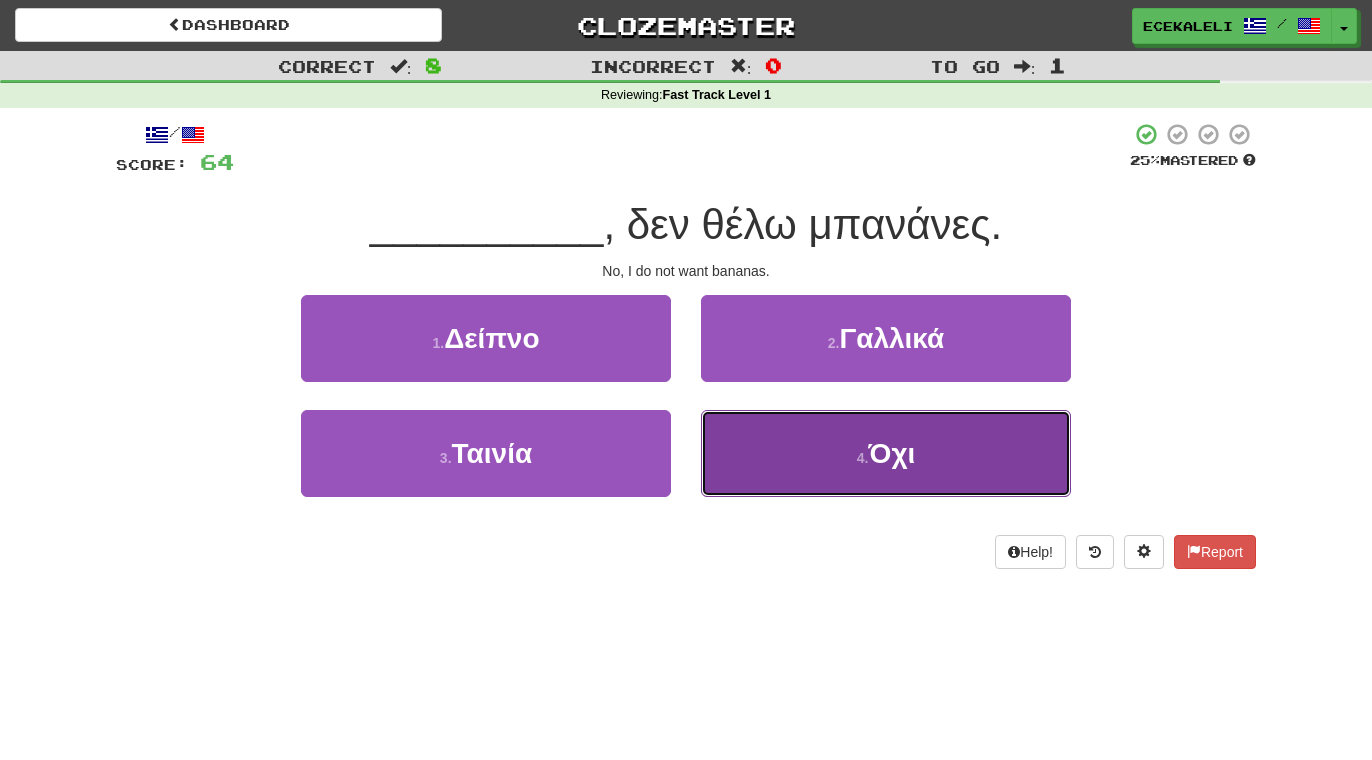 click on "4 .  Όχι" at bounding box center (886, 453) 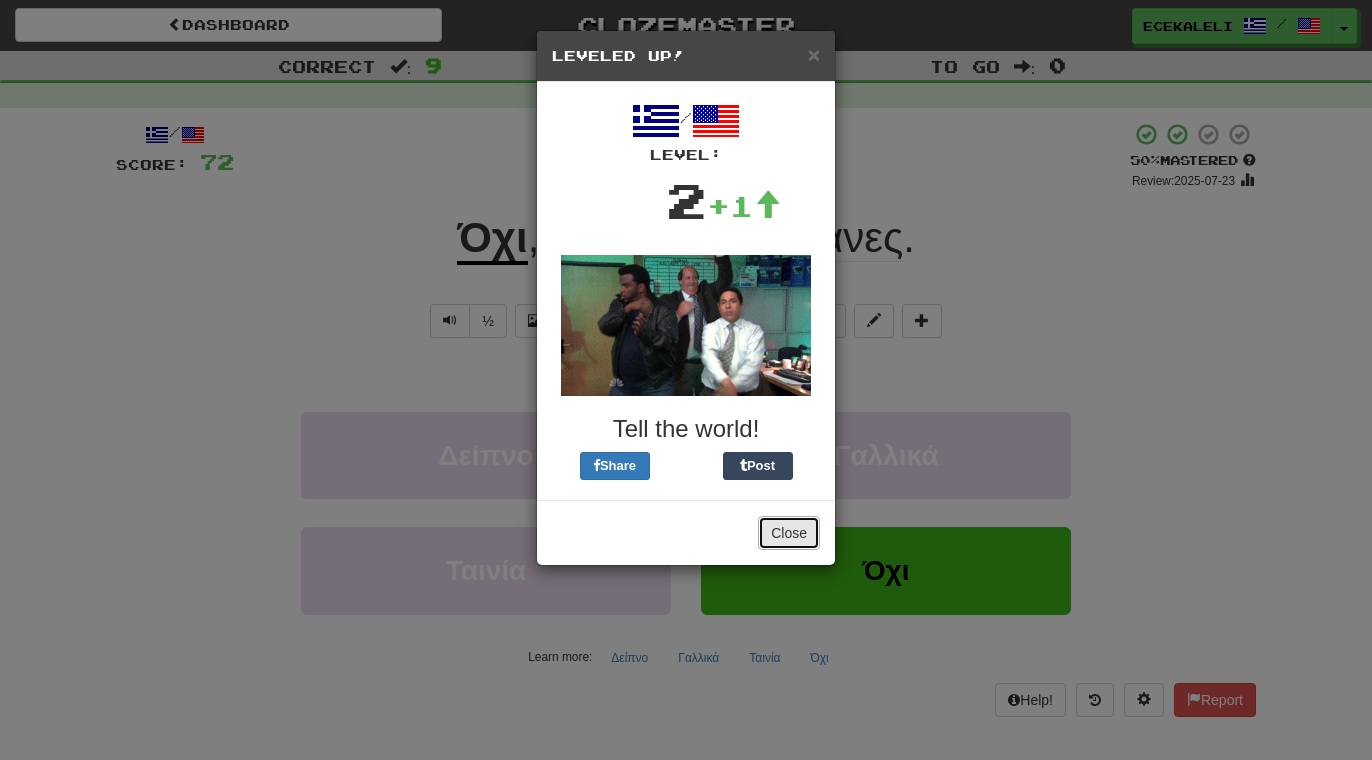 click on "Close" at bounding box center (789, 533) 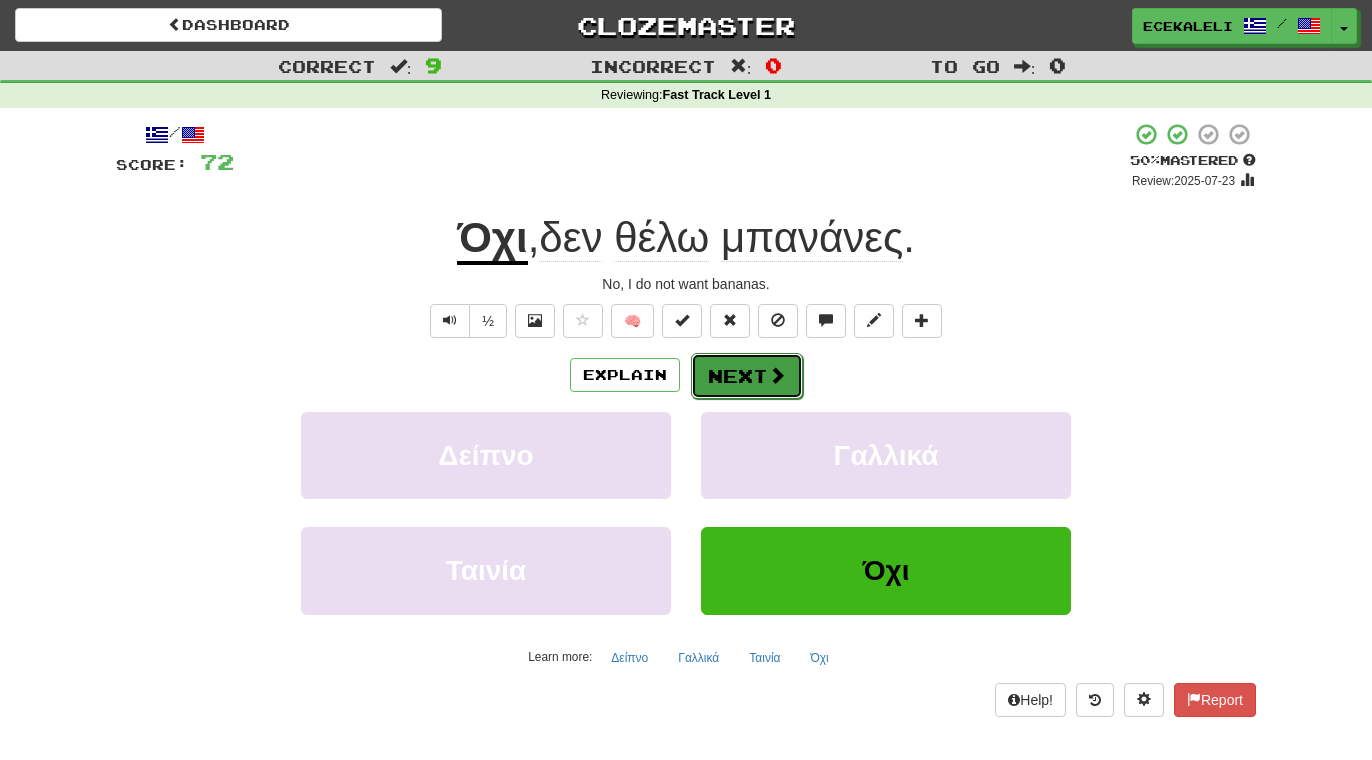 click on "Next" at bounding box center (747, 376) 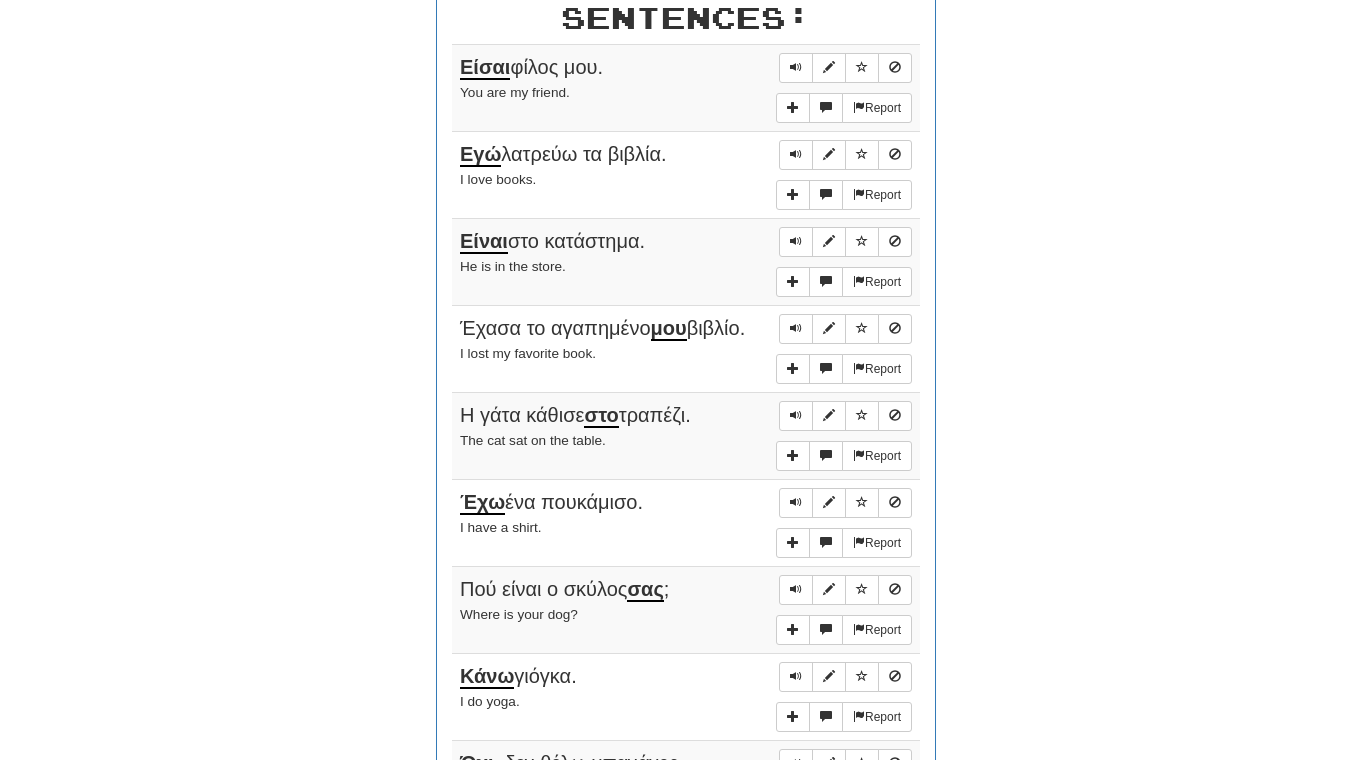 scroll, scrollTop: 1120, scrollLeft: 0, axis: vertical 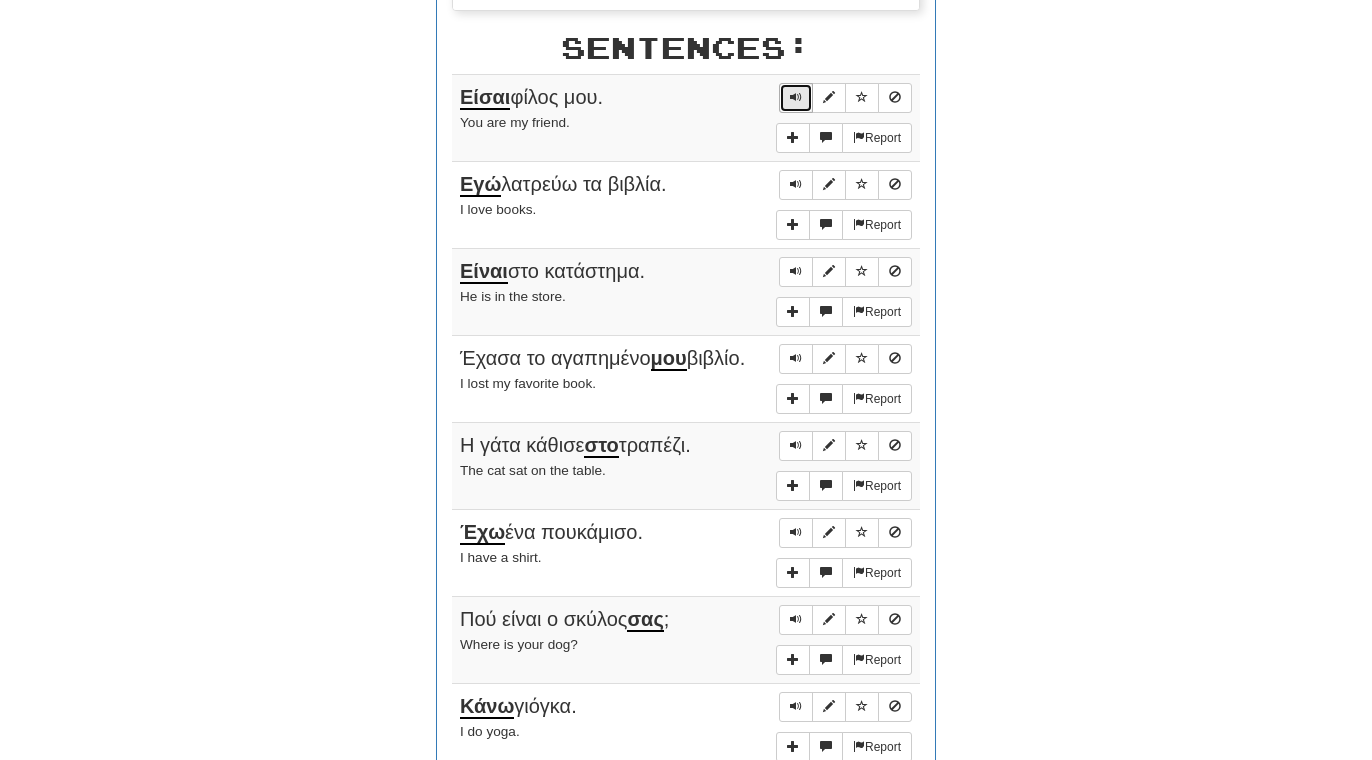 click at bounding box center [796, 98] 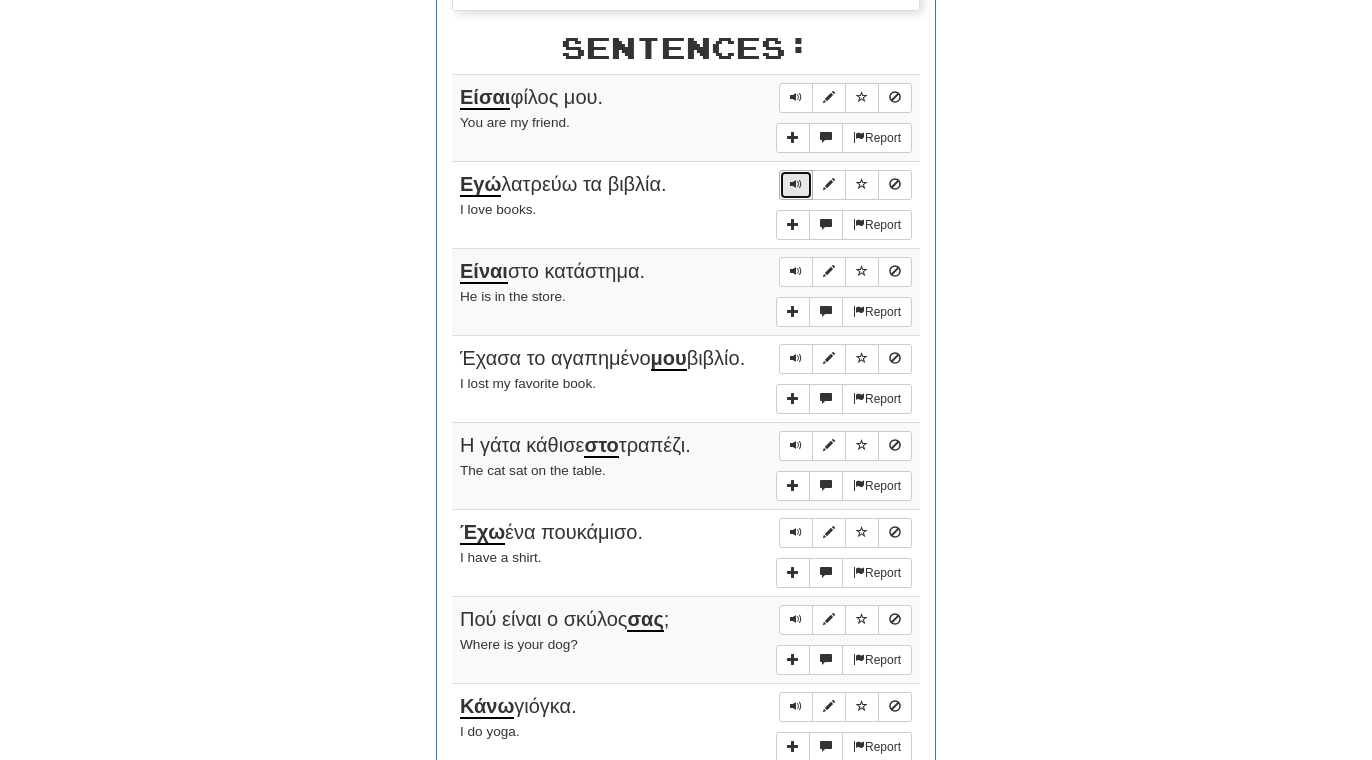 click at bounding box center (796, 184) 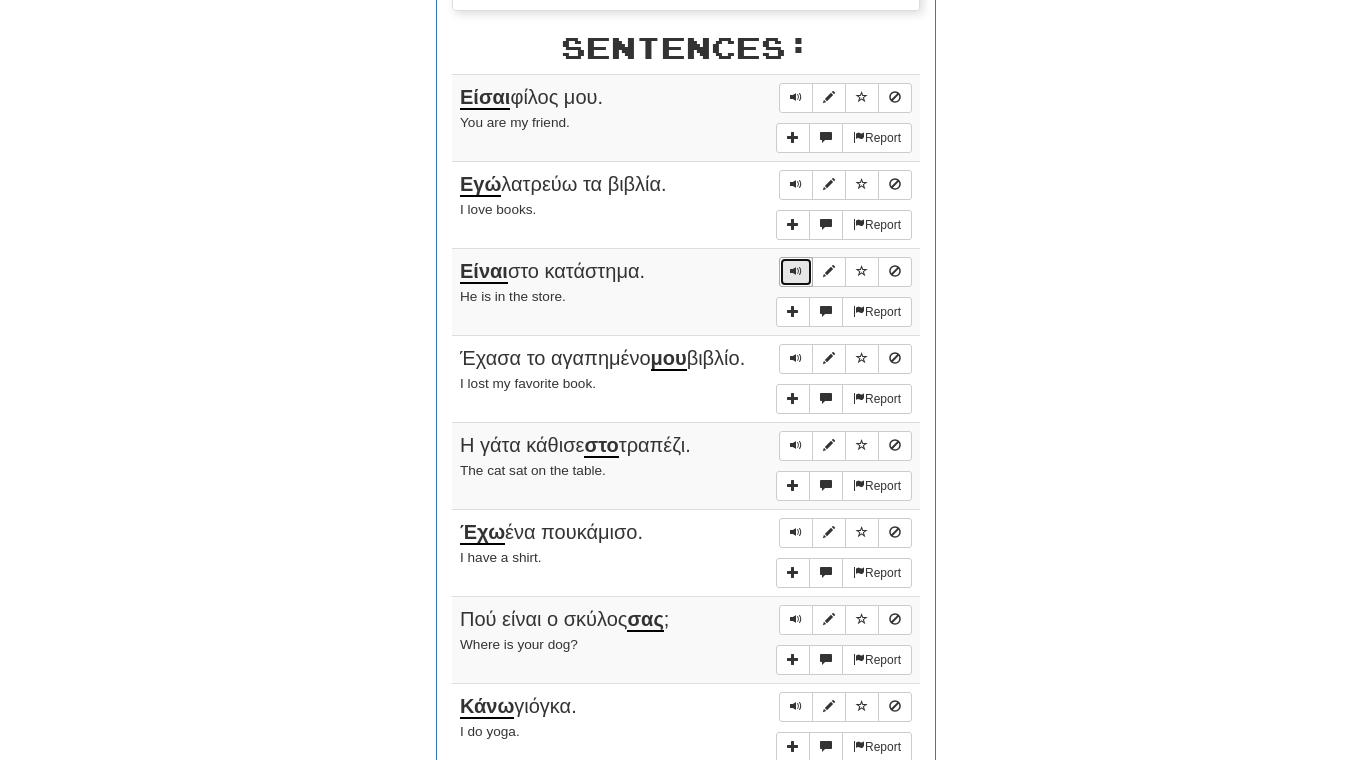 click at bounding box center [796, 271] 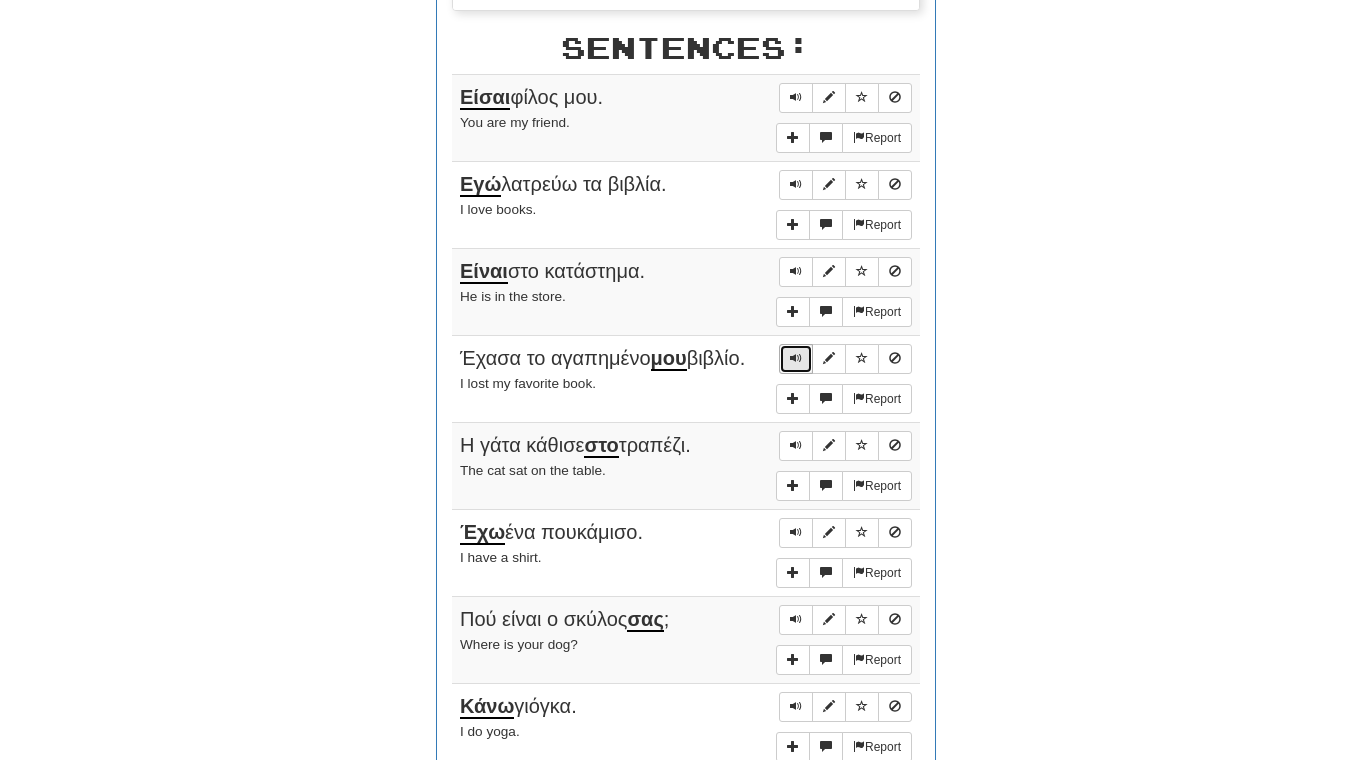 click at bounding box center [796, 358] 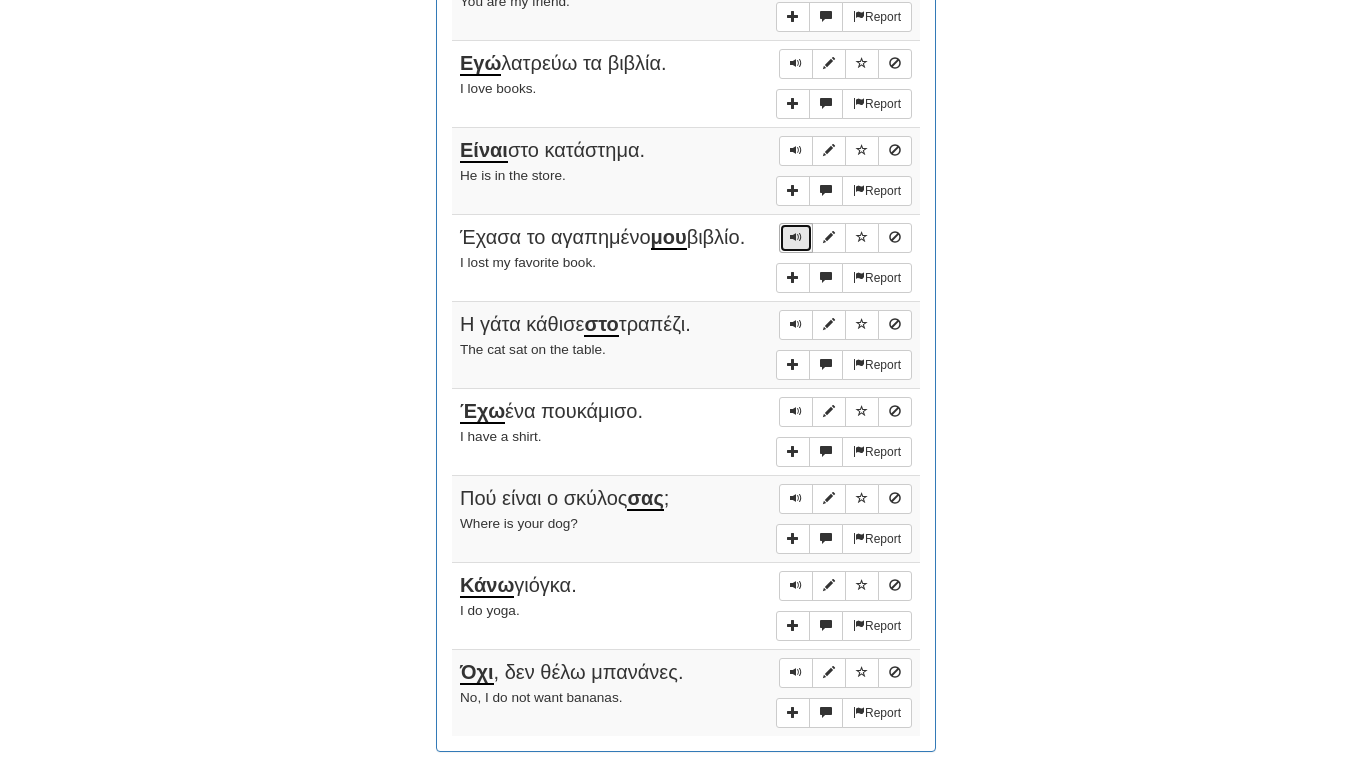 scroll, scrollTop: 1246, scrollLeft: 0, axis: vertical 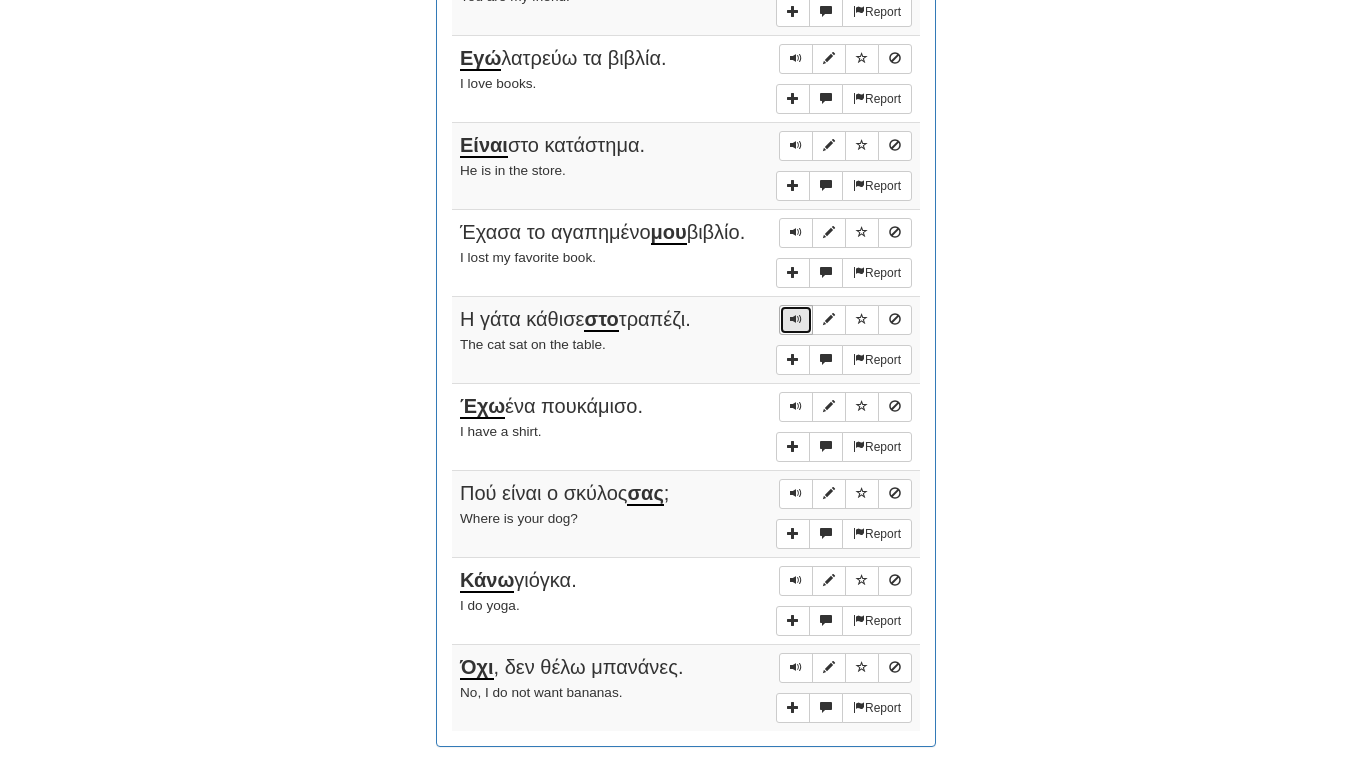 click at bounding box center (796, 319) 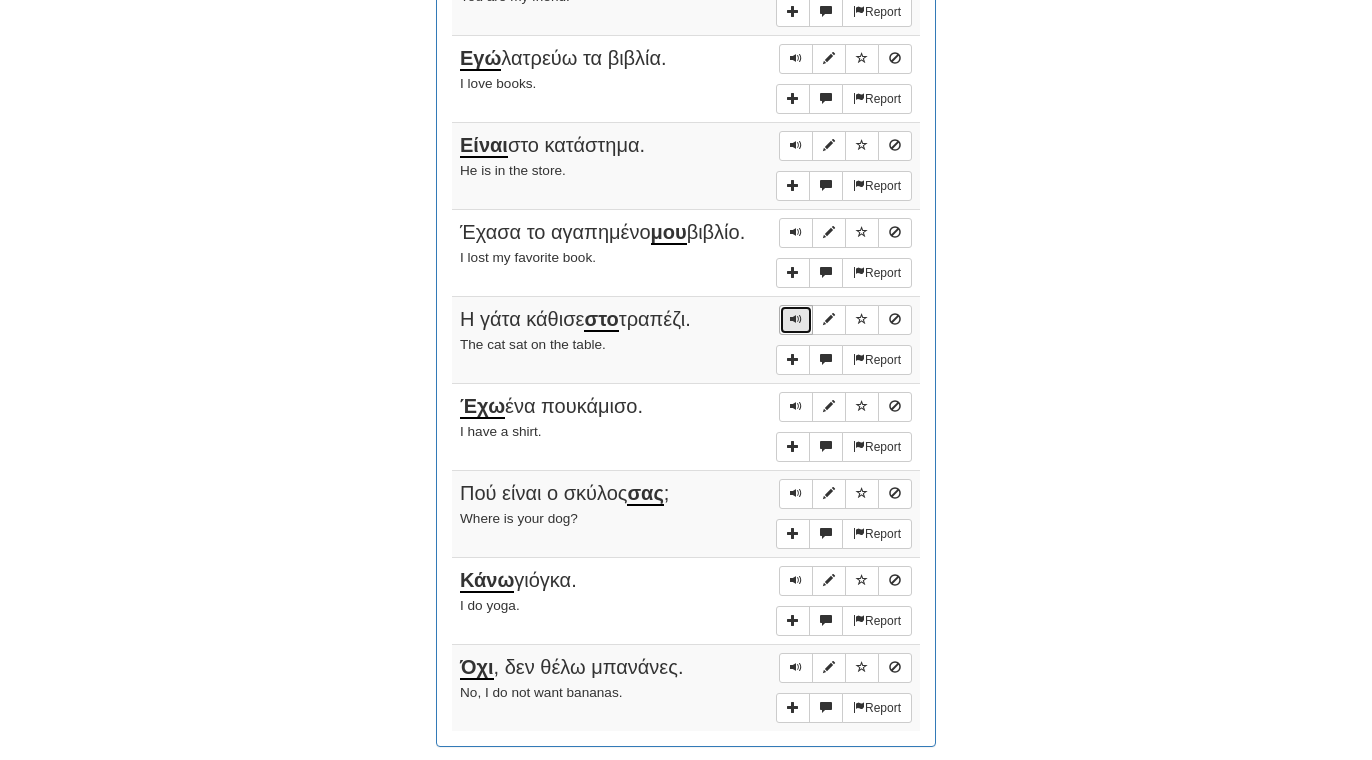 click at bounding box center (796, 319) 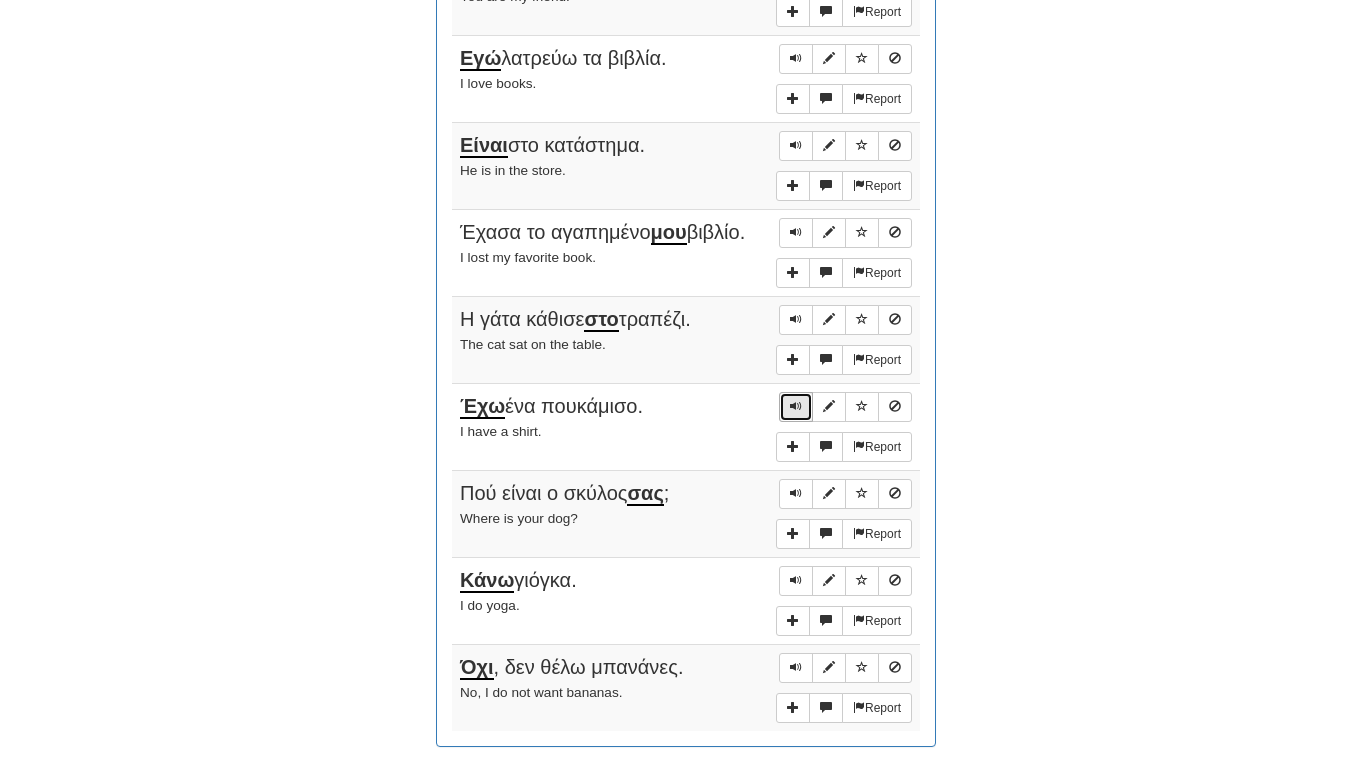 click at bounding box center [796, 406] 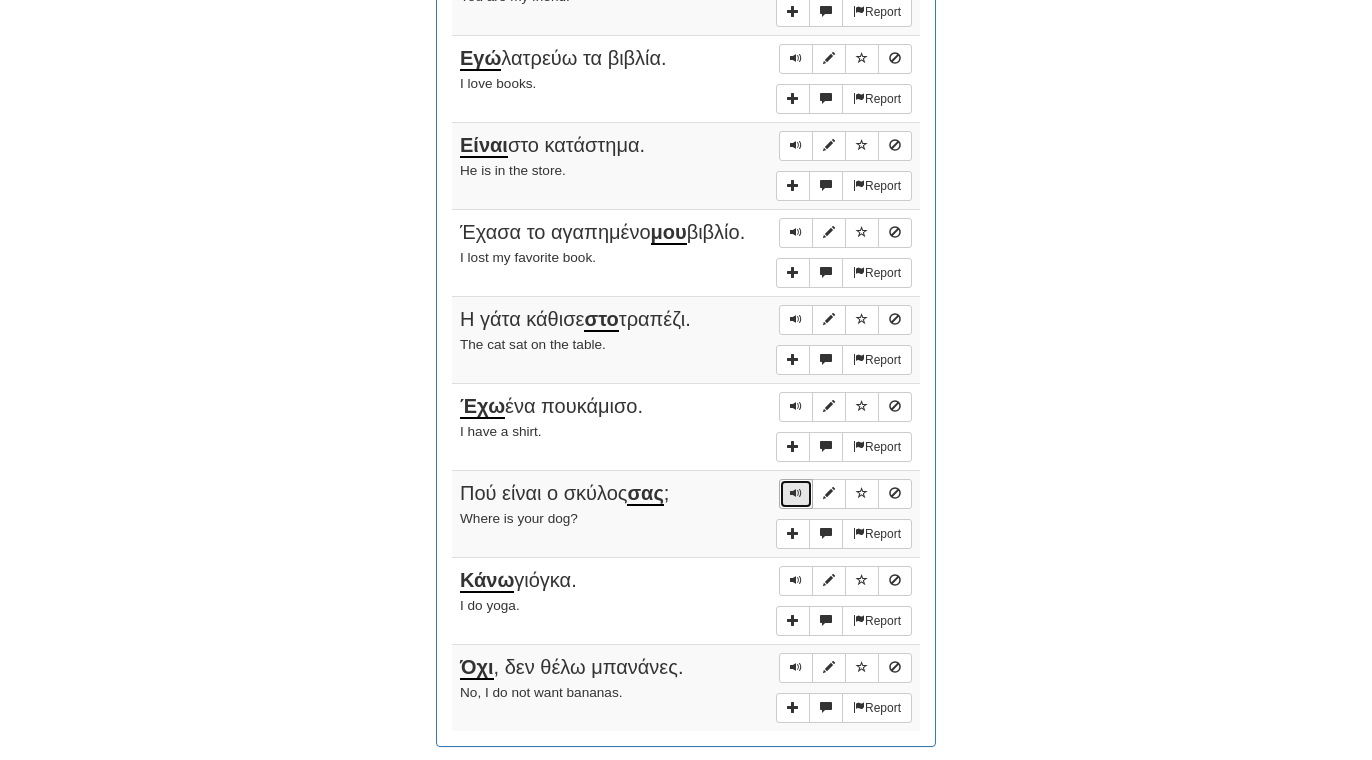 click at bounding box center (796, 494) 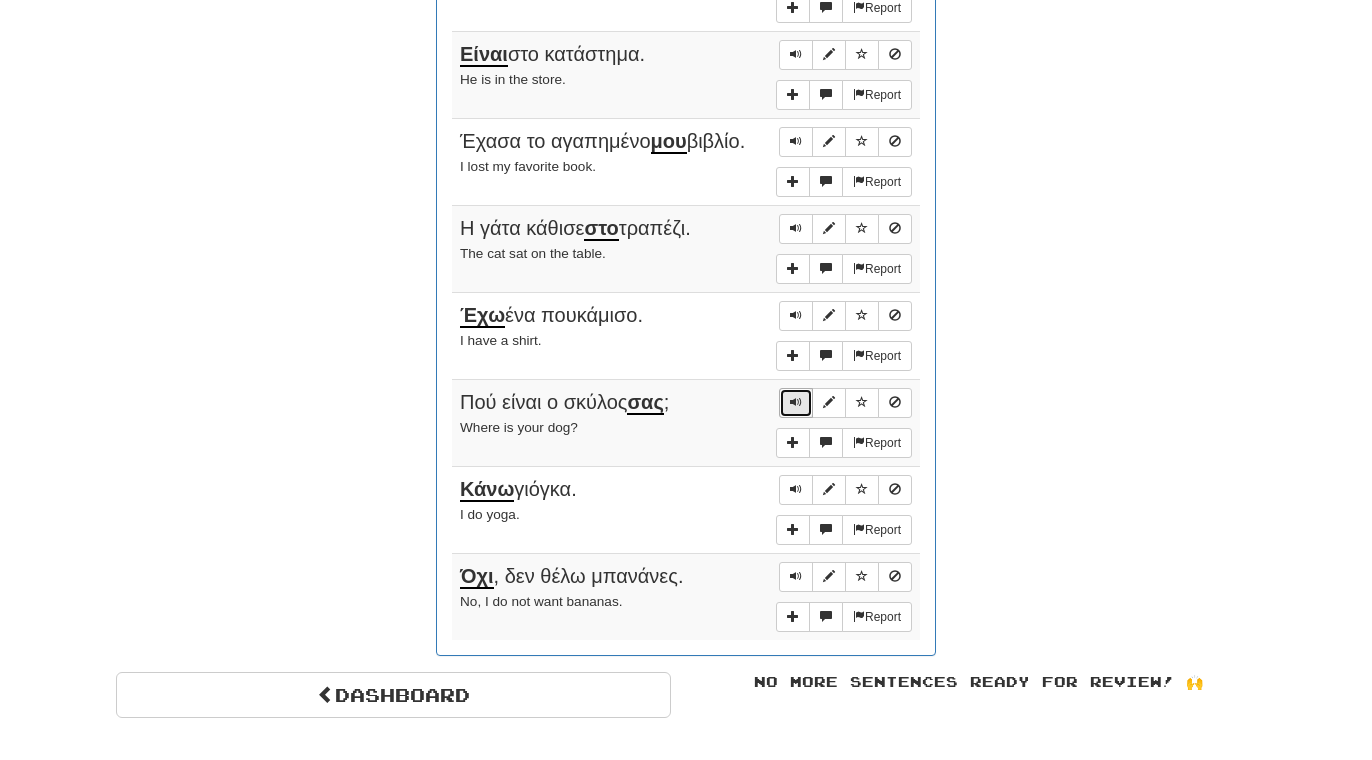 scroll, scrollTop: 1341, scrollLeft: 0, axis: vertical 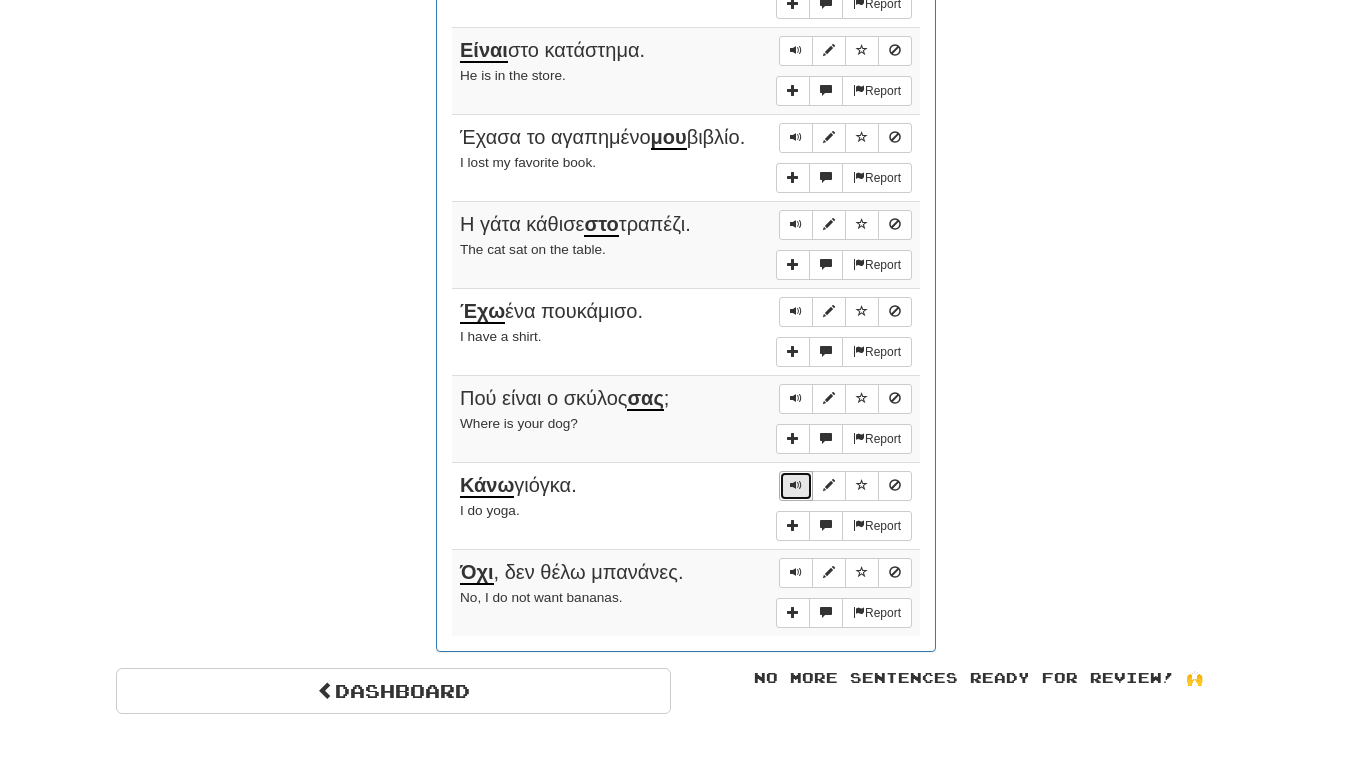 click at bounding box center [796, 485] 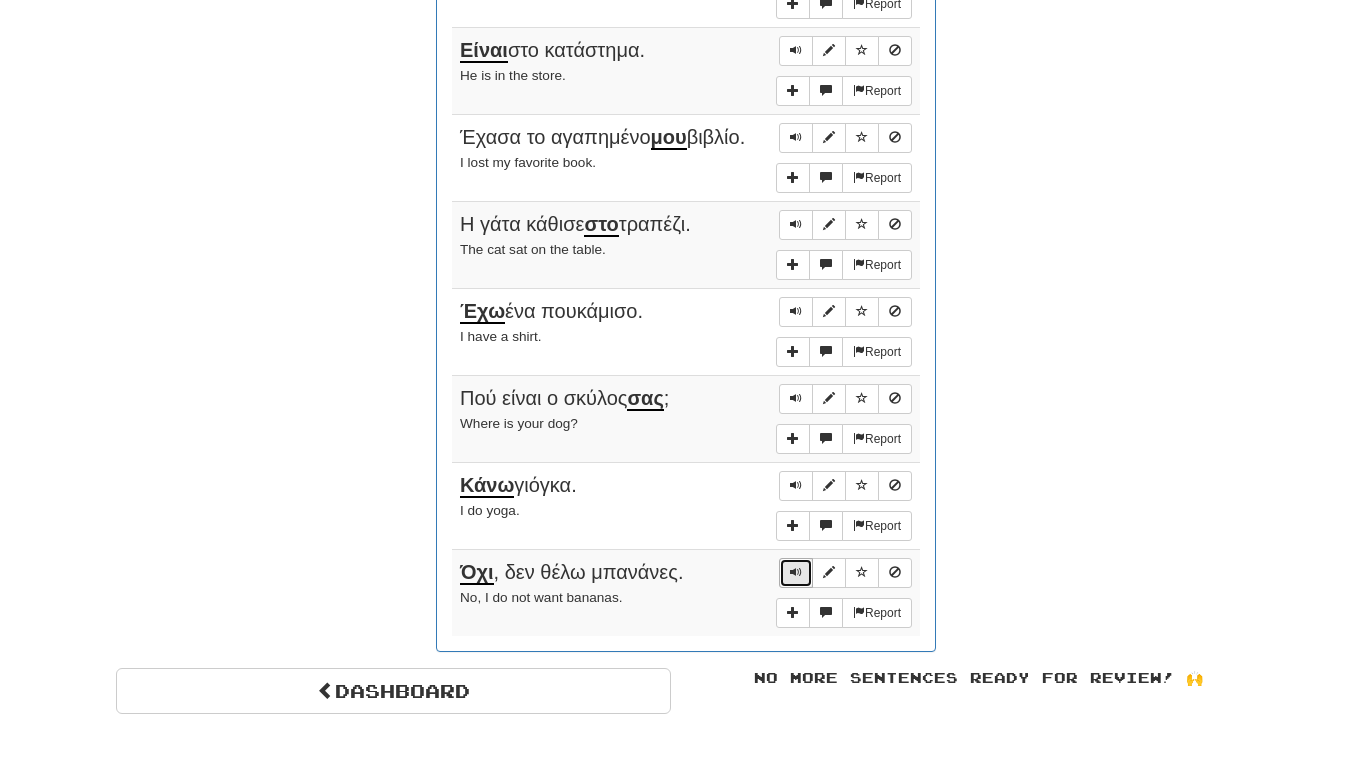 click at bounding box center [796, 572] 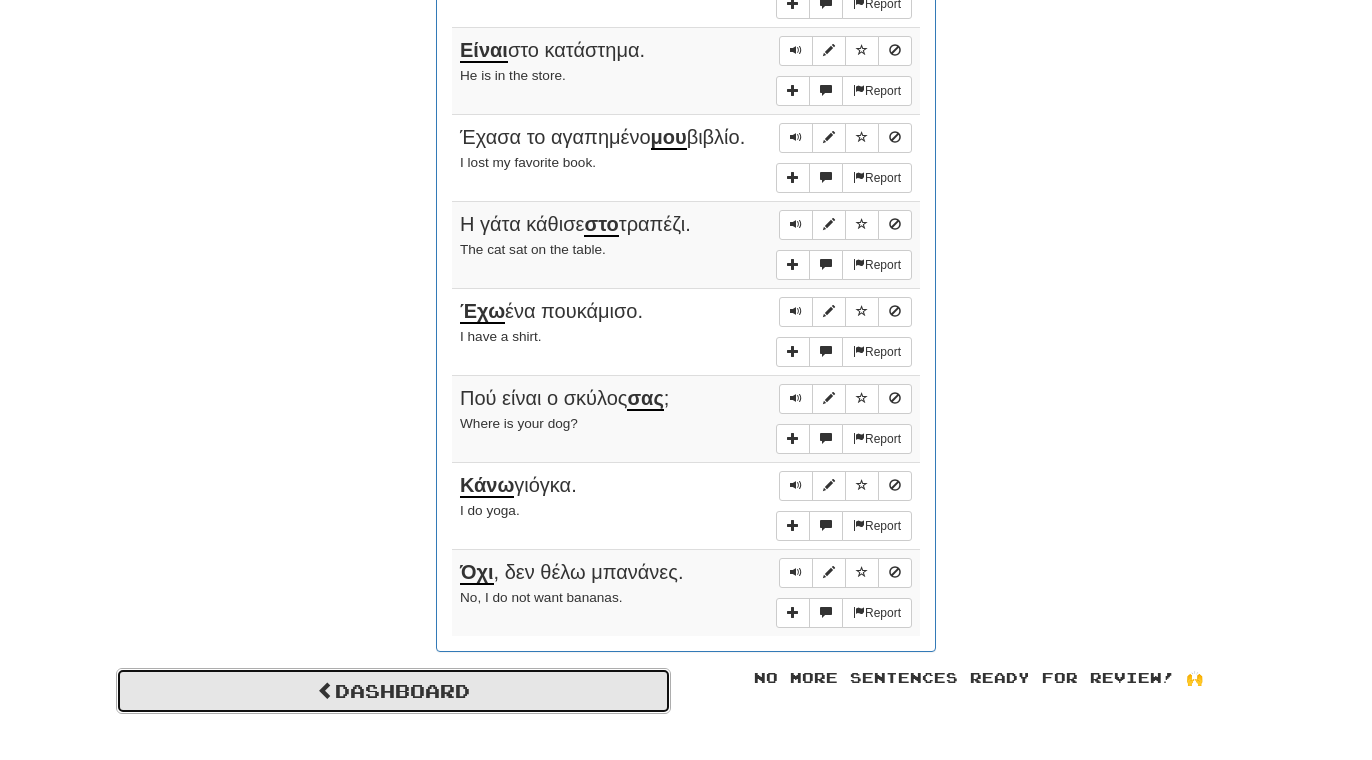 click on "Dashboard" at bounding box center (393, 691) 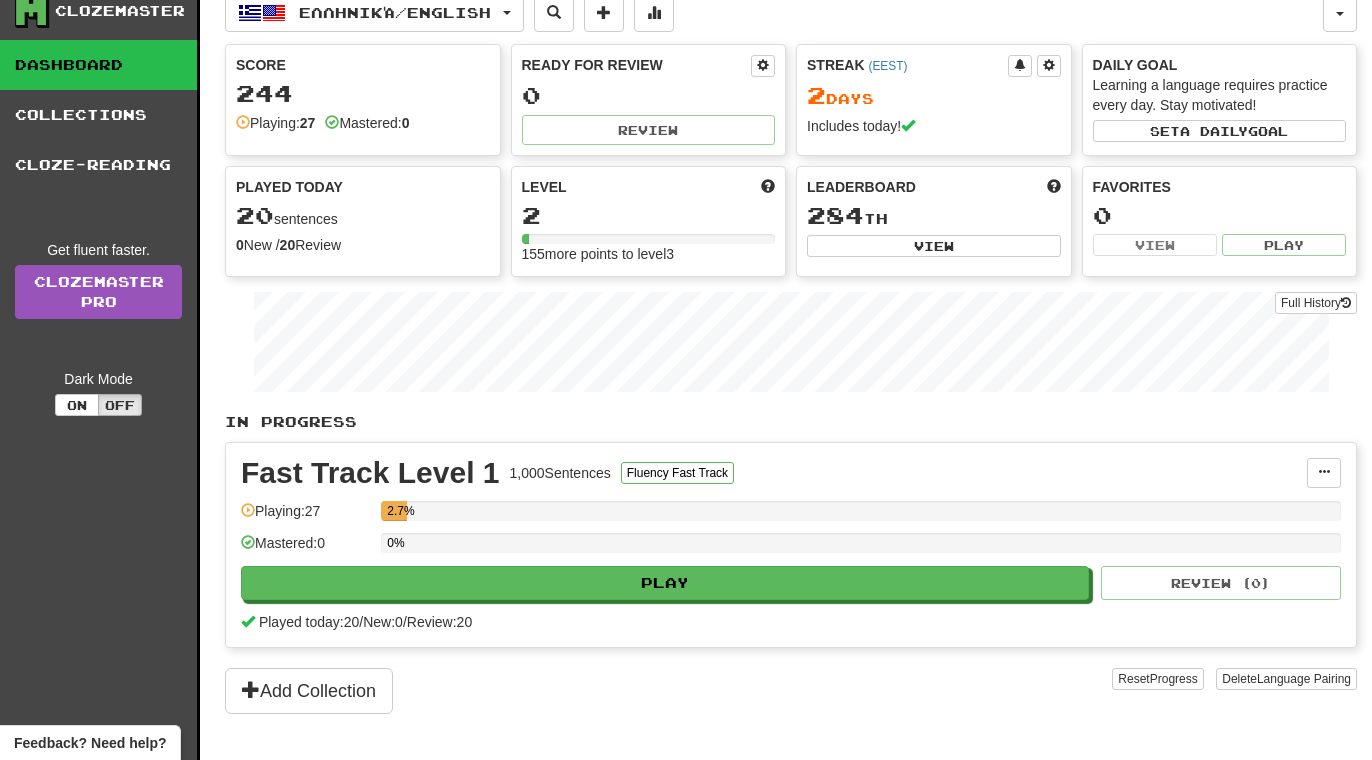 scroll, scrollTop: 0, scrollLeft: 0, axis: both 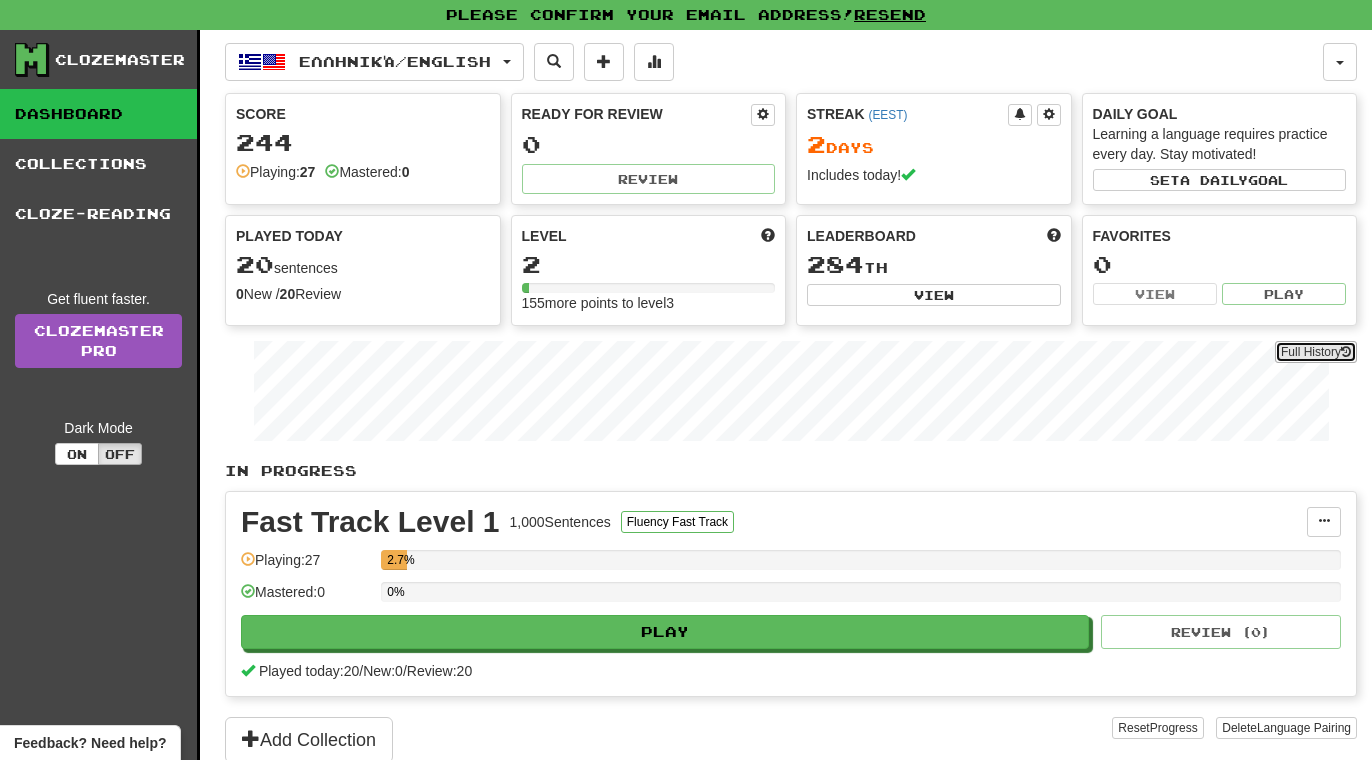 click on "Full History" at bounding box center [1316, 352] 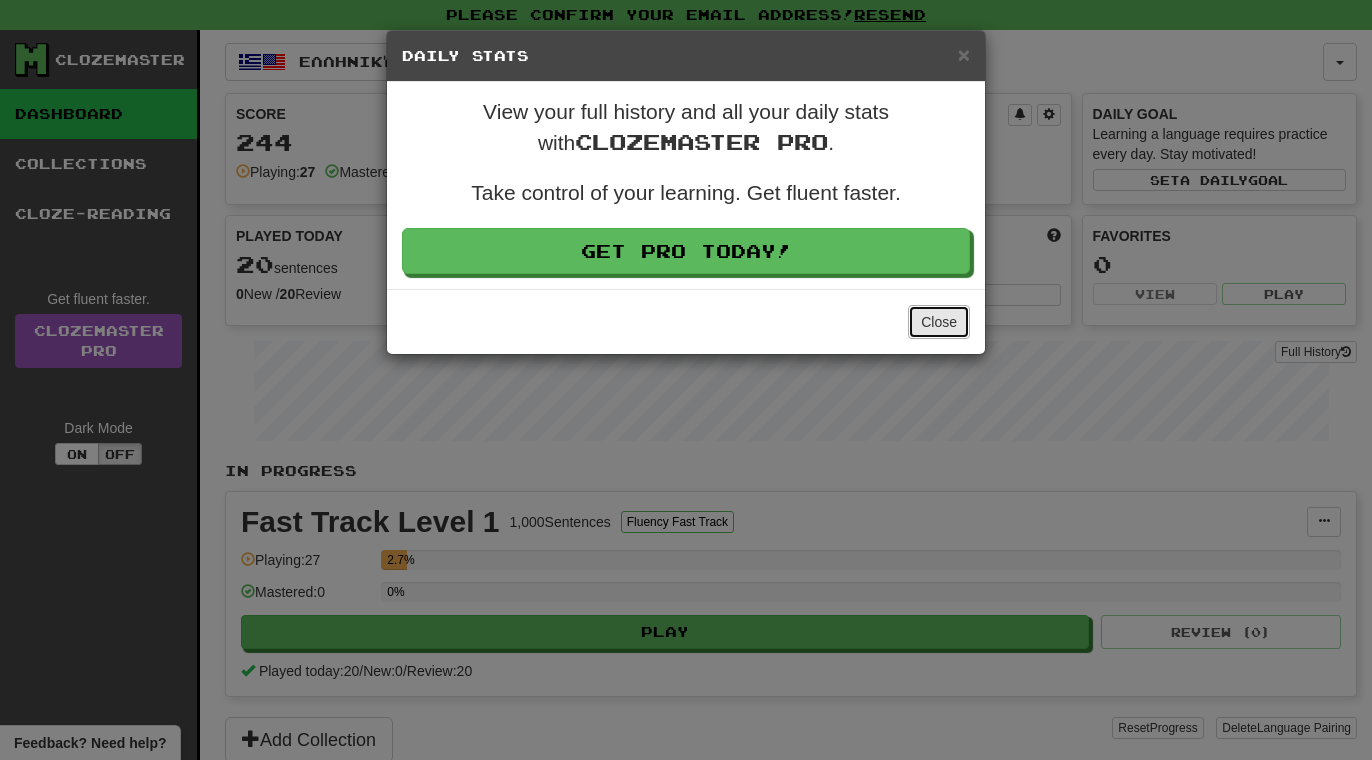 click on "Close" at bounding box center [939, 322] 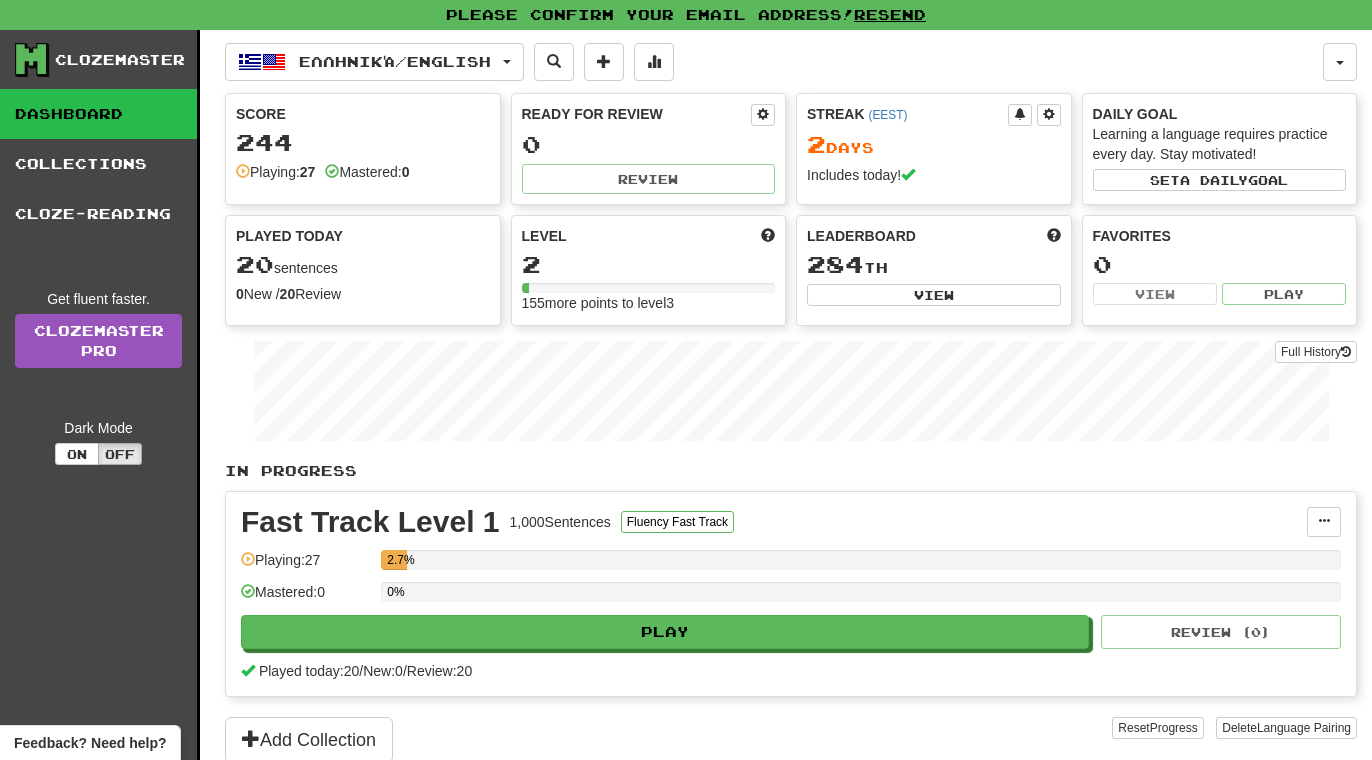 click on "244" at bounding box center [363, 142] 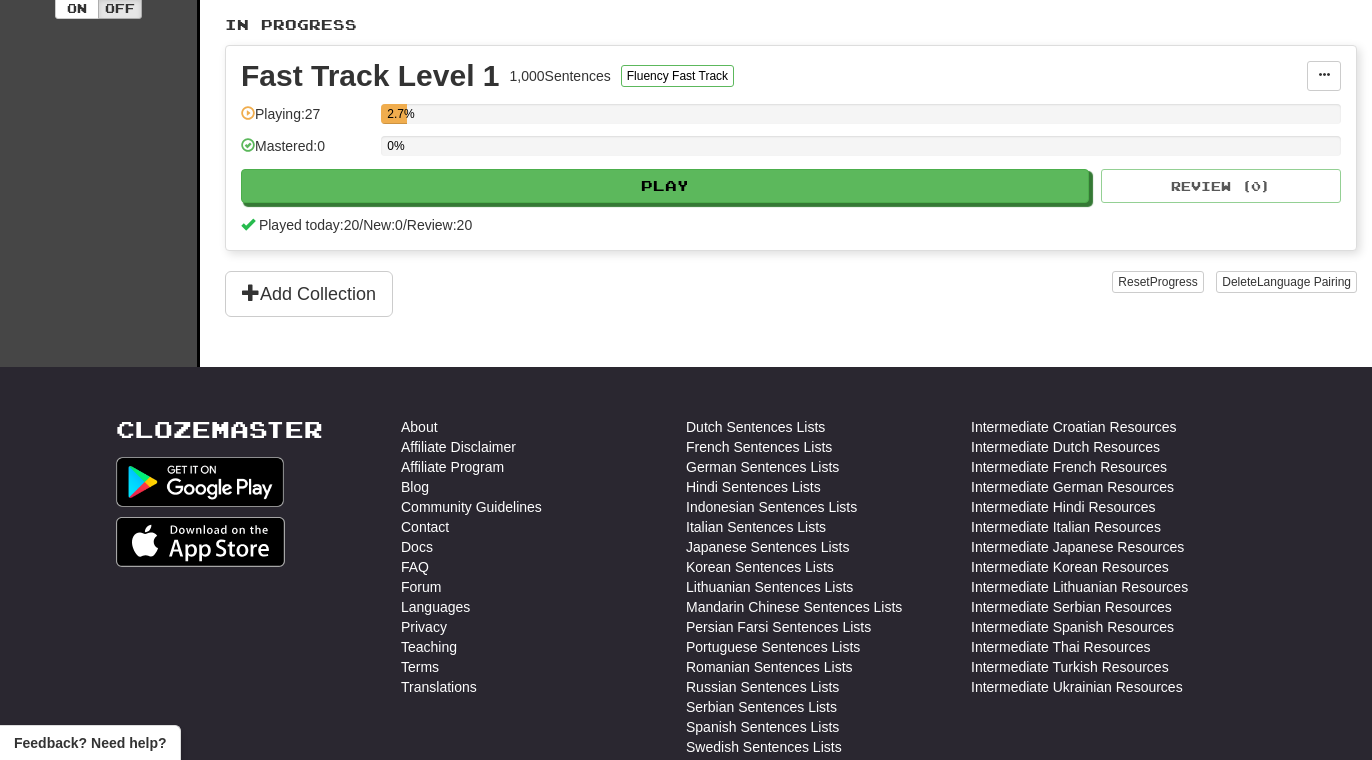 scroll, scrollTop: 445, scrollLeft: 0, axis: vertical 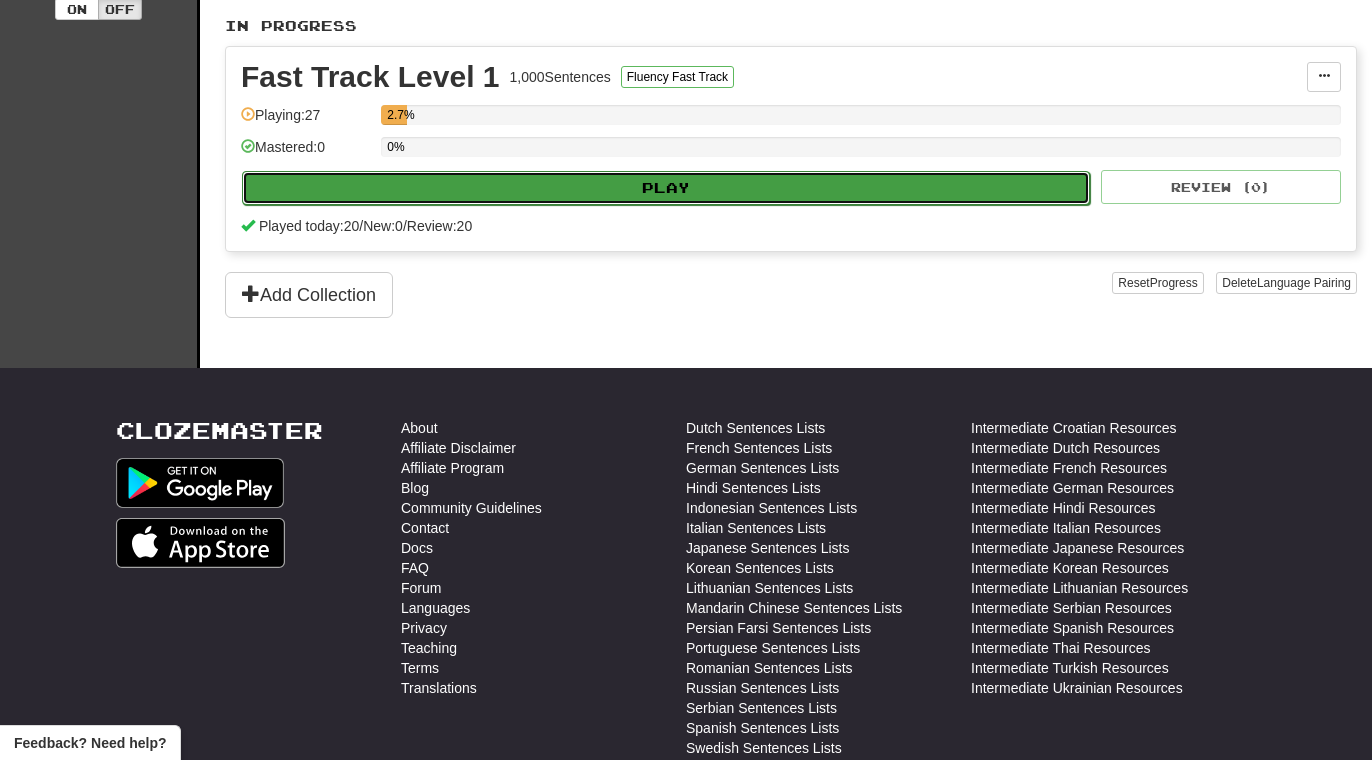 click on "Play" at bounding box center (666, 188) 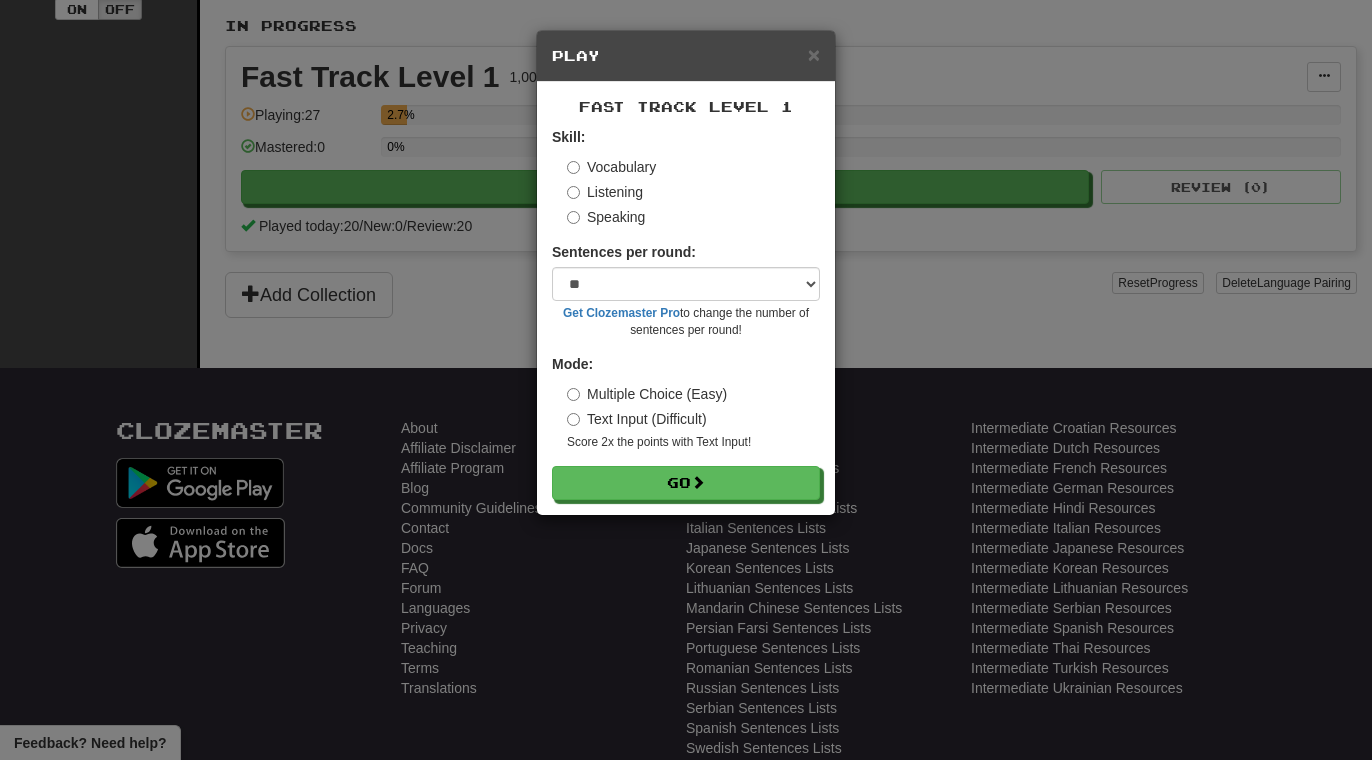 click on "Text Input (Difficult)" at bounding box center (637, 419) 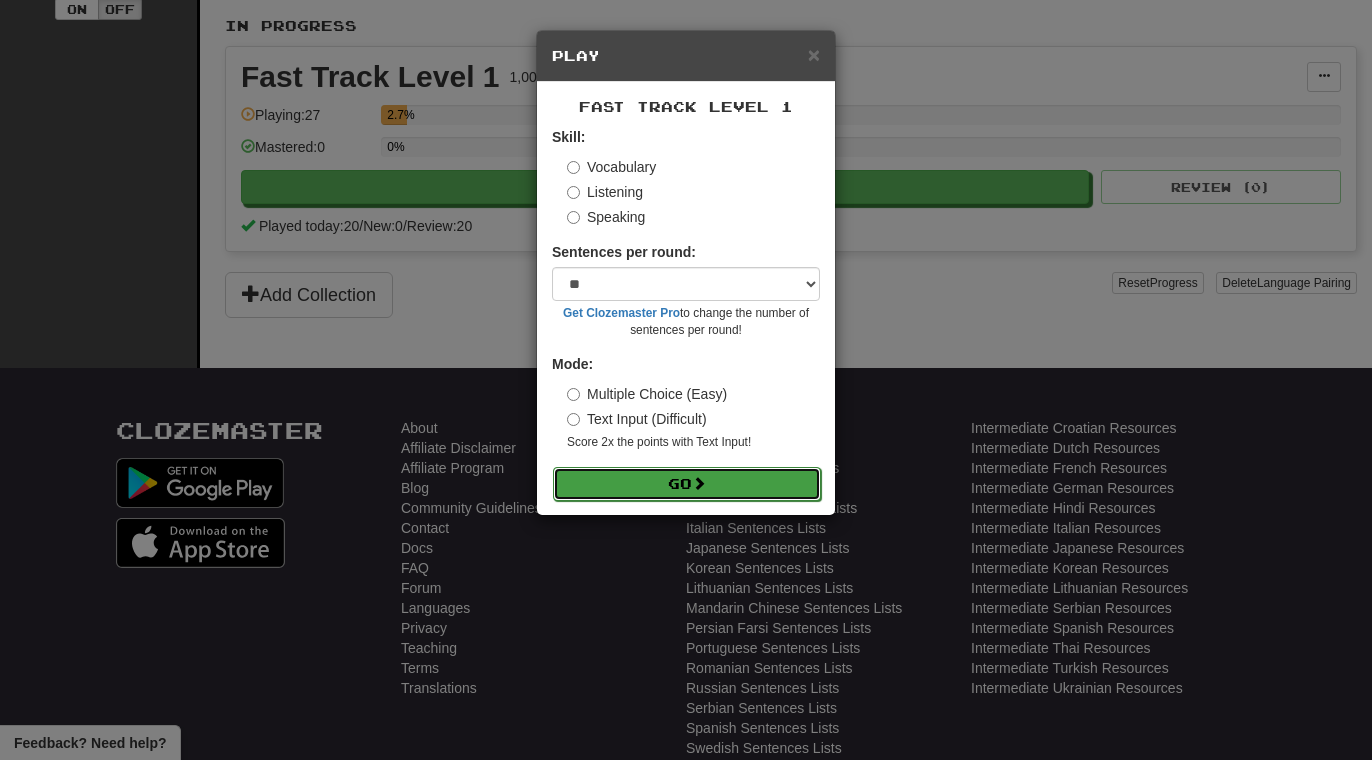 click on "Go" at bounding box center (687, 484) 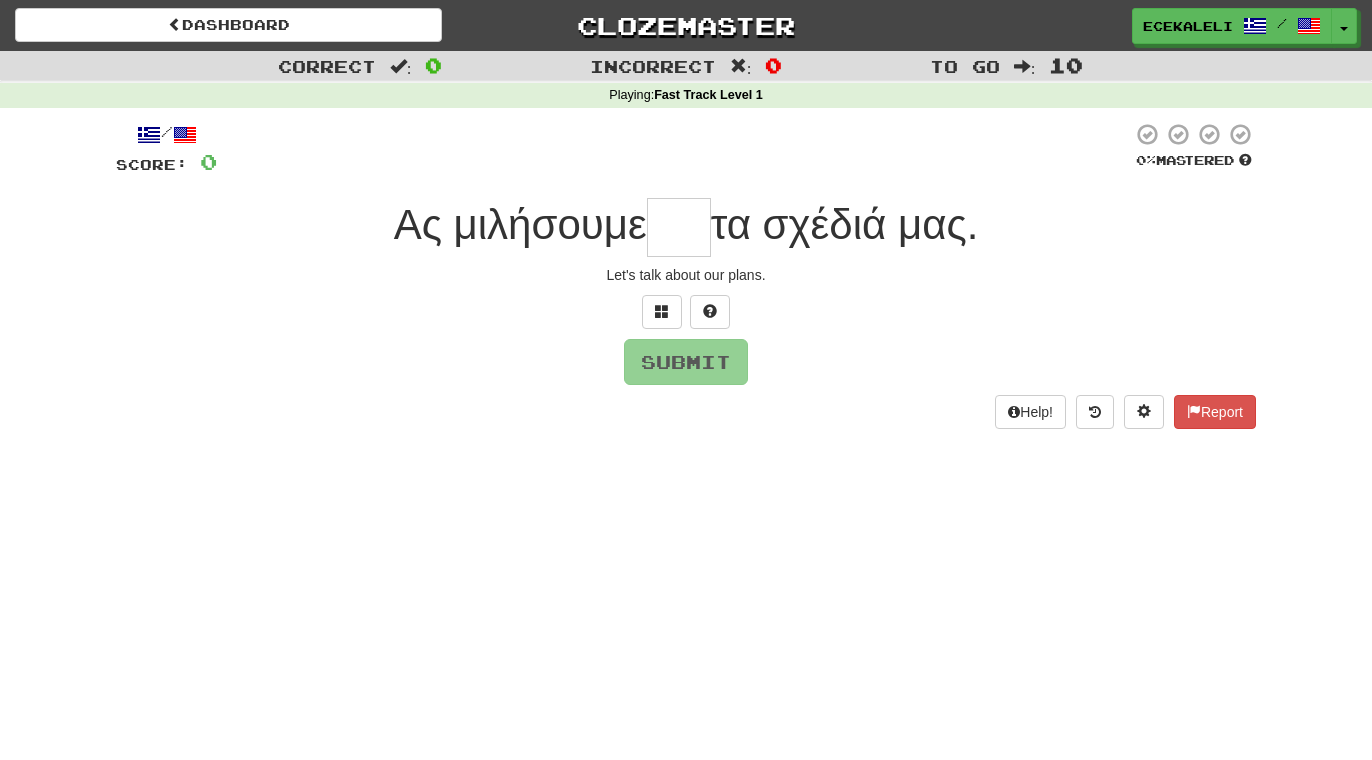 scroll, scrollTop: 0, scrollLeft: 0, axis: both 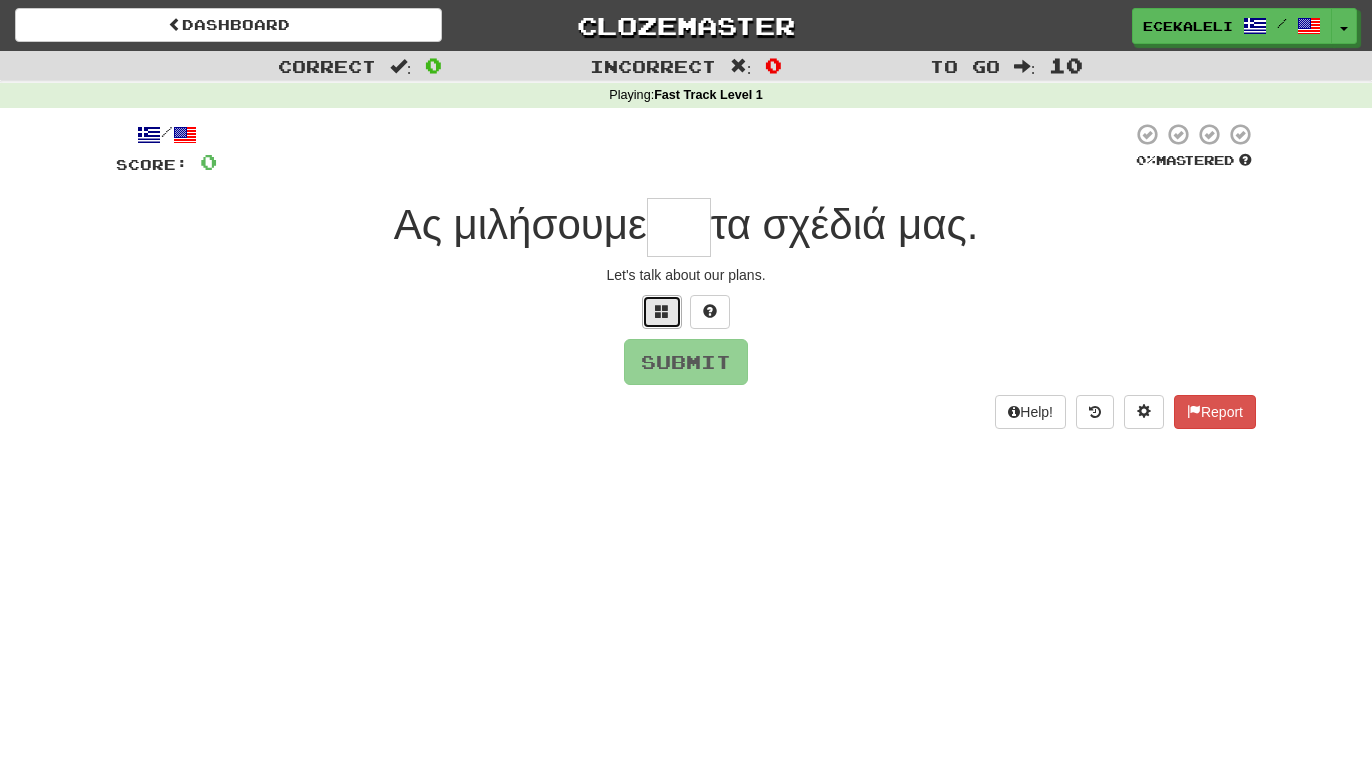 click at bounding box center [662, 312] 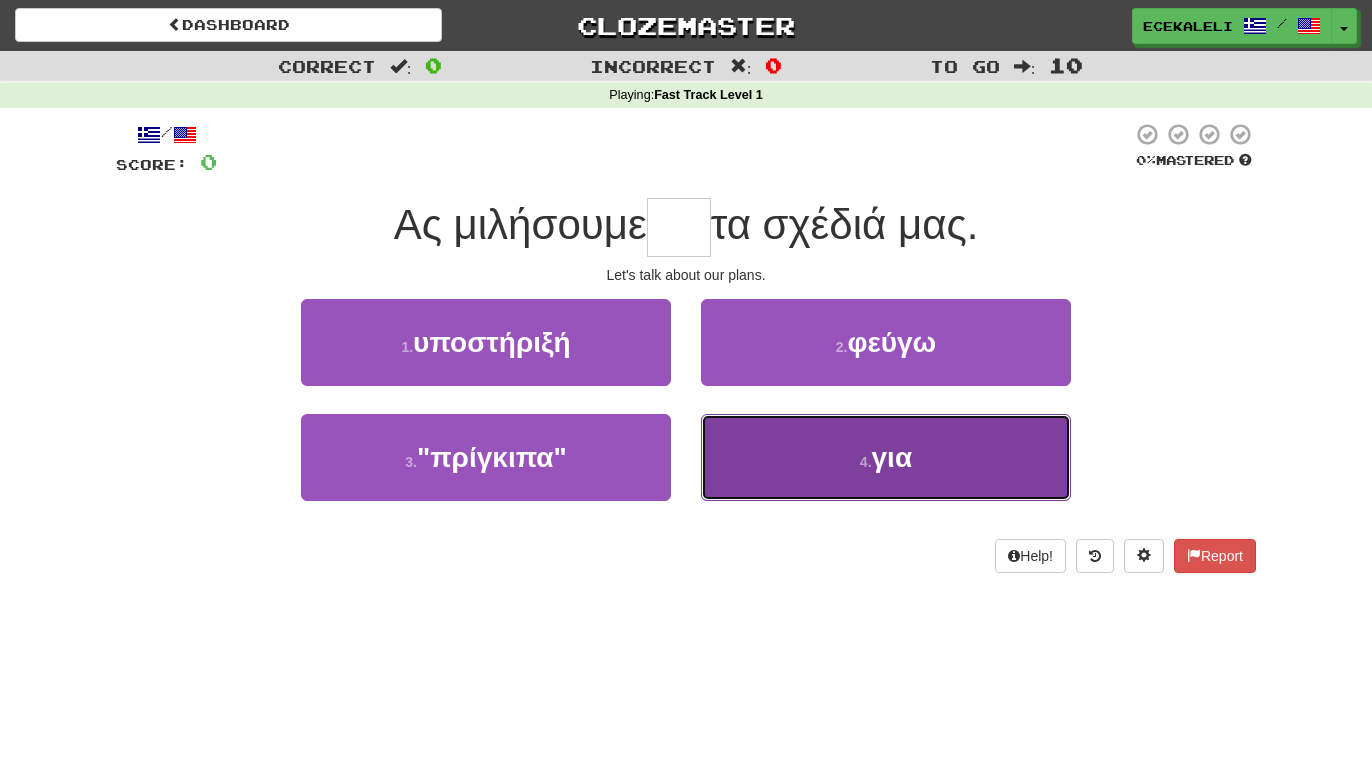 click on "4 .  για" at bounding box center [886, 457] 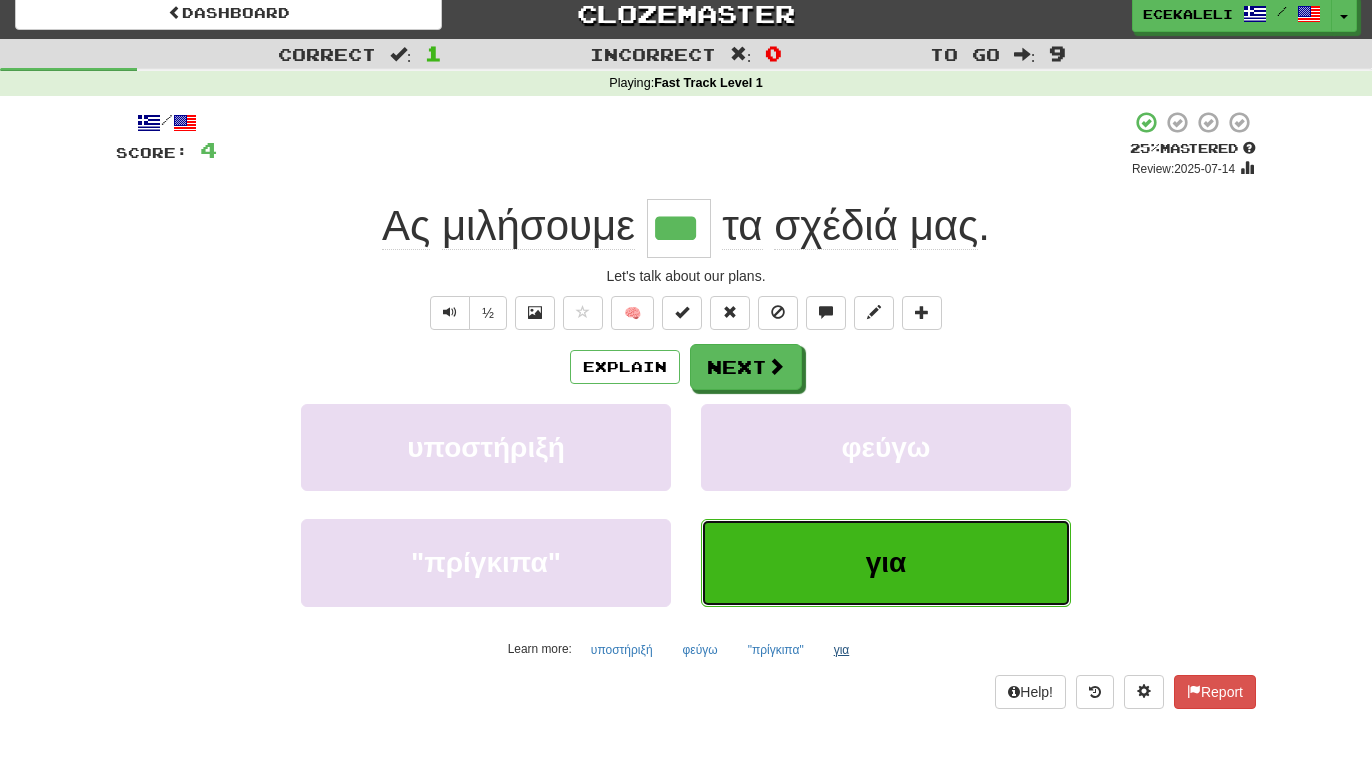 scroll, scrollTop: 0, scrollLeft: 0, axis: both 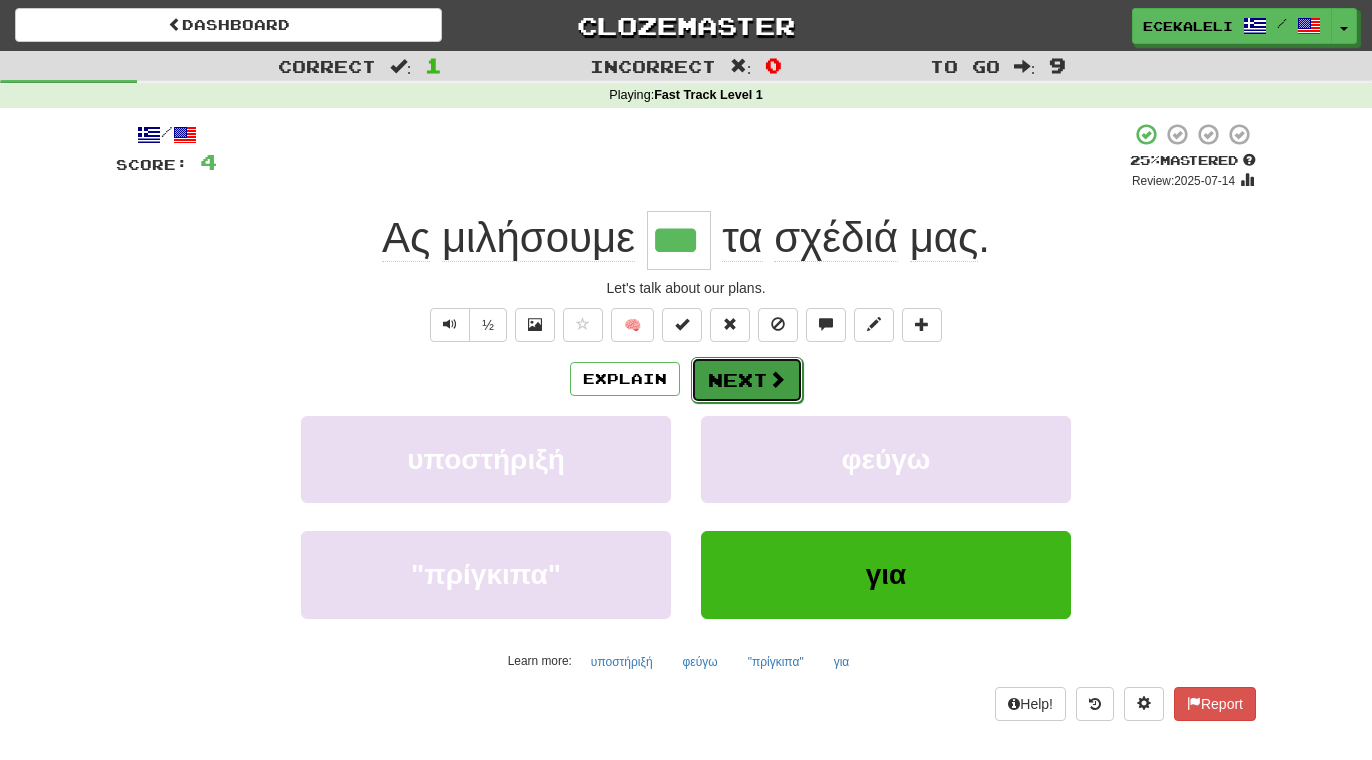click on "Next" at bounding box center (747, 380) 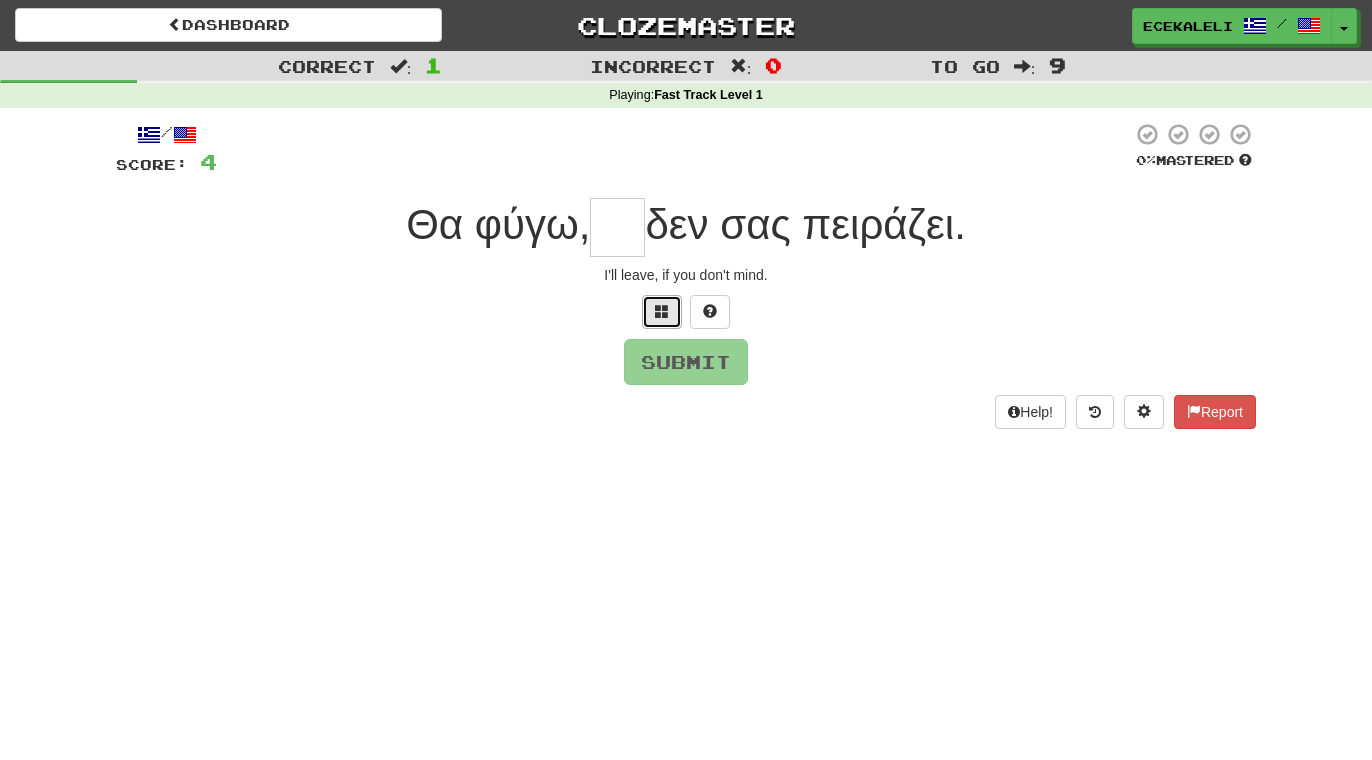 click at bounding box center [662, 311] 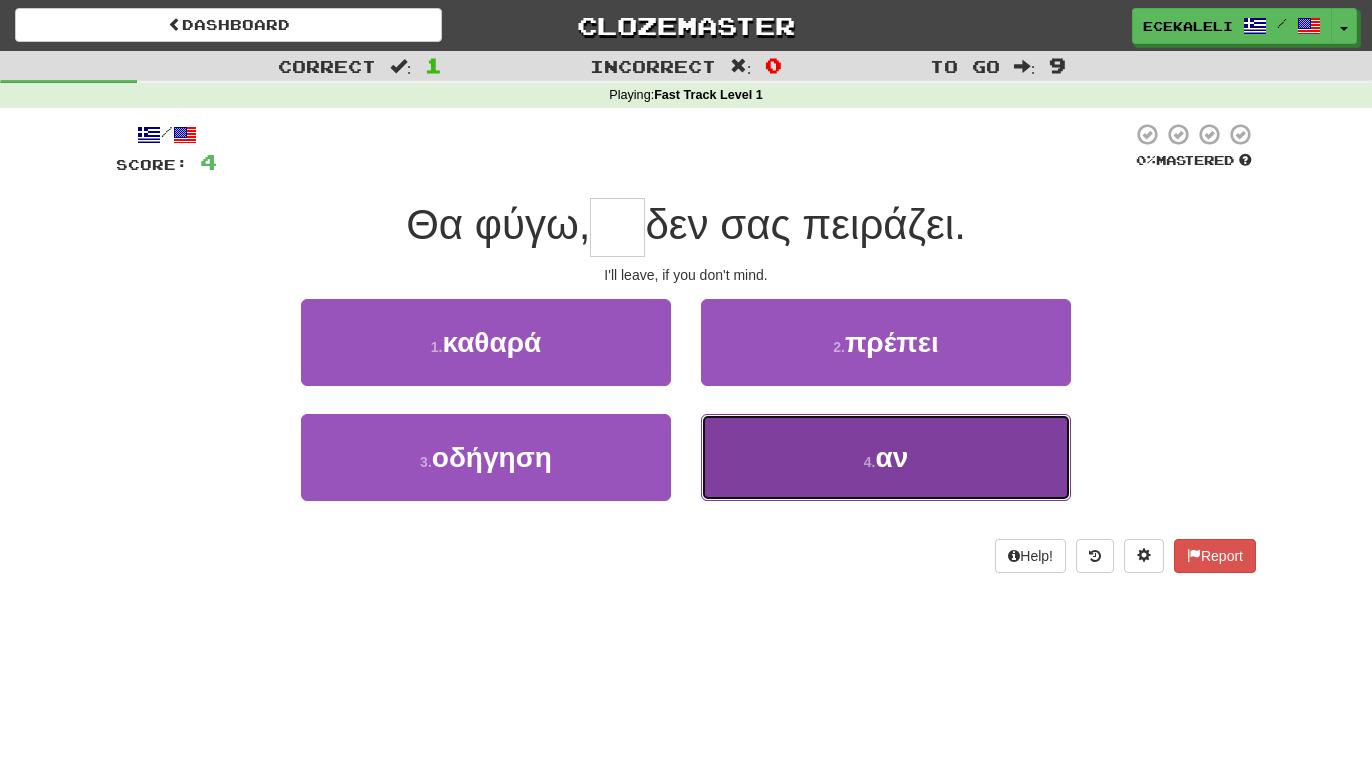 click on "4 .  αν" at bounding box center (886, 457) 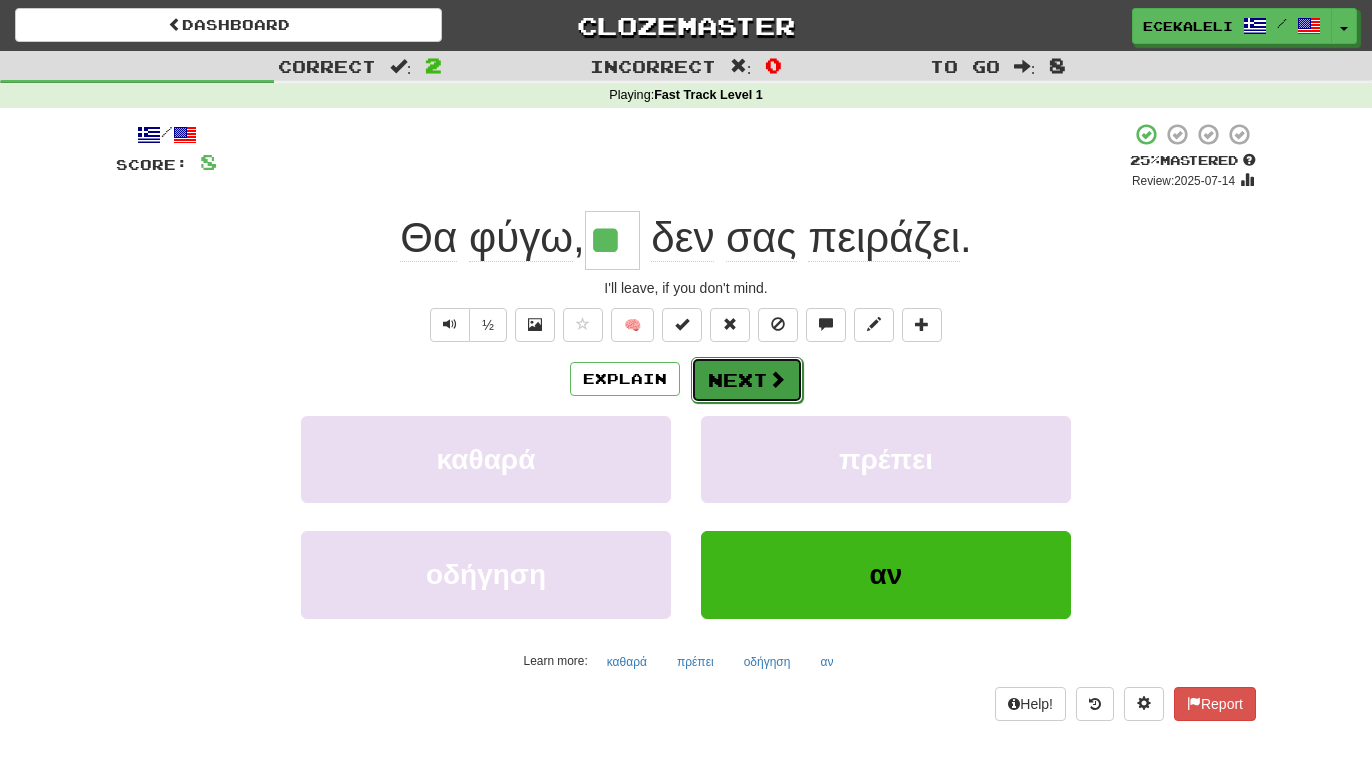 click on "Next" at bounding box center (747, 380) 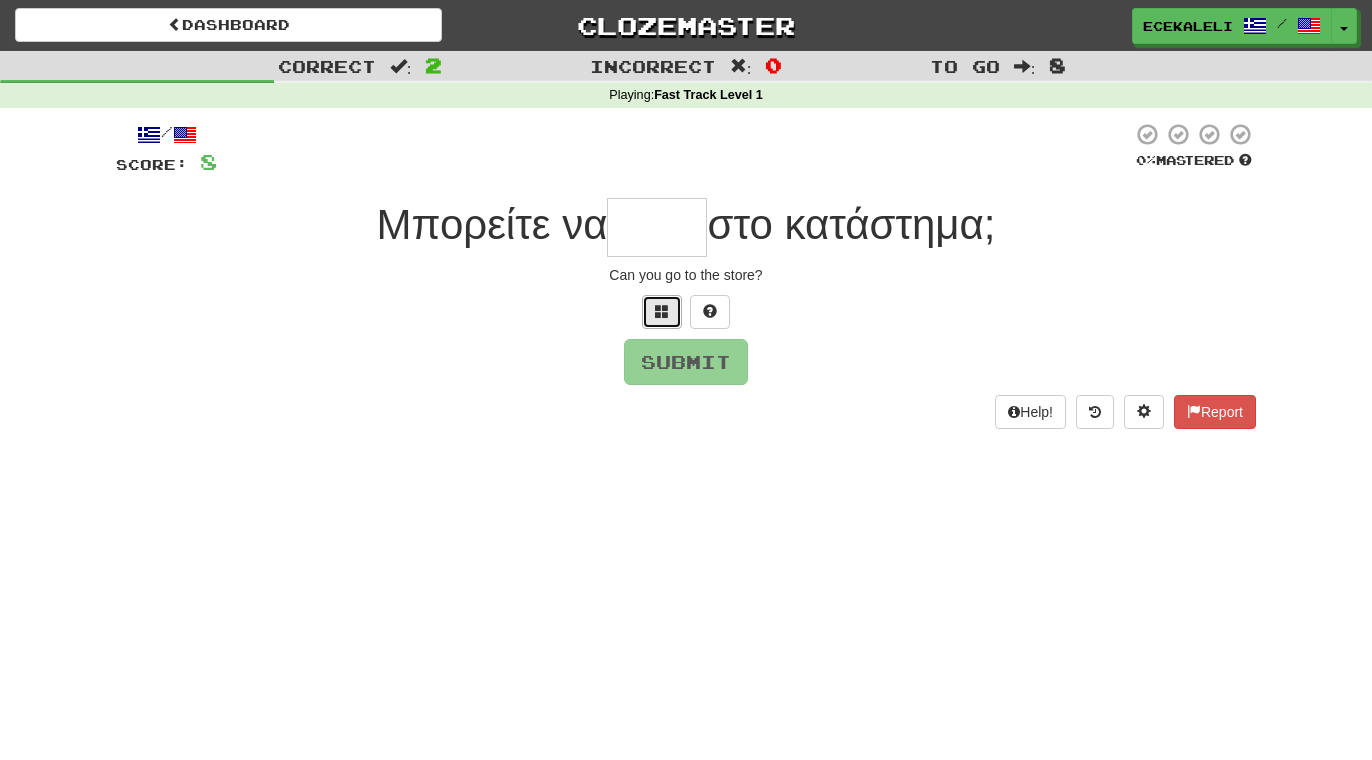 click at bounding box center [662, 311] 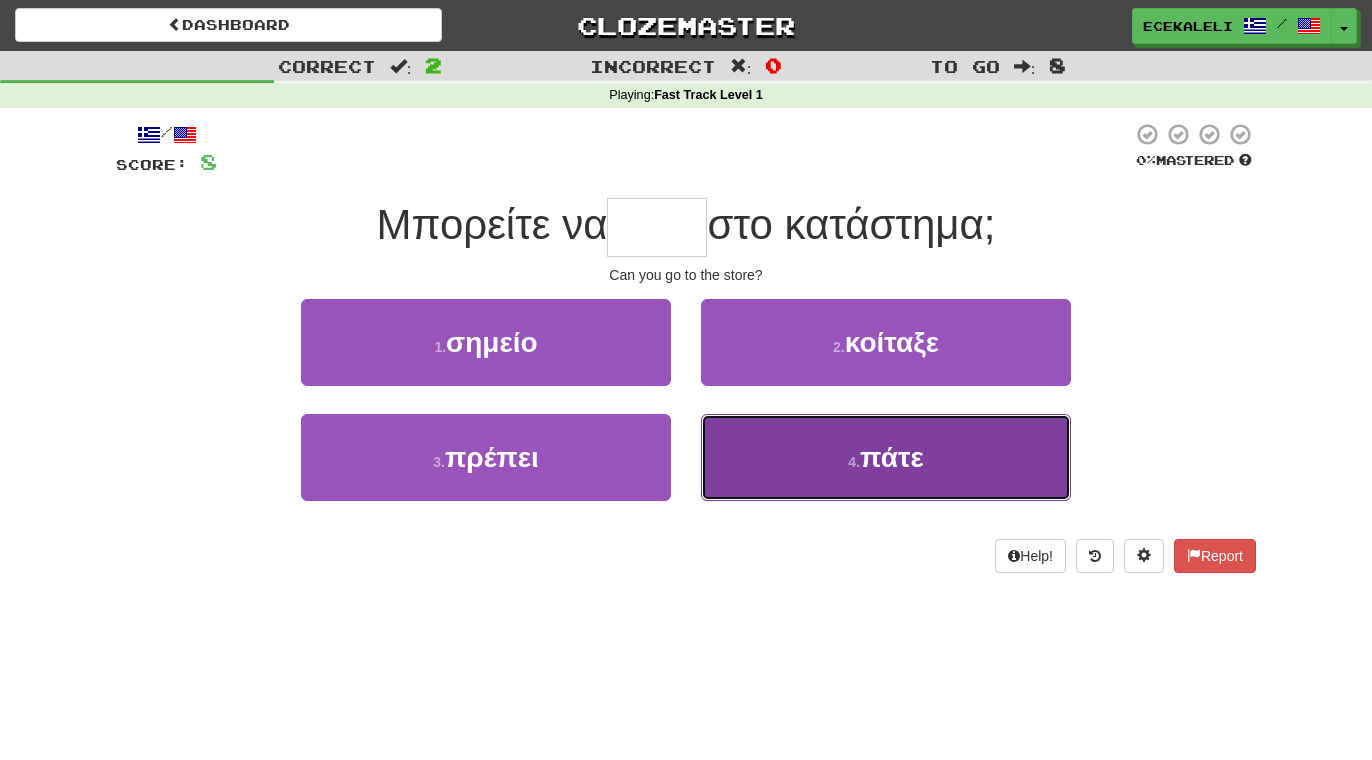 click on "4 .  πάτε" at bounding box center [886, 457] 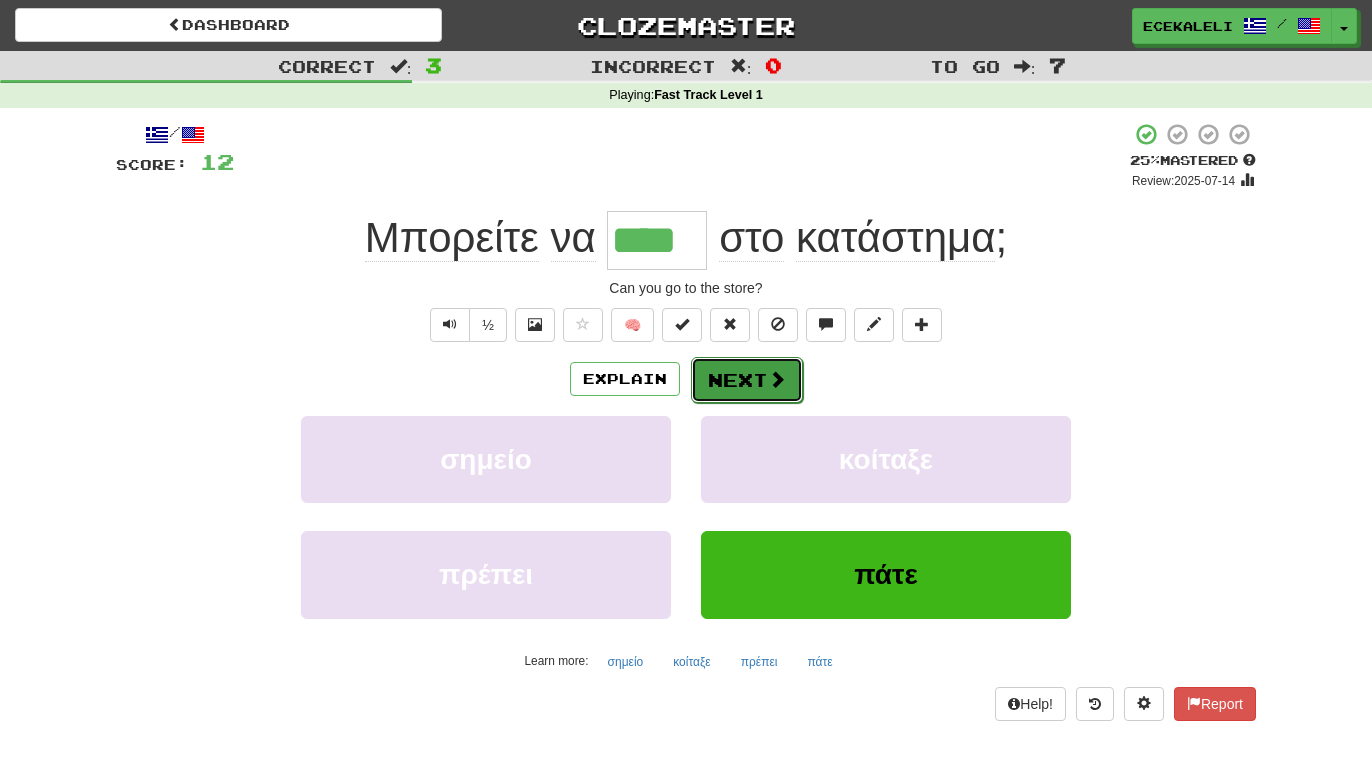 click on "Next" at bounding box center (747, 380) 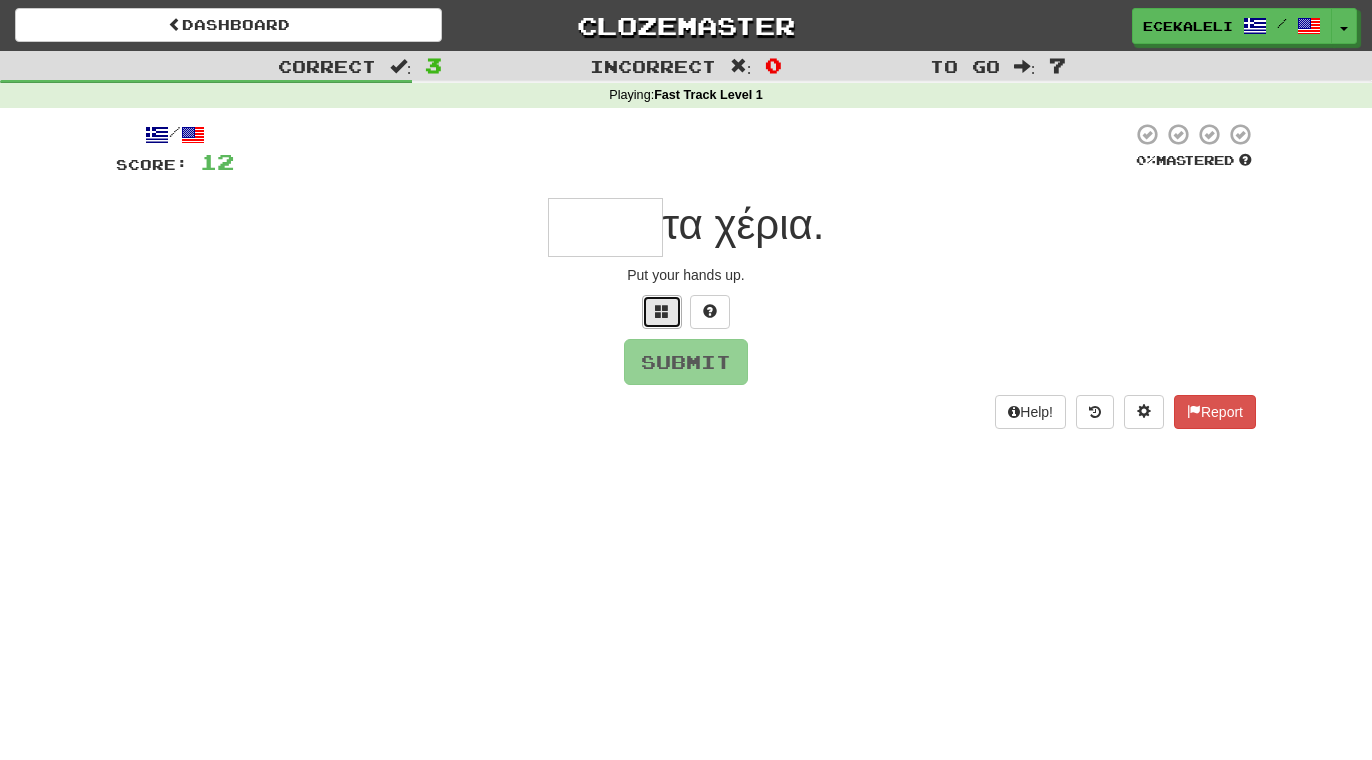 click at bounding box center [662, 312] 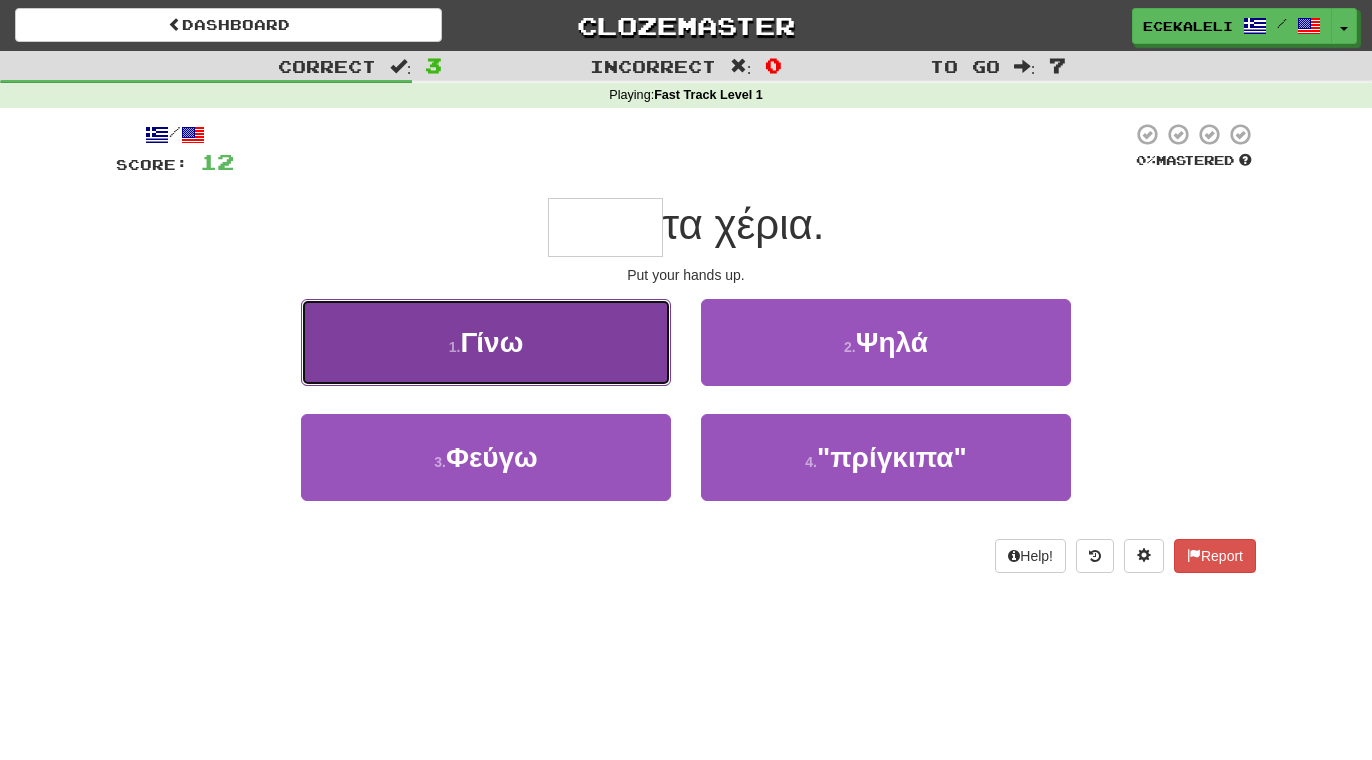 click on "1 .  Γίνω" at bounding box center [486, 342] 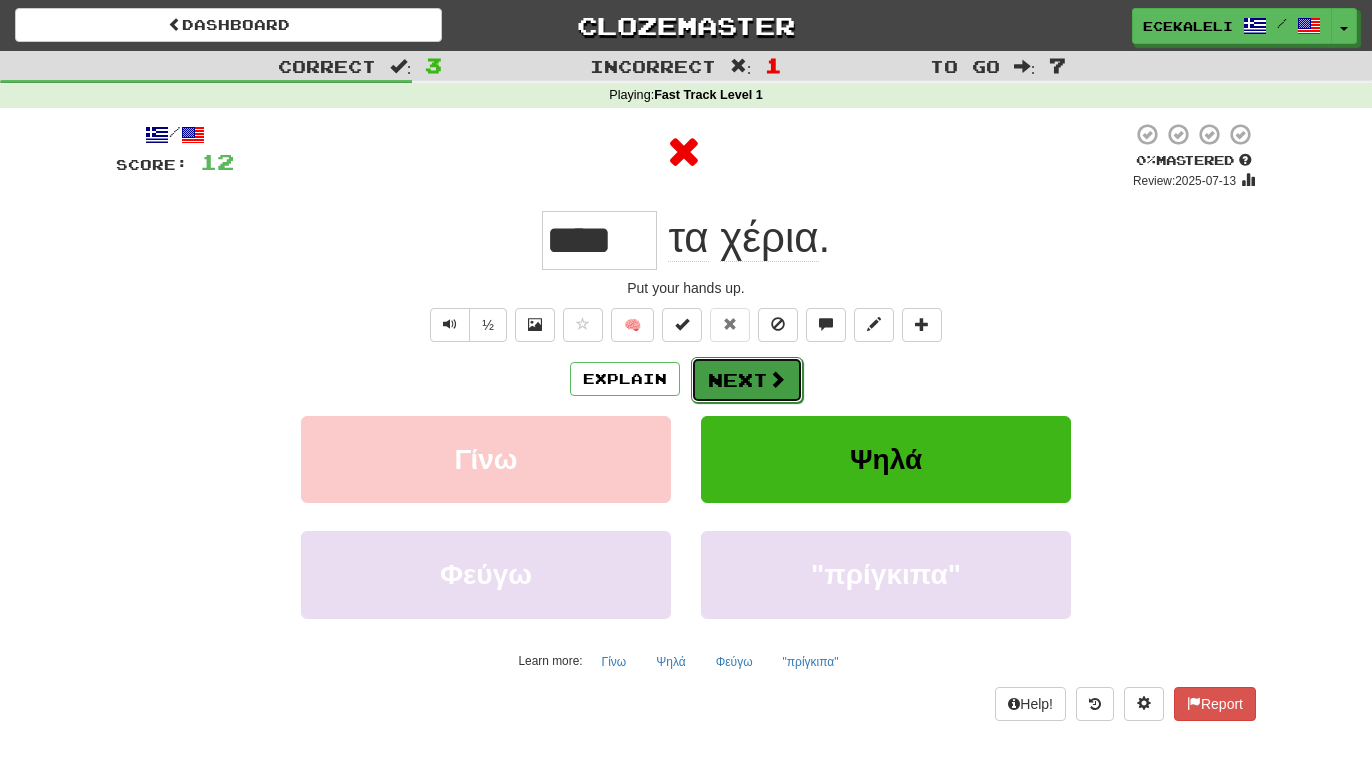 click on "Next" at bounding box center [747, 380] 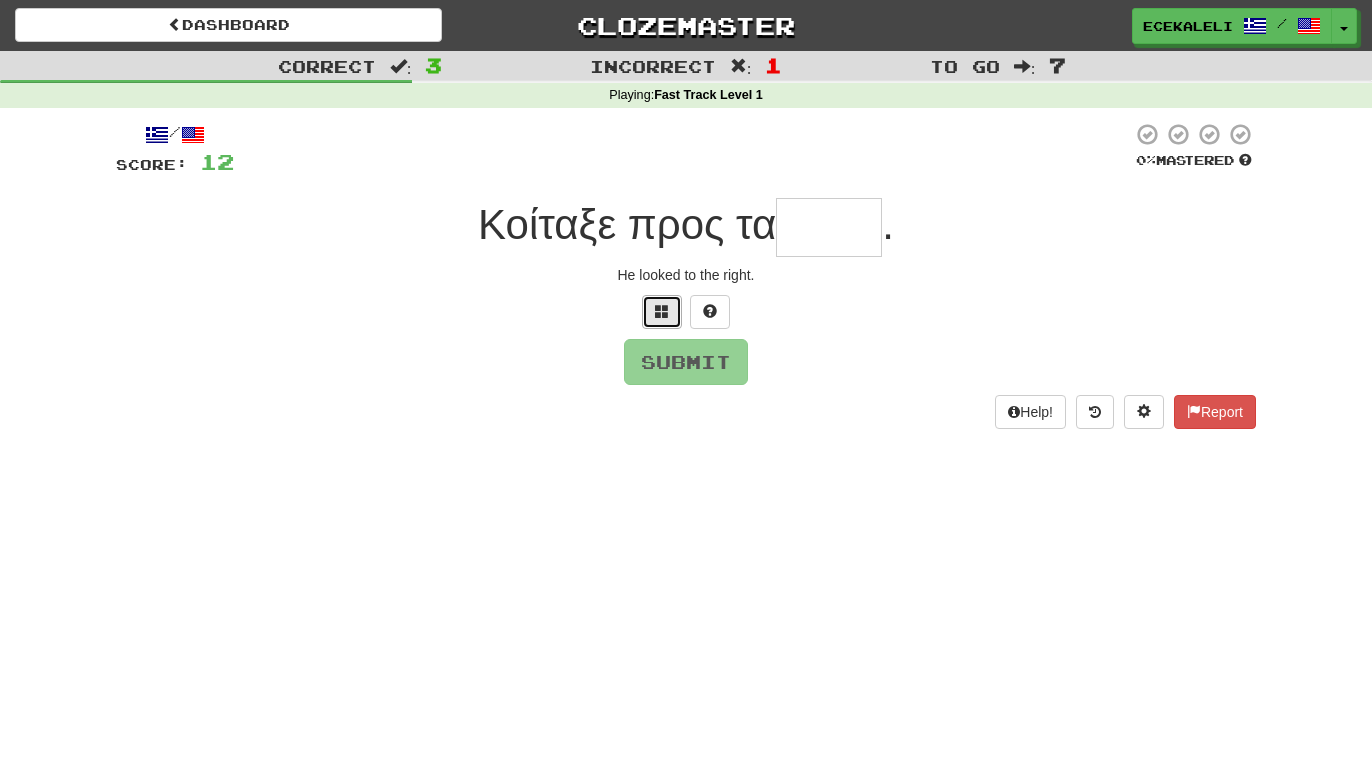 click at bounding box center [662, 311] 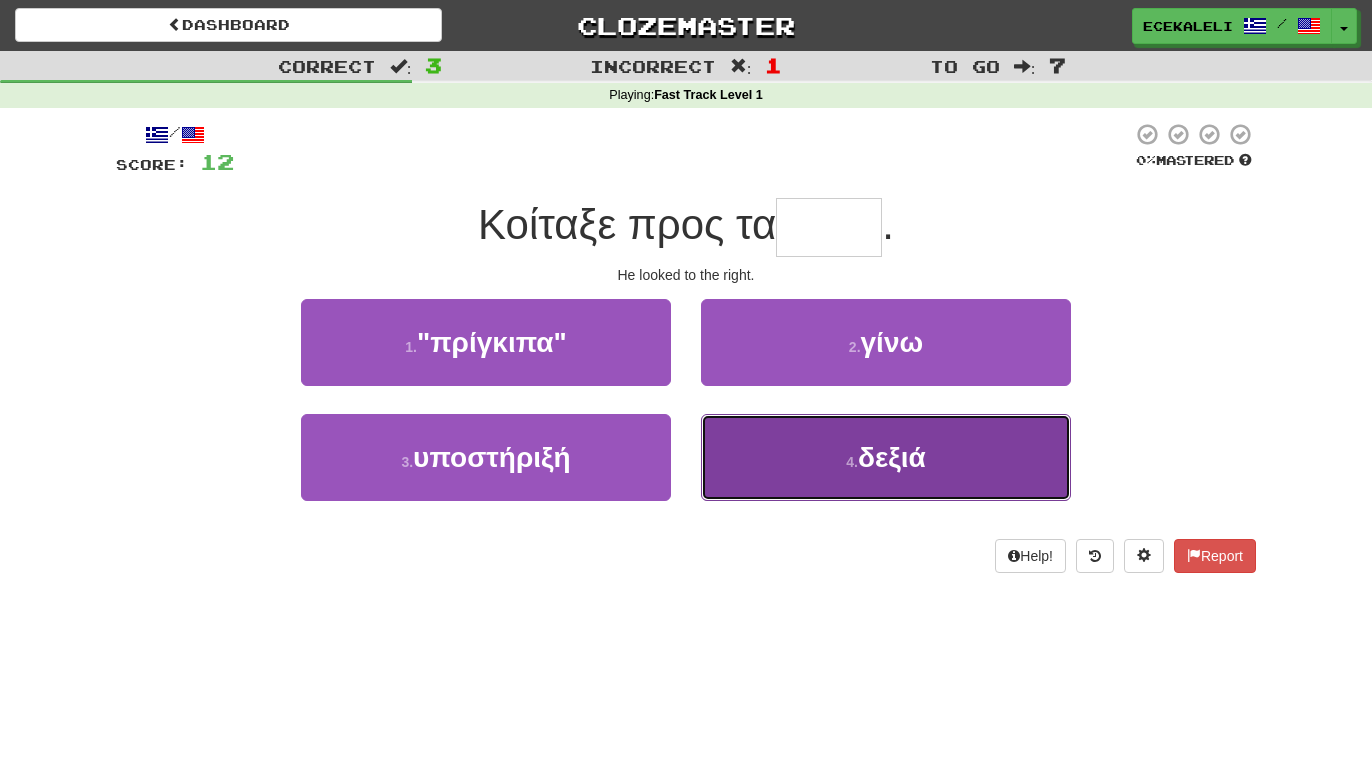 click on "4 .  δεξιά" at bounding box center (886, 457) 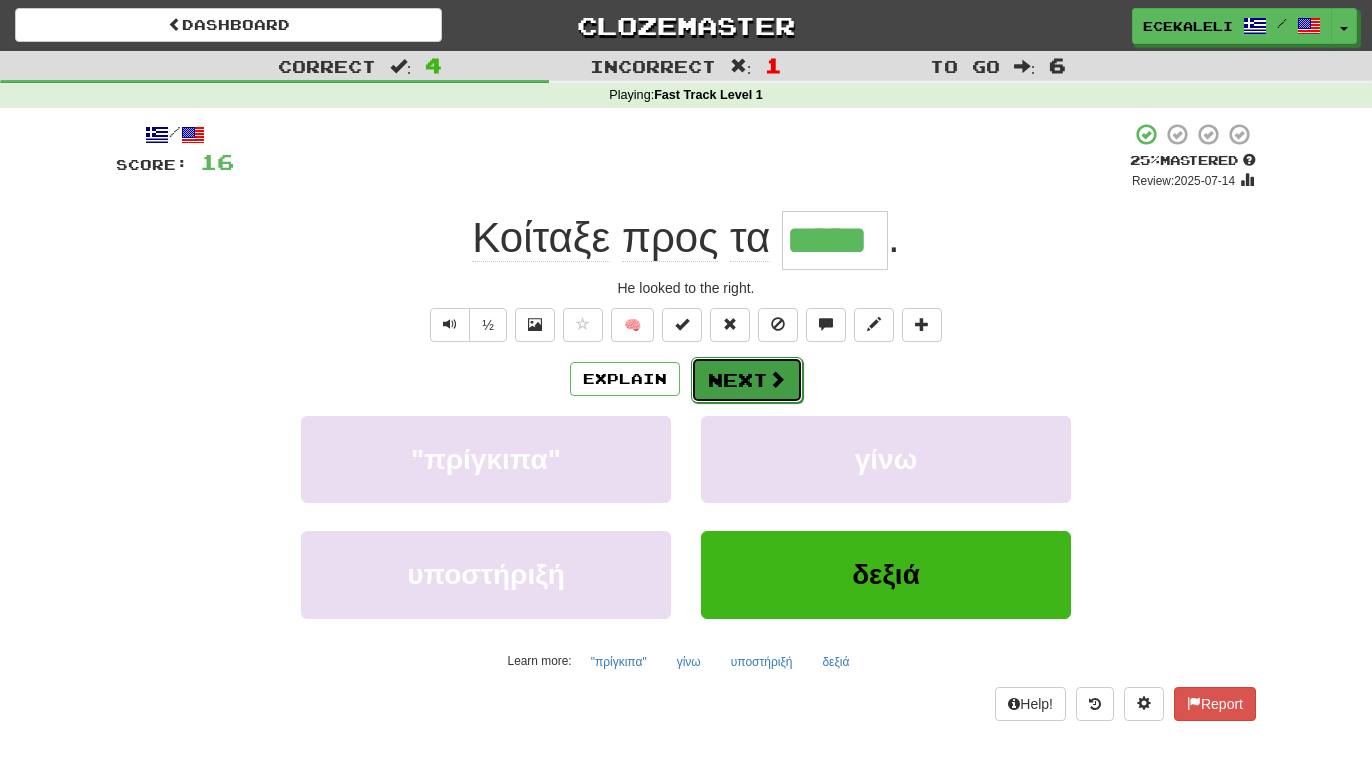 click on "Next" at bounding box center [747, 380] 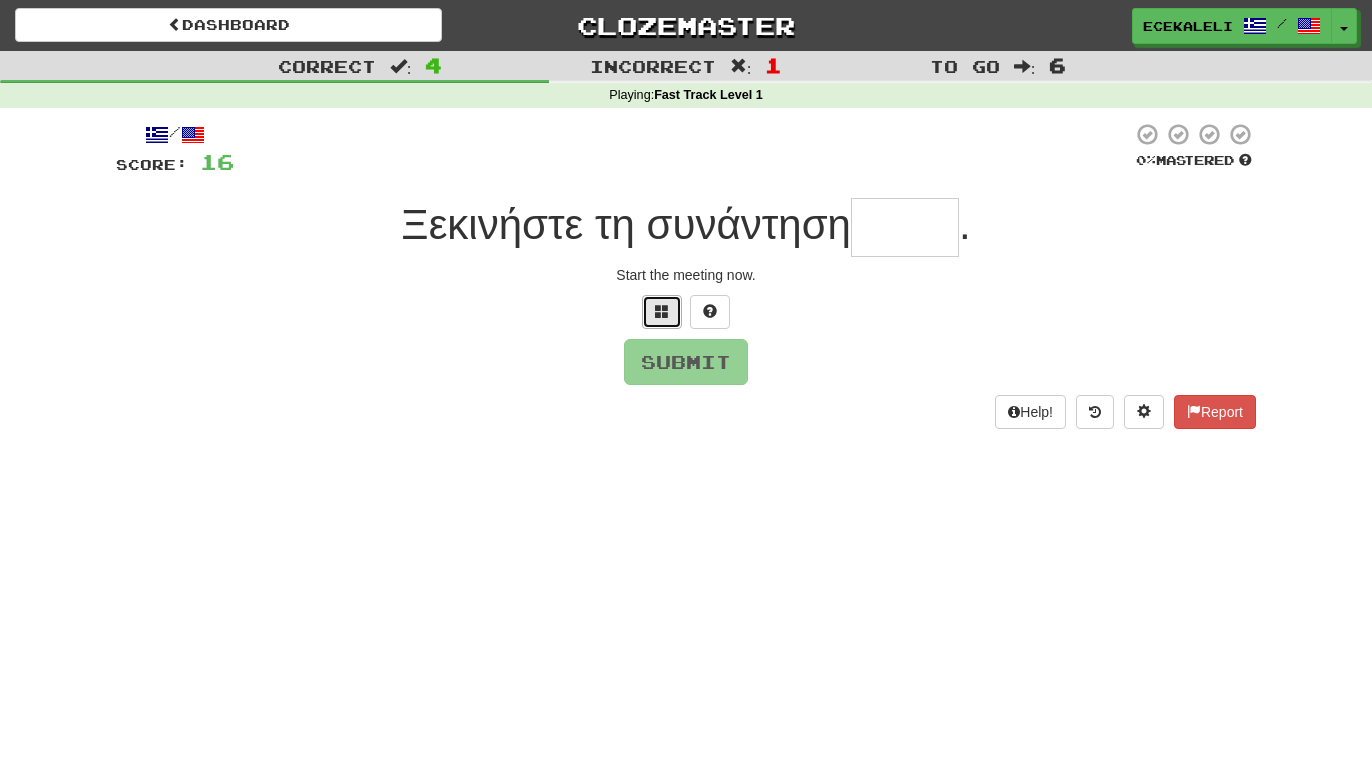 click at bounding box center [662, 311] 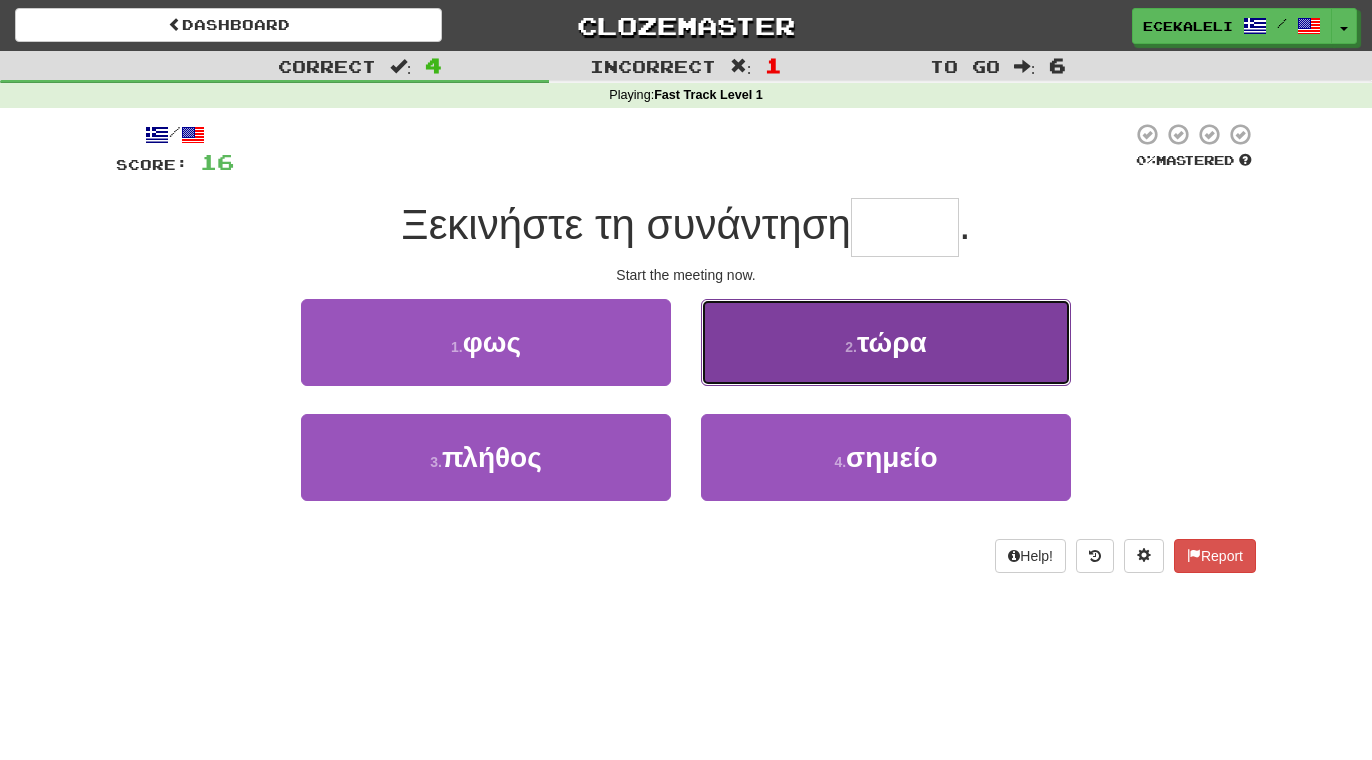 click on "2 .  τώρα" at bounding box center [886, 342] 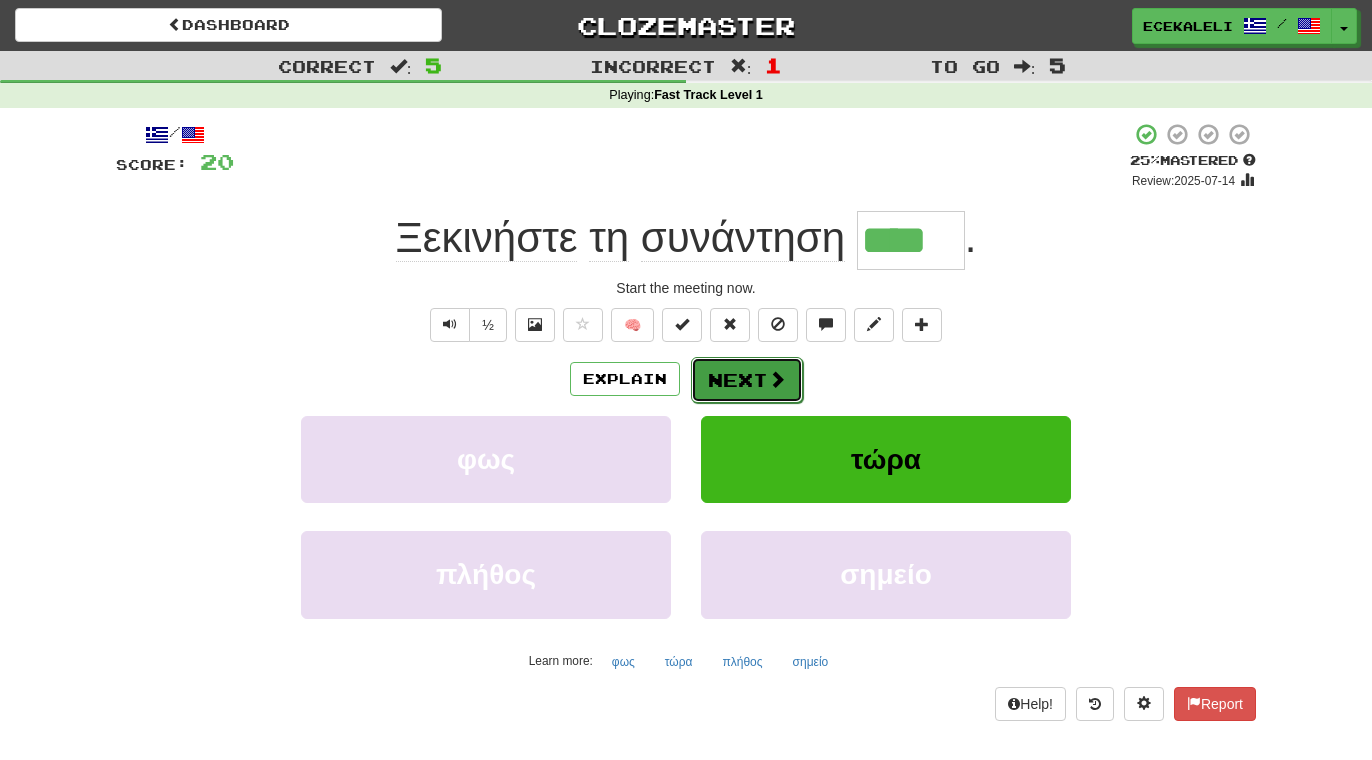 click on "Next" at bounding box center (747, 380) 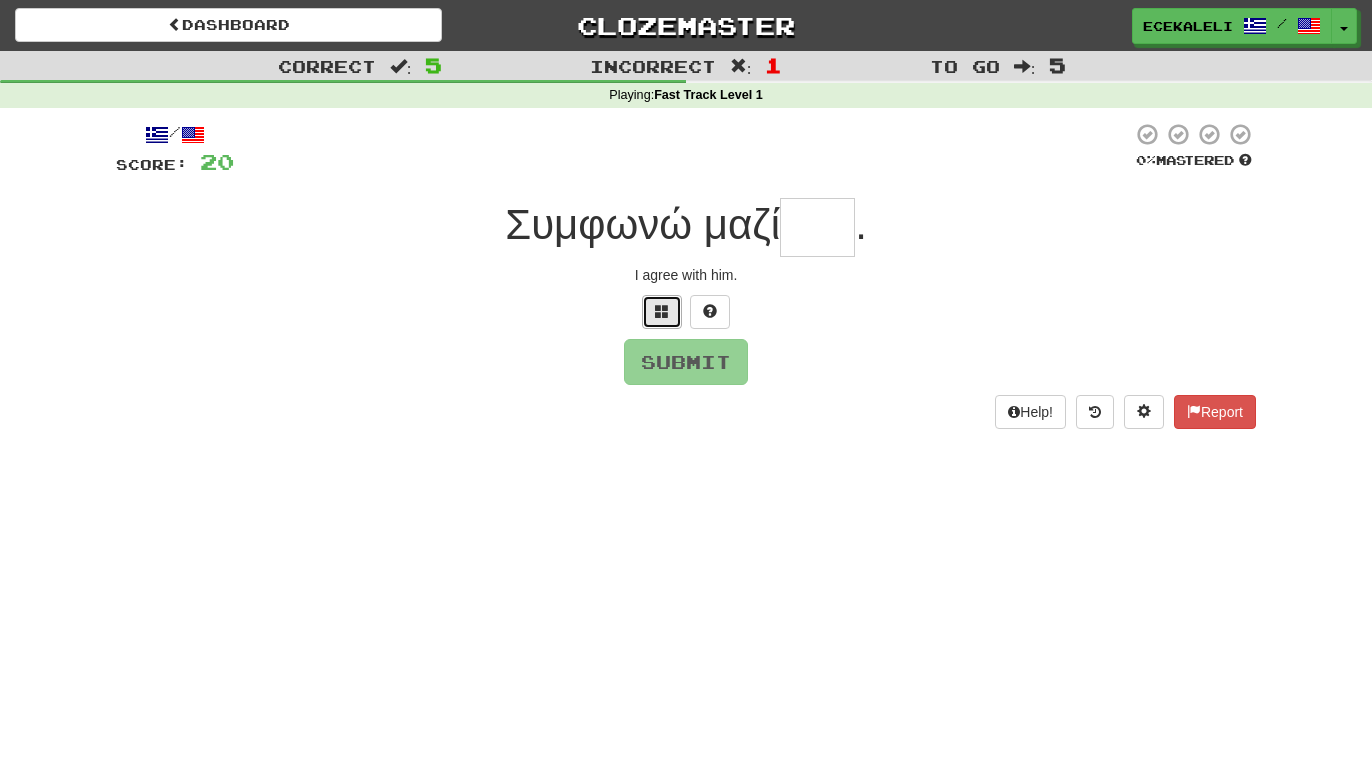 click at bounding box center (662, 311) 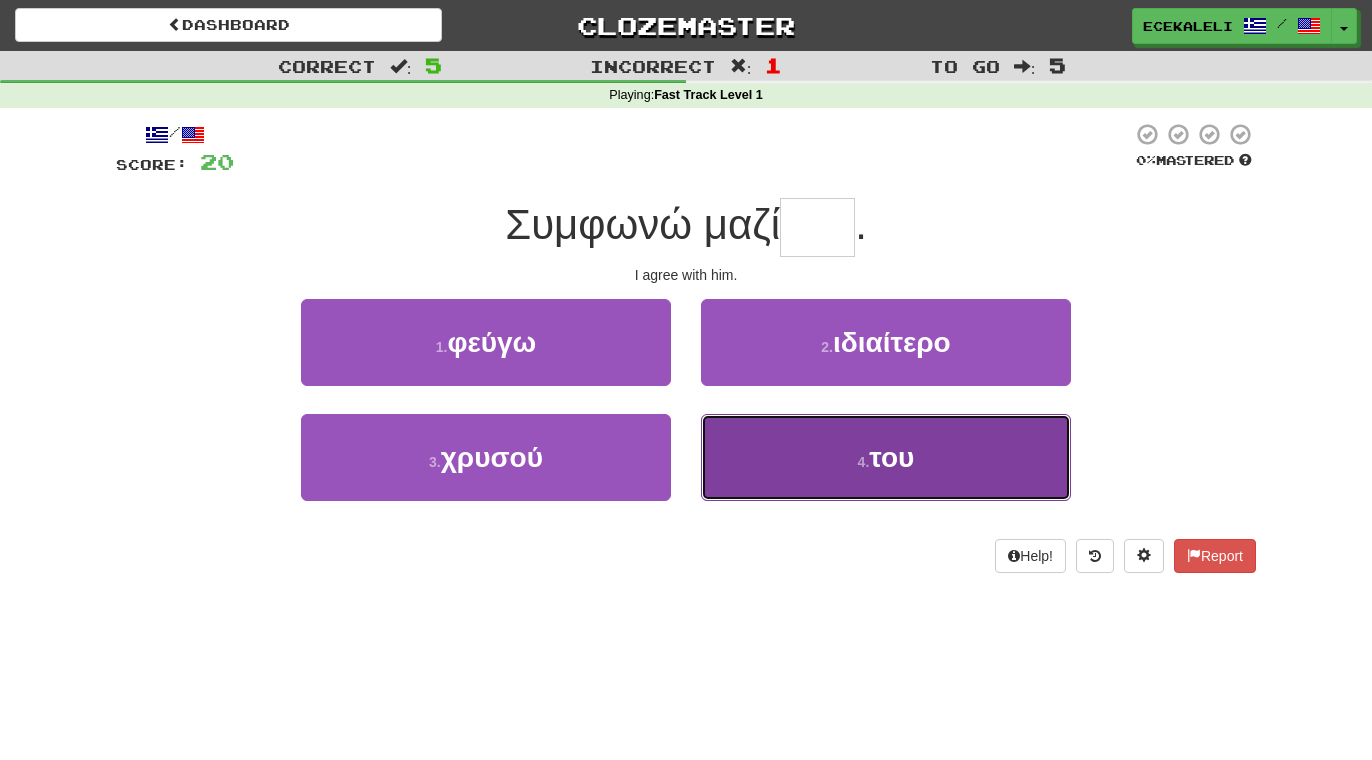 click on "4 .  του" at bounding box center [886, 457] 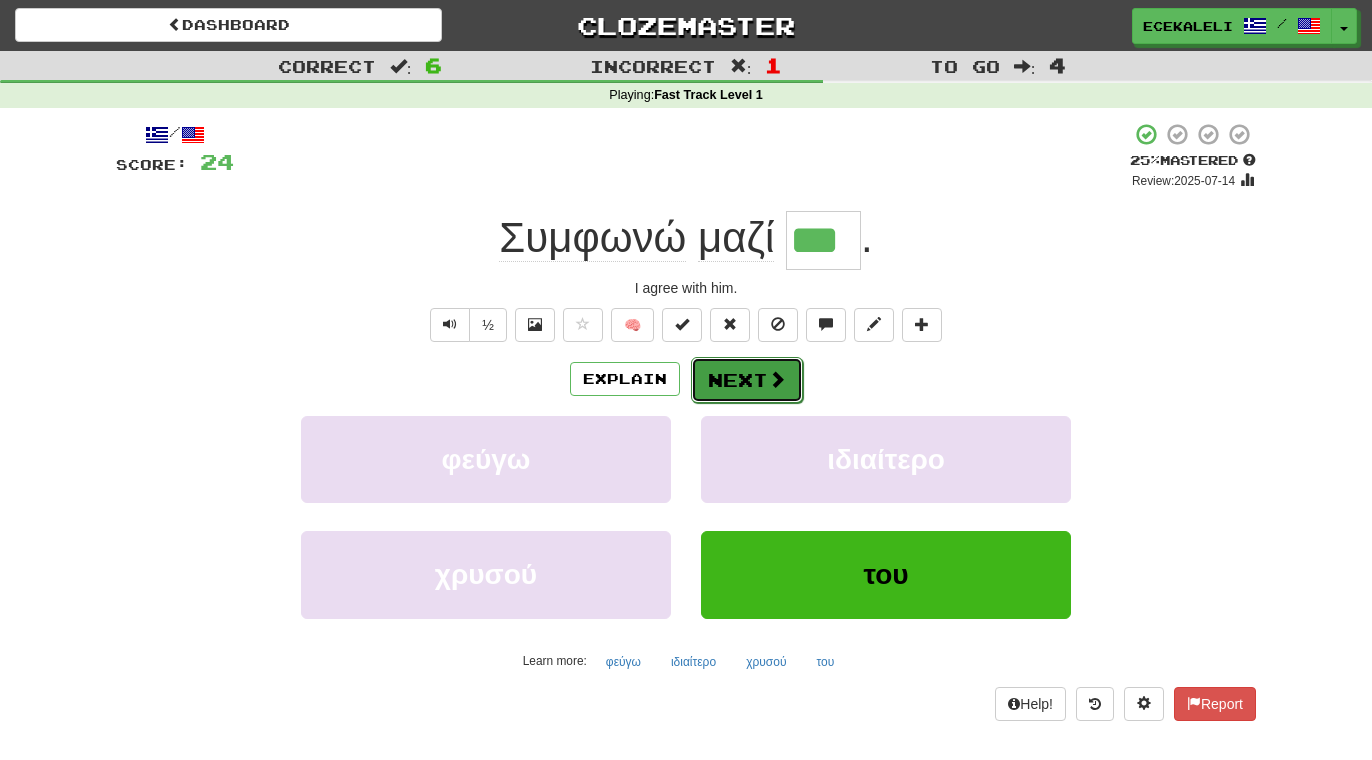 click on "Next" at bounding box center (747, 380) 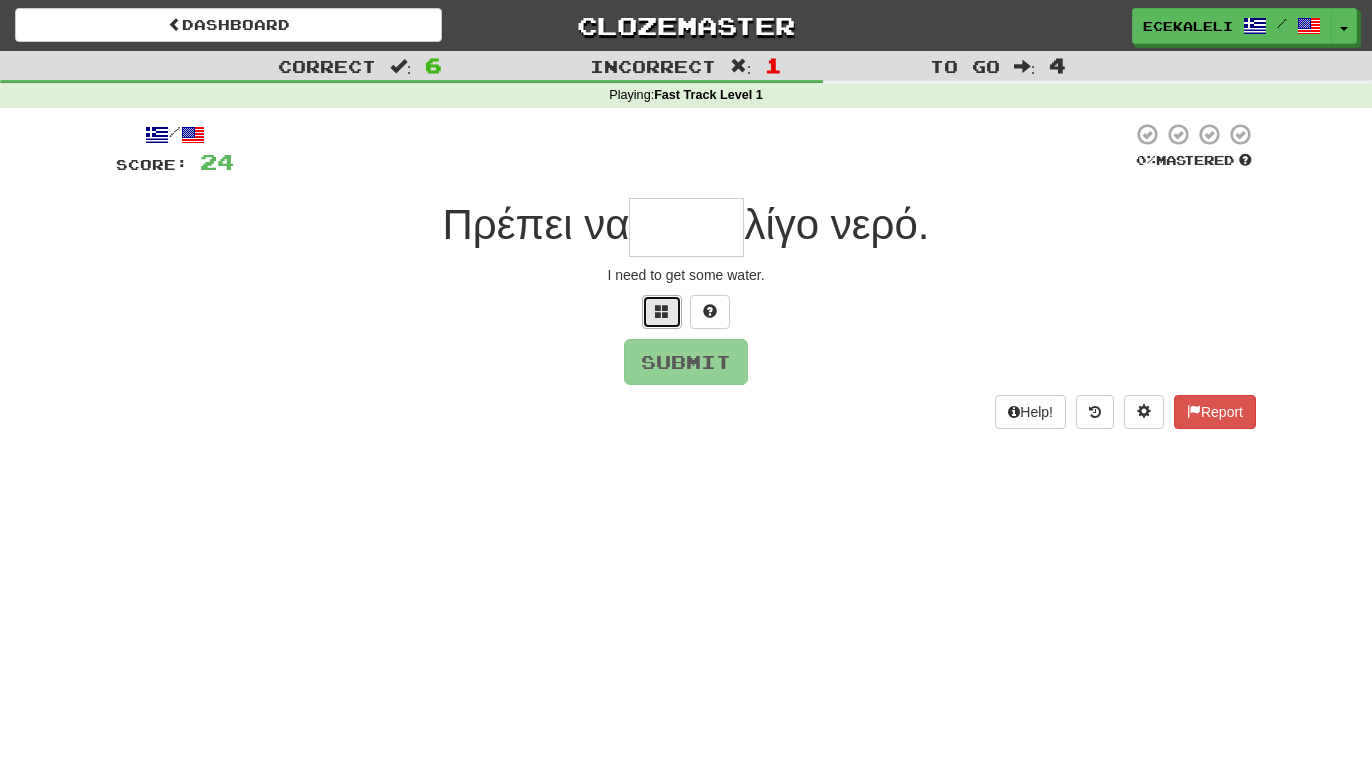 click at bounding box center (662, 312) 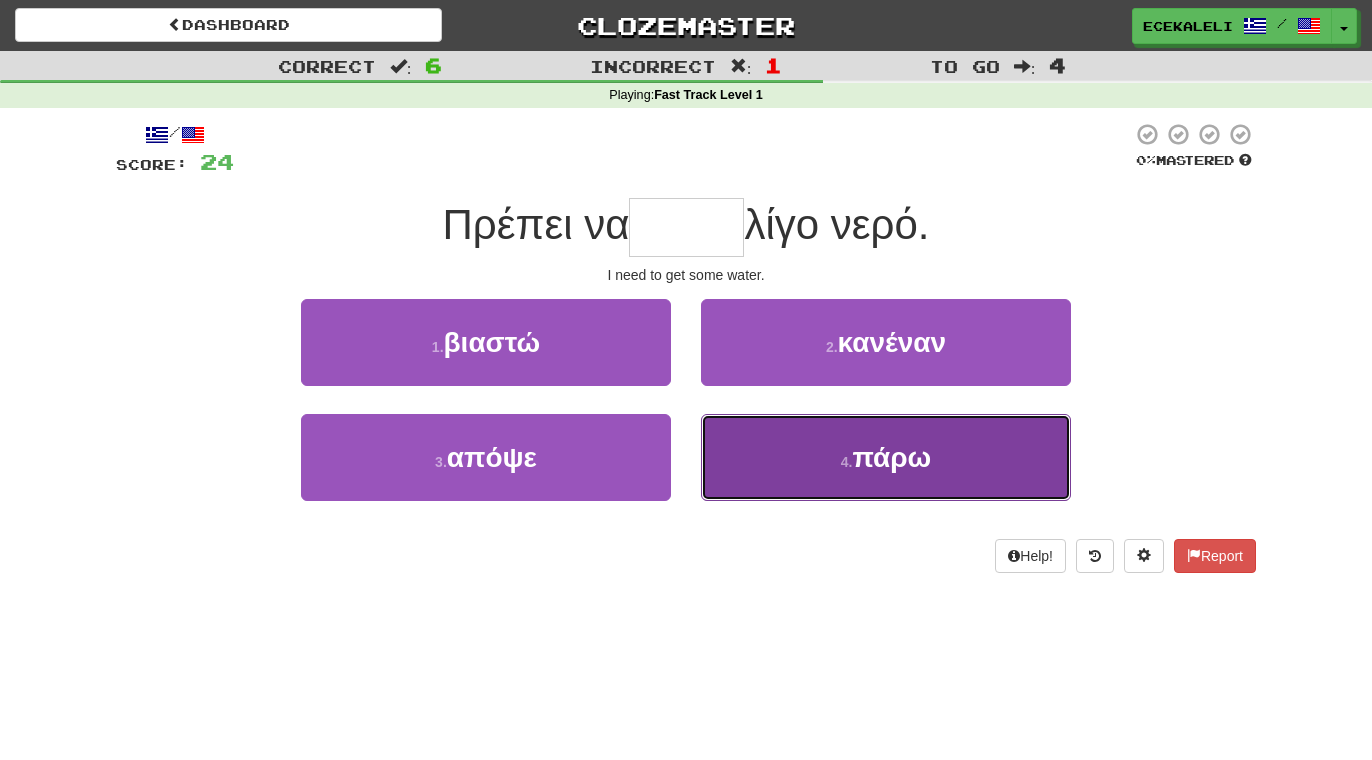 click on "4 .  πάρω" at bounding box center [886, 457] 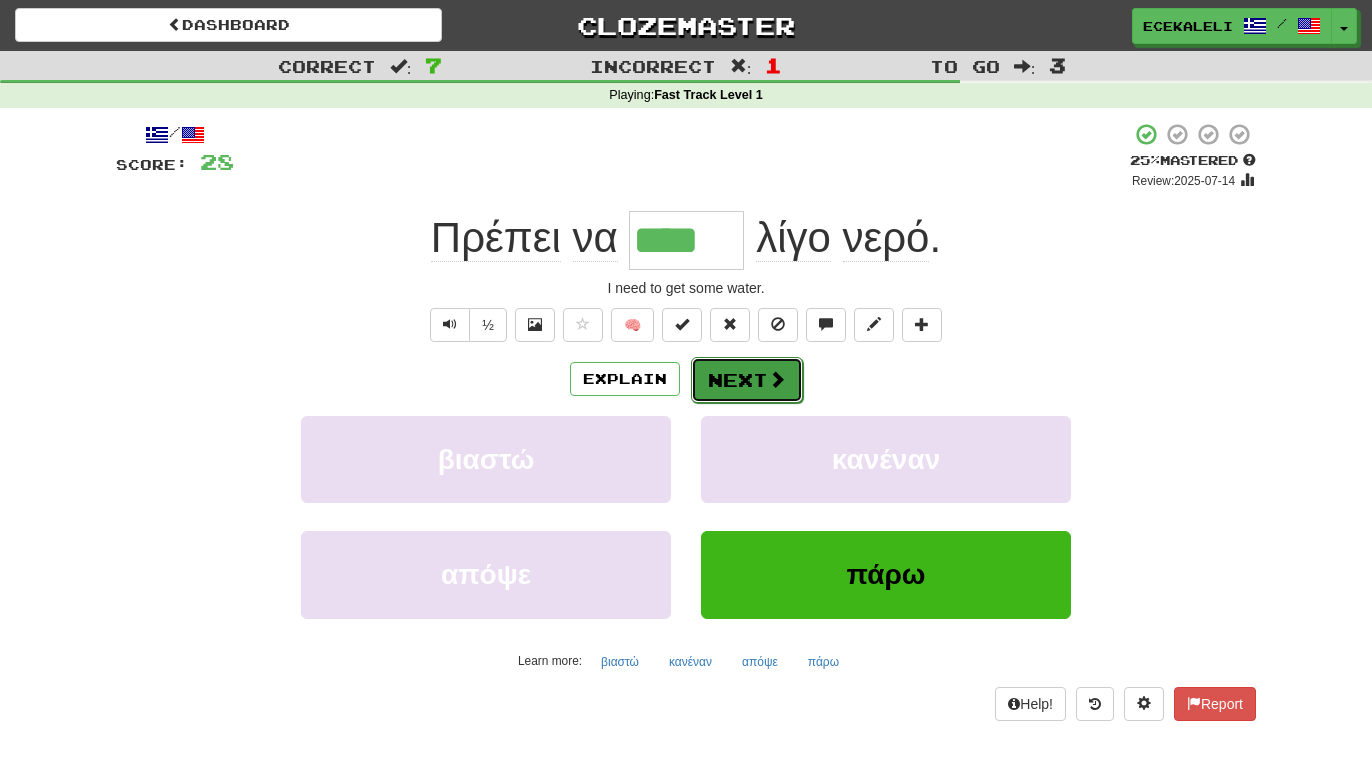click on "Next" at bounding box center (747, 380) 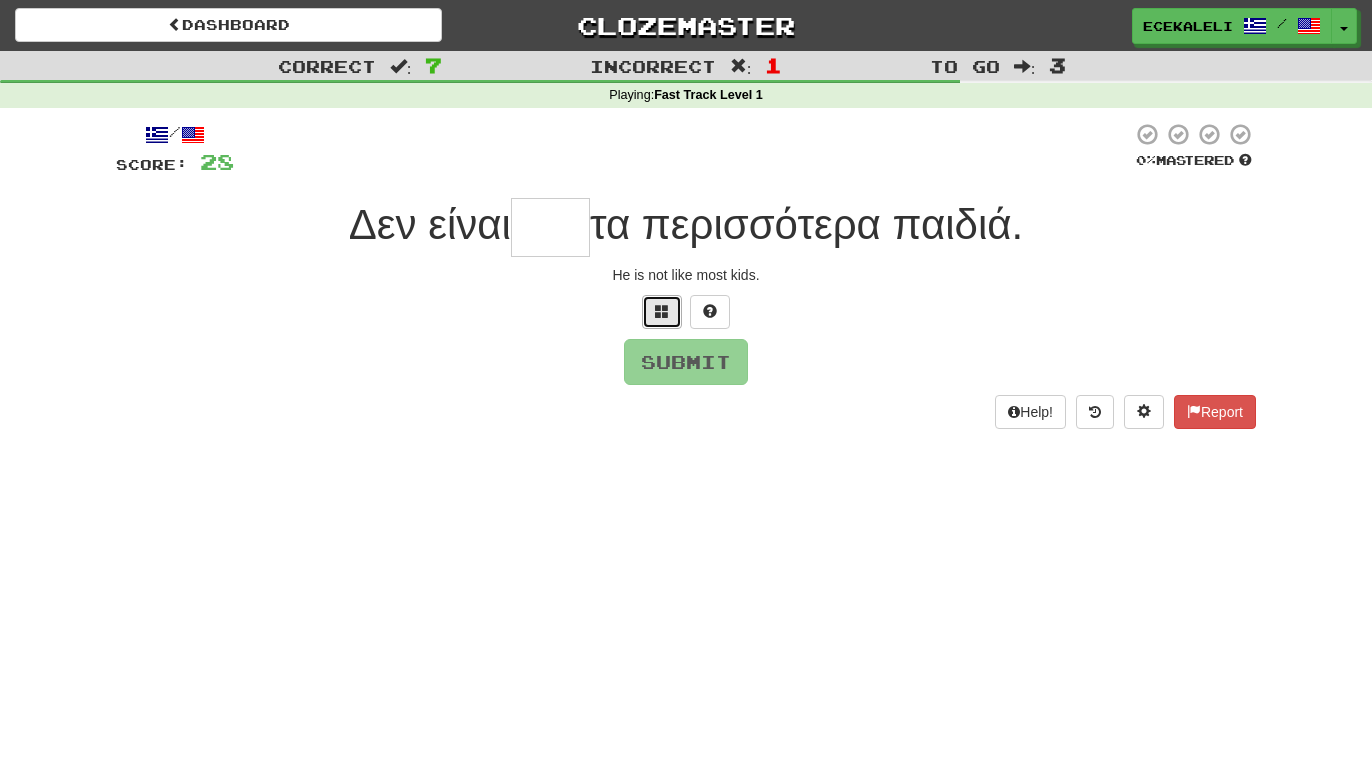 click at bounding box center [662, 312] 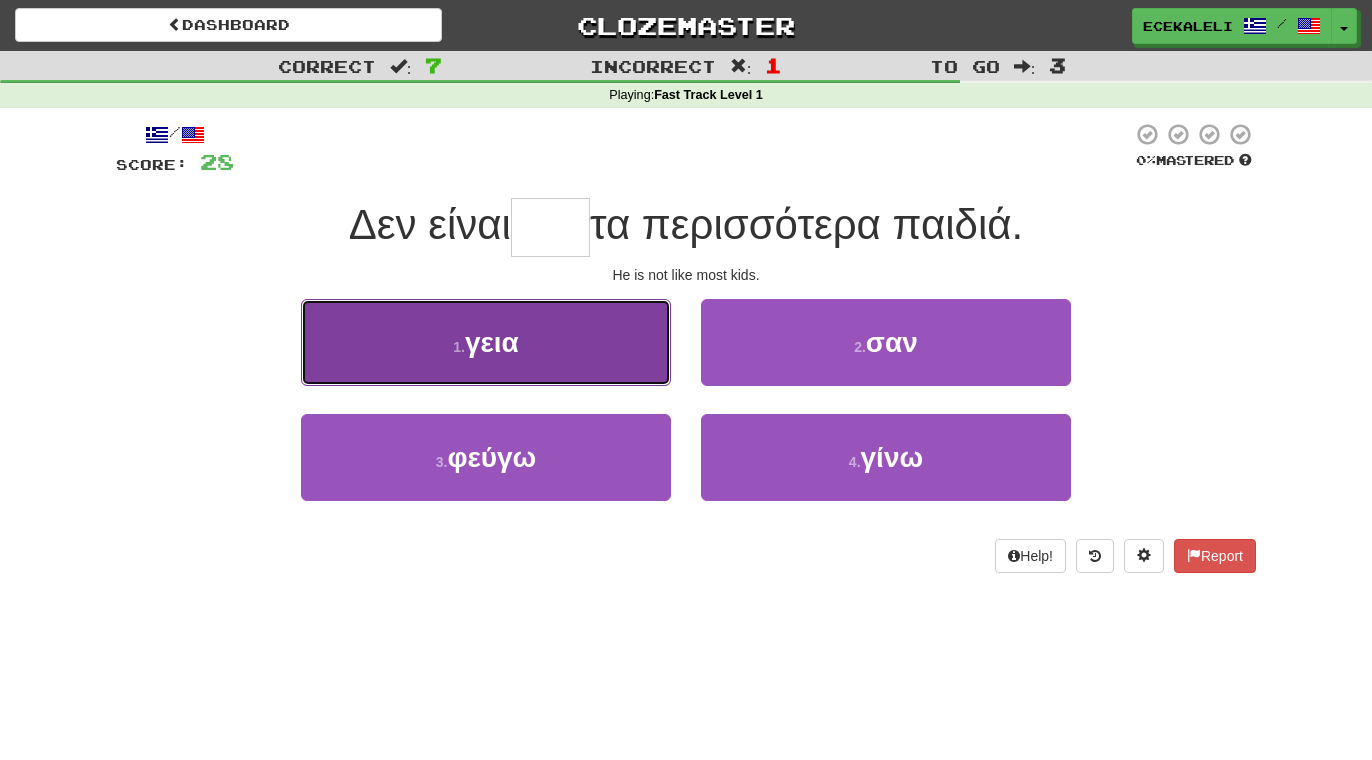 click on "γεια" at bounding box center (492, 342) 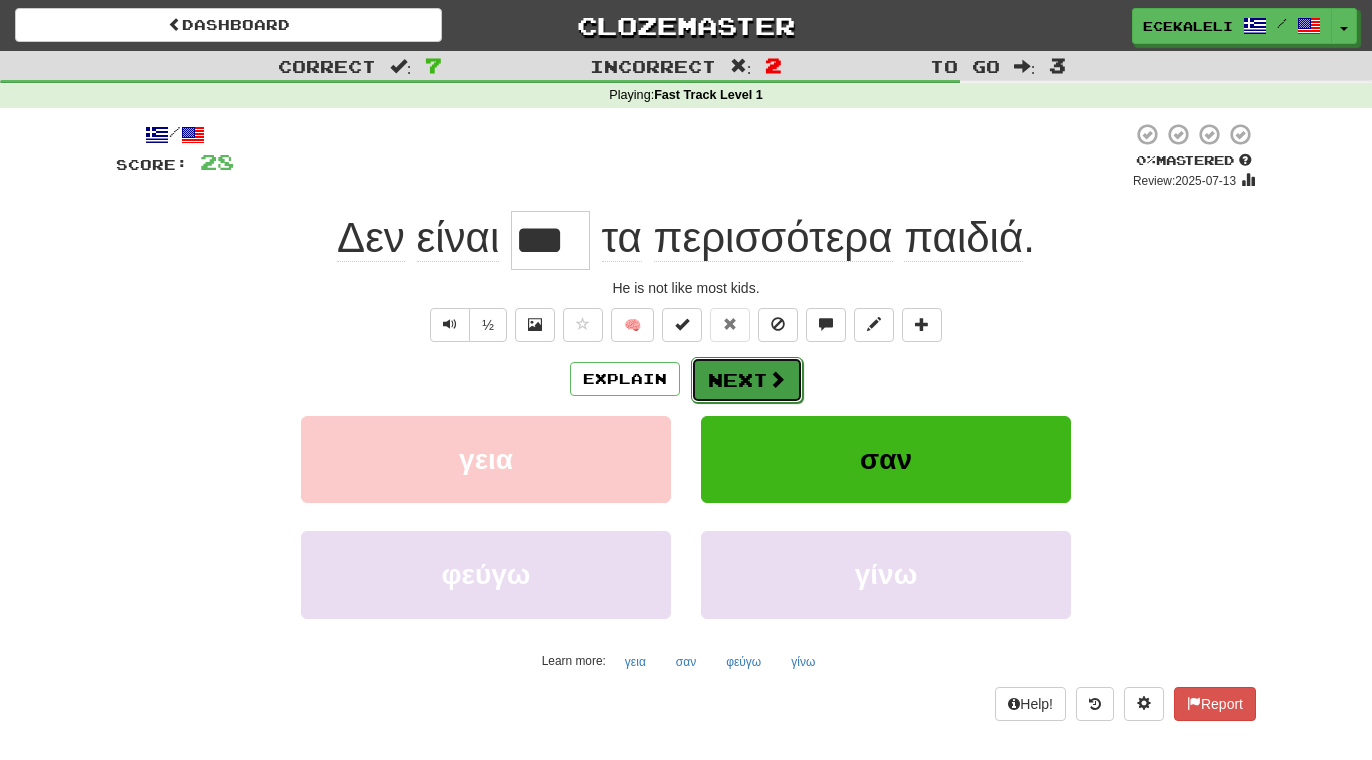 click on "Next" at bounding box center (747, 380) 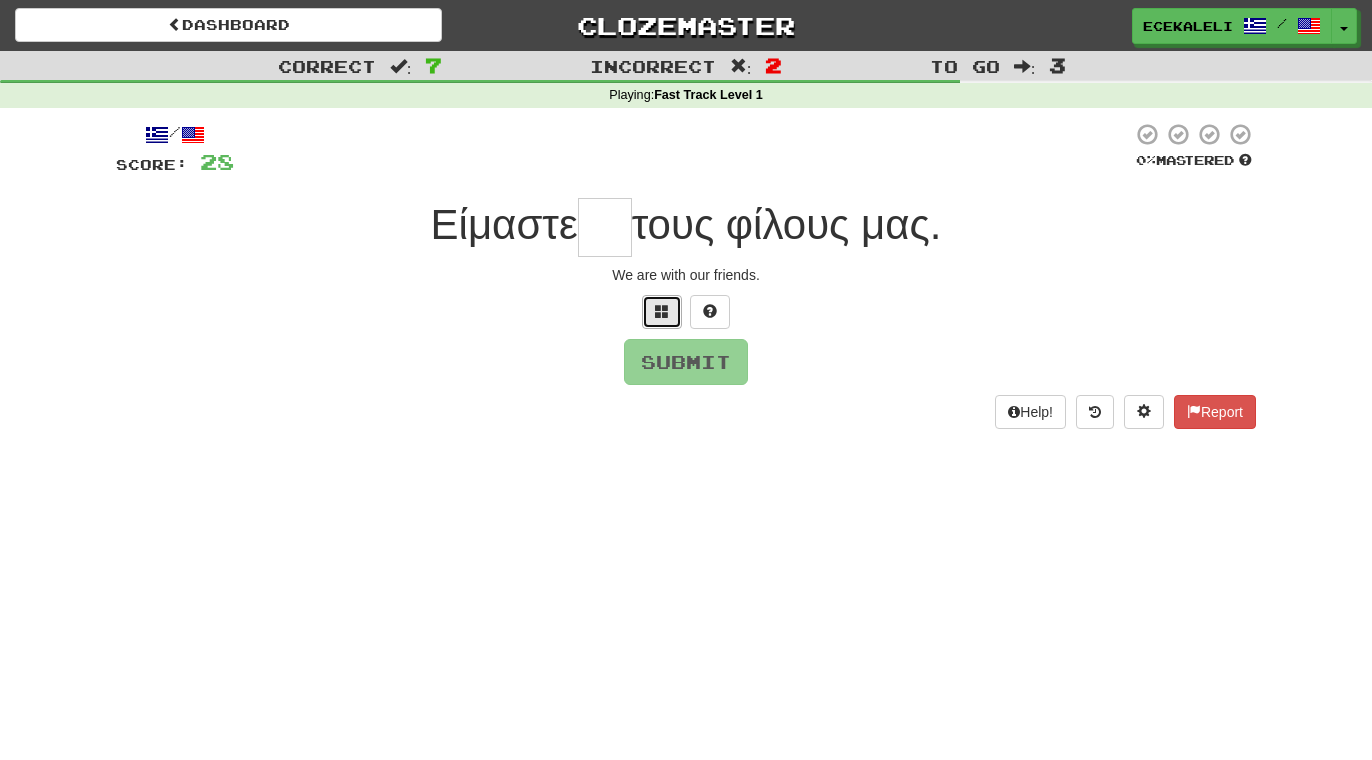 click at bounding box center (662, 311) 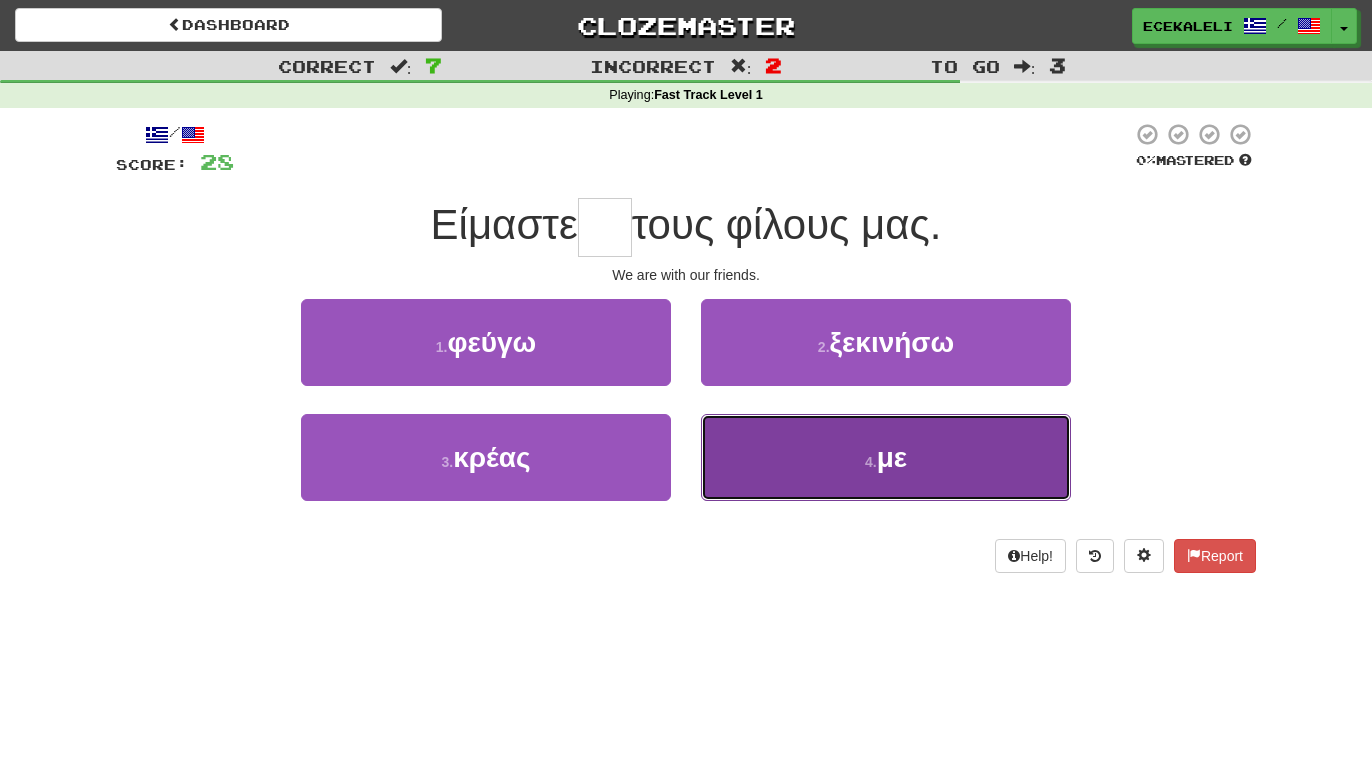 click on "4 .  με" at bounding box center [886, 457] 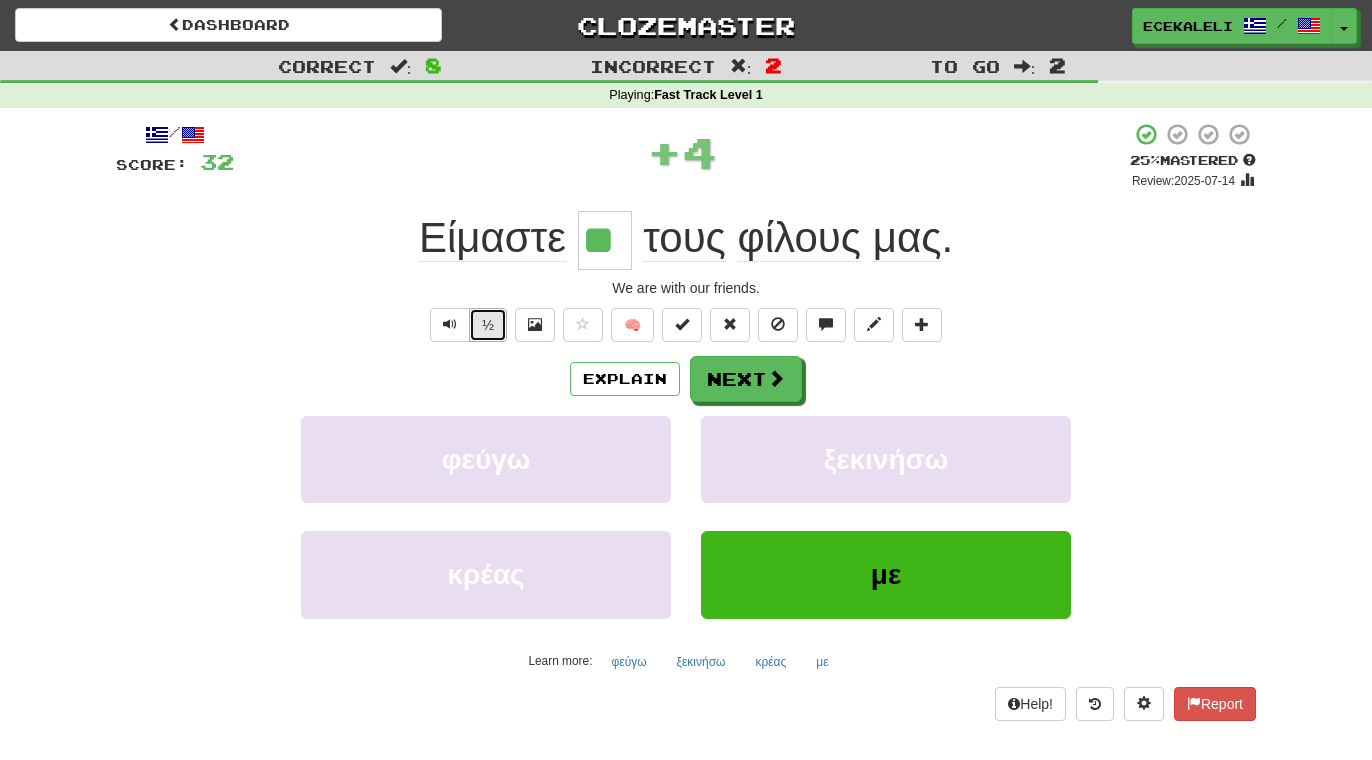 click on "½" at bounding box center [488, 325] 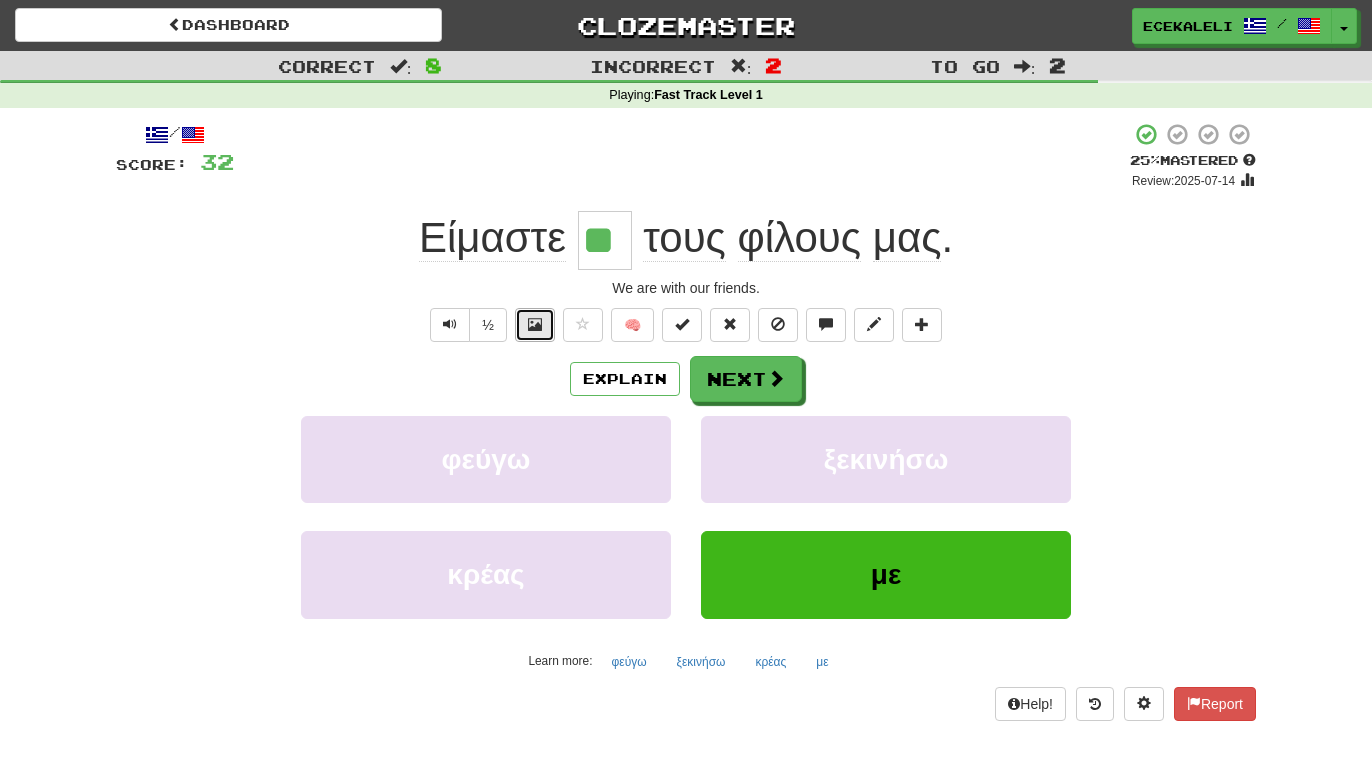 click at bounding box center [535, 324] 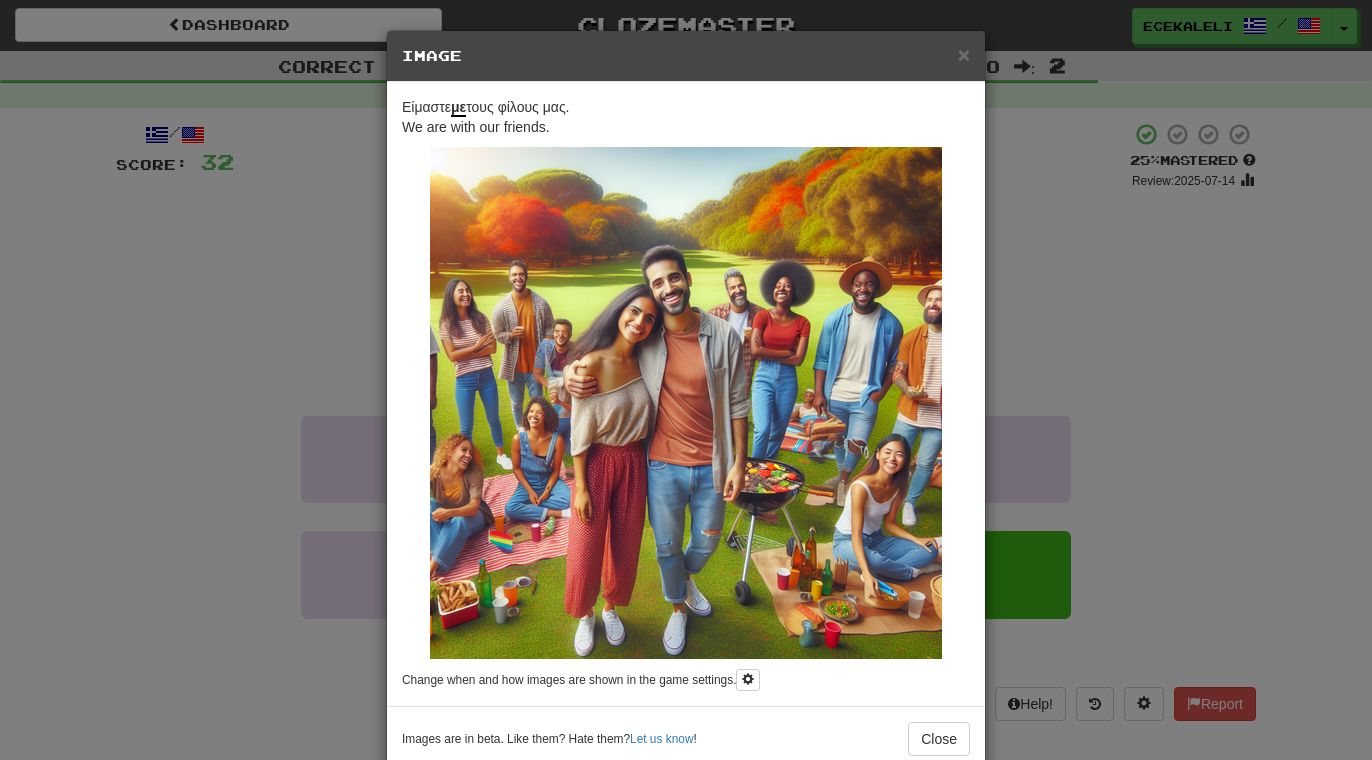 scroll, scrollTop: 42, scrollLeft: 0, axis: vertical 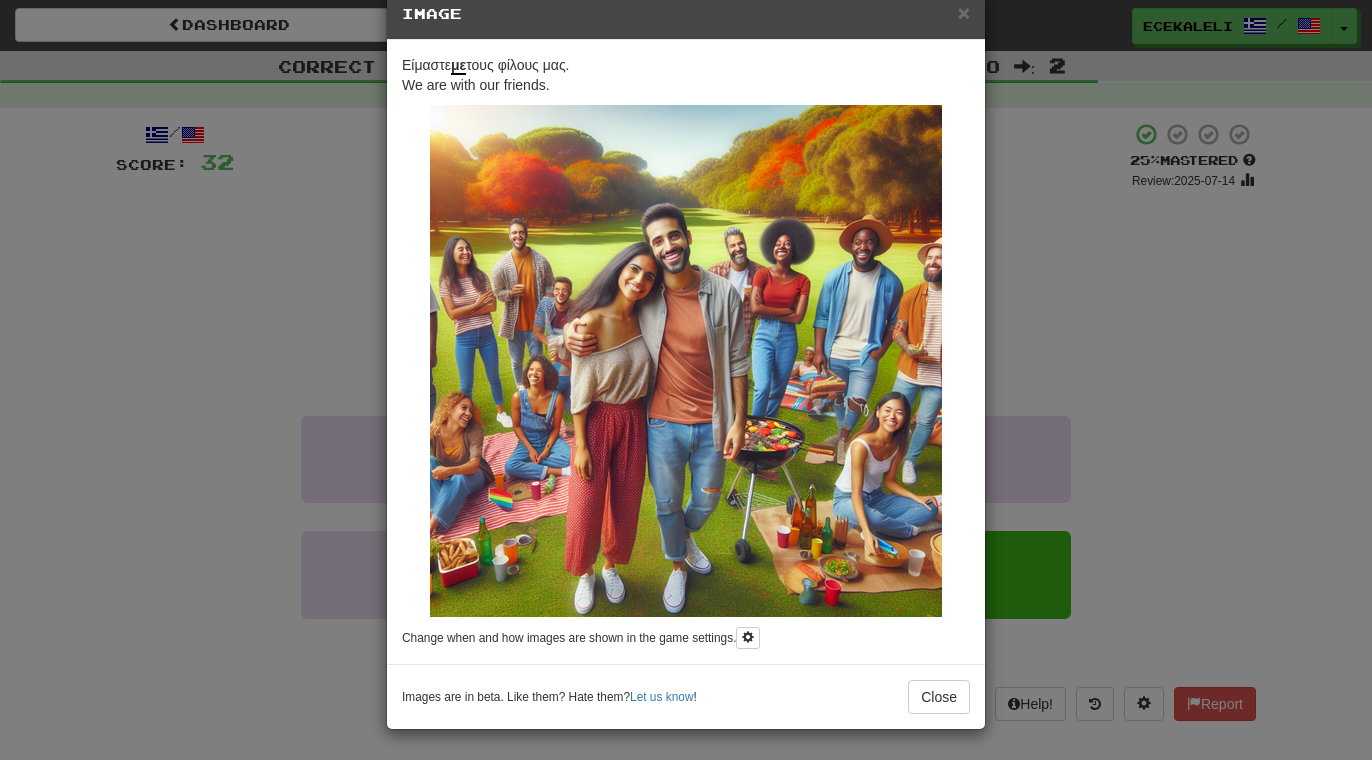 click on "× Image Είμαστε  με  τους φίλους μας. We are with our friends. Change when and how images are shown in the game settings.  Images are in beta. Like them? Hate them?  Let us know ! Close" at bounding box center (686, 380) 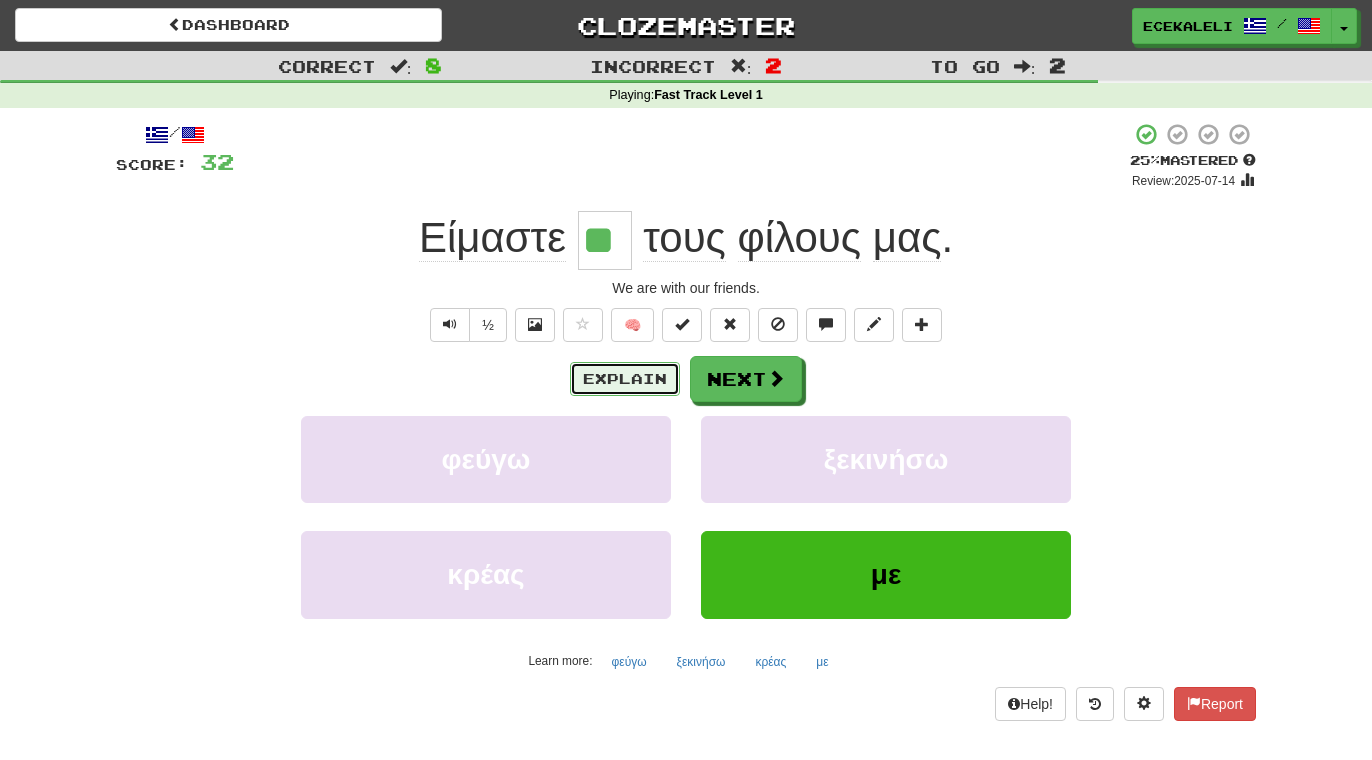 click on "Explain" at bounding box center (625, 379) 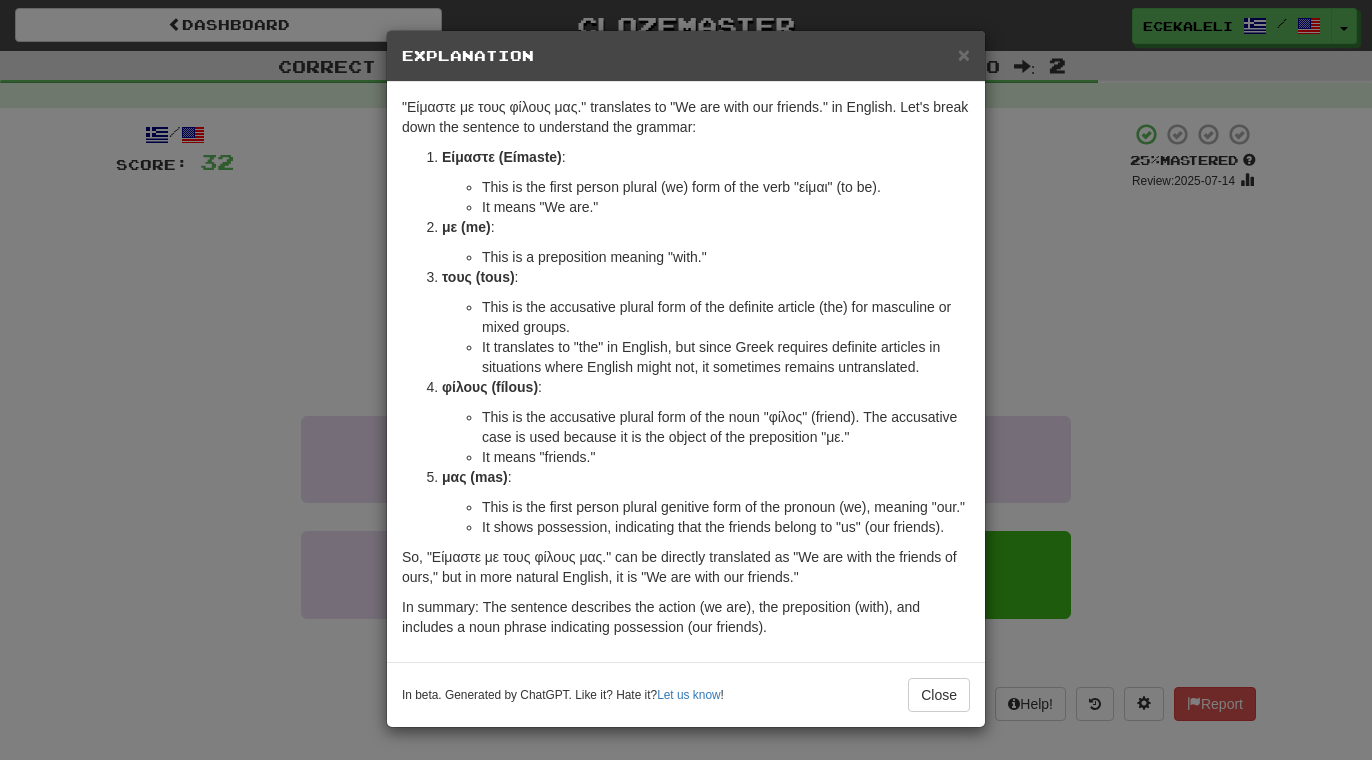 click on "× Explanation "Είμαστε με τους φίλους μας." translates to "We are with our friends." in English. Let's break down the sentence to understand the grammar:
Είμαστε (Eímaste) :
This is the first person plural (we) form of the verb "είμαι" (to be).
It means "We are."
με (me) :
This is a preposition meaning "with."
τους (tous) :
This is the accusative plural form of the definite article (the) for masculine or mixed groups.
It translates to "the" in English, but since Greek requires definite articles in situations where English might not, it sometimes remains untranslated.
φίλους (fílous) :
This is the accusative plural form of the noun "φίλος" (friend). The accusative case is used because it is the object of the preposition "με."
It means "friends."
μας (mas) :
This is the first person plural genitive form of the pronoun (we), meaning "our."
Let us know ! Close" at bounding box center (686, 380) 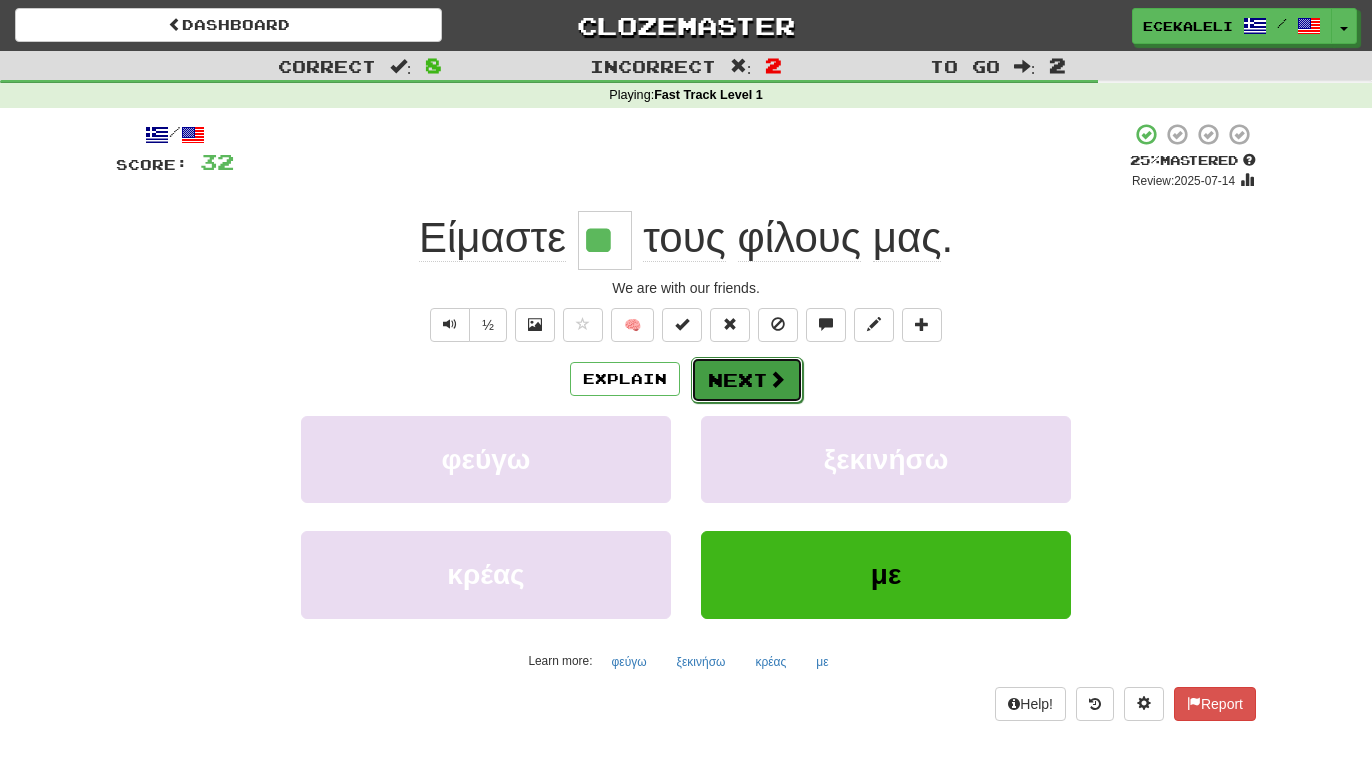 click on "Next" at bounding box center [747, 380] 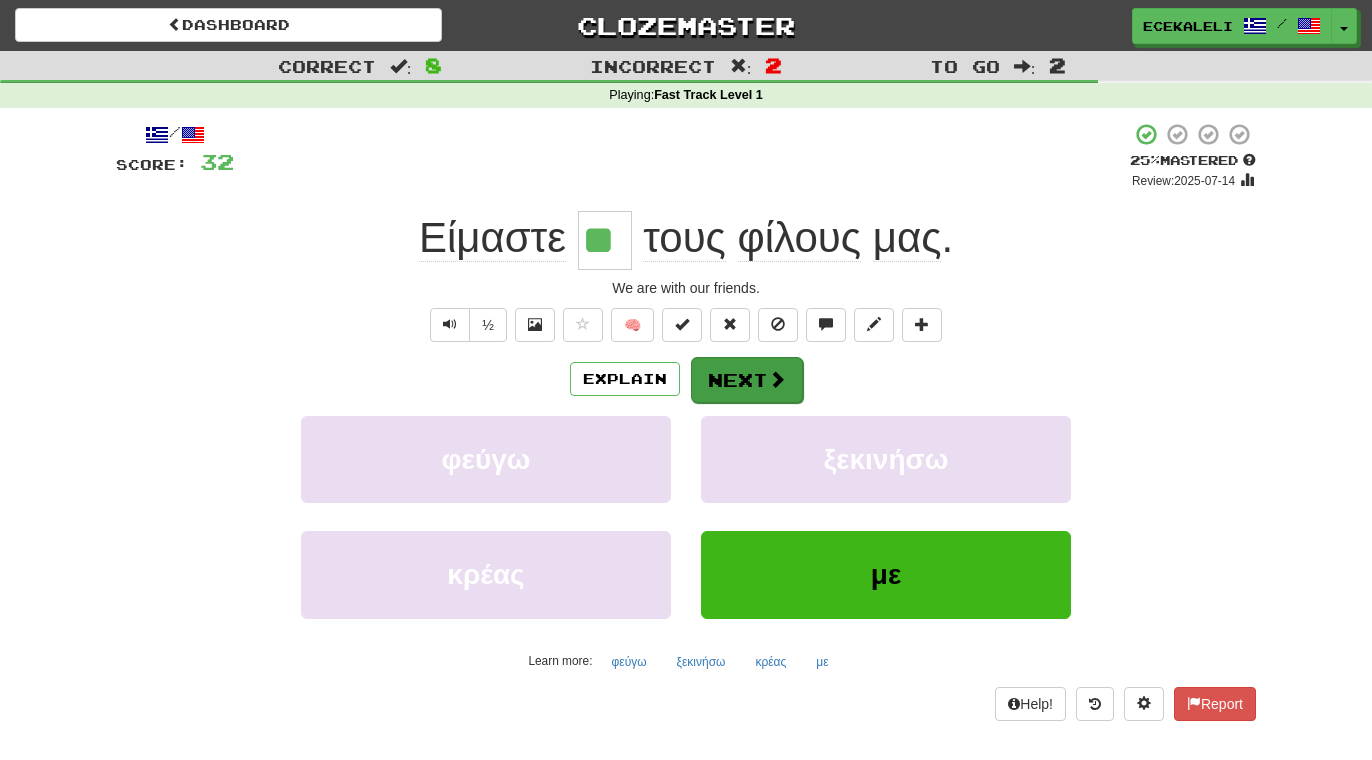 type 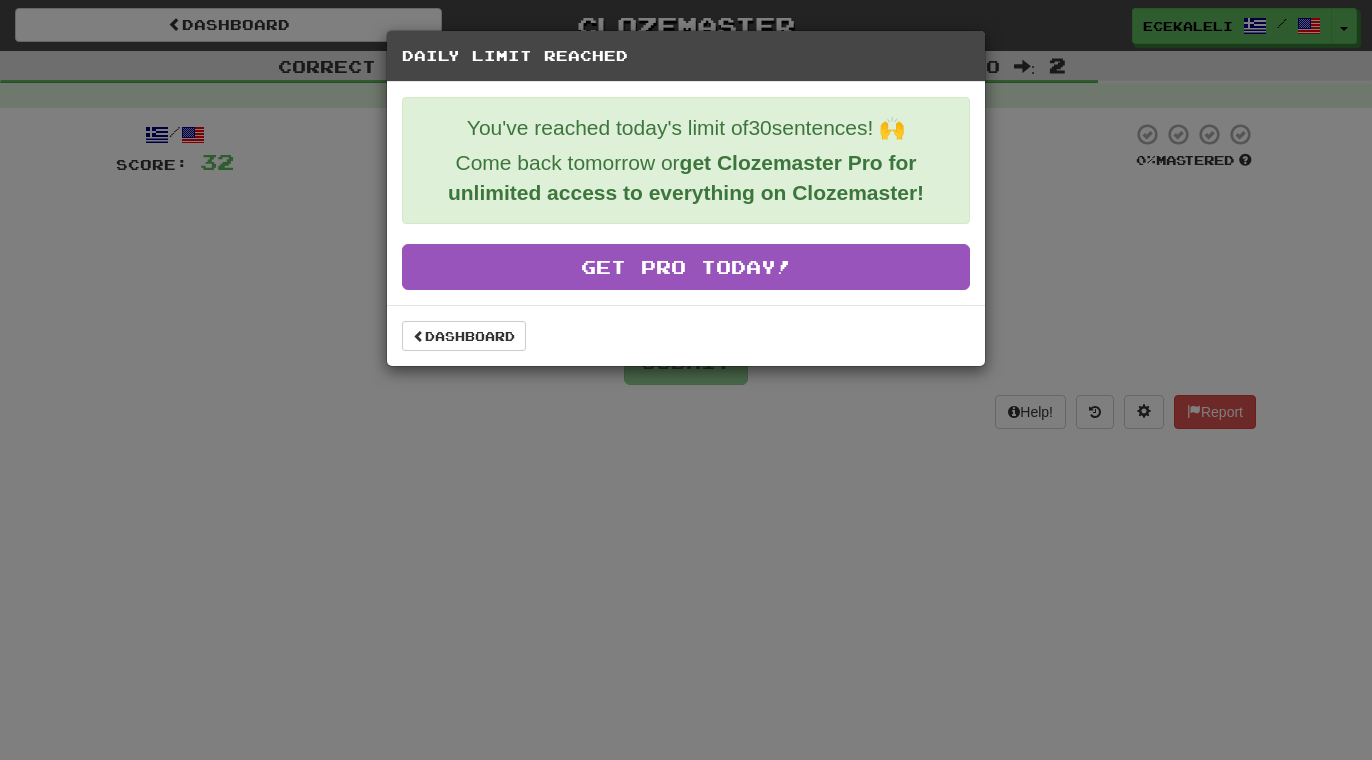 click on "Daily Limit Reached You've reached today's limit of  30  sentences! 🙌  Come back tomorrow or  get Clozemaster Pro for unlimited access to everything on Clozemaster! Get Pro Today! Dashboard" at bounding box center (686, 380) 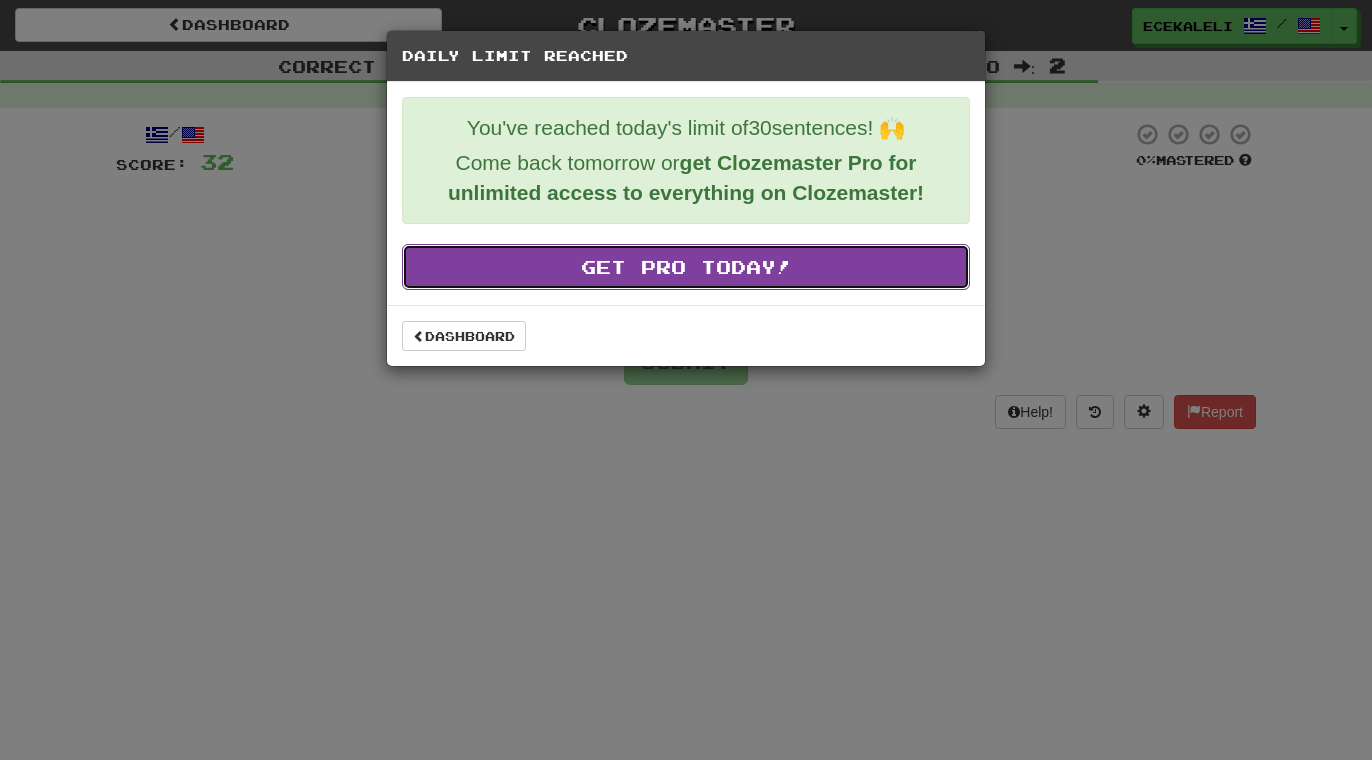 click on "Get Pro Today!" at bounding box center [686, 267] 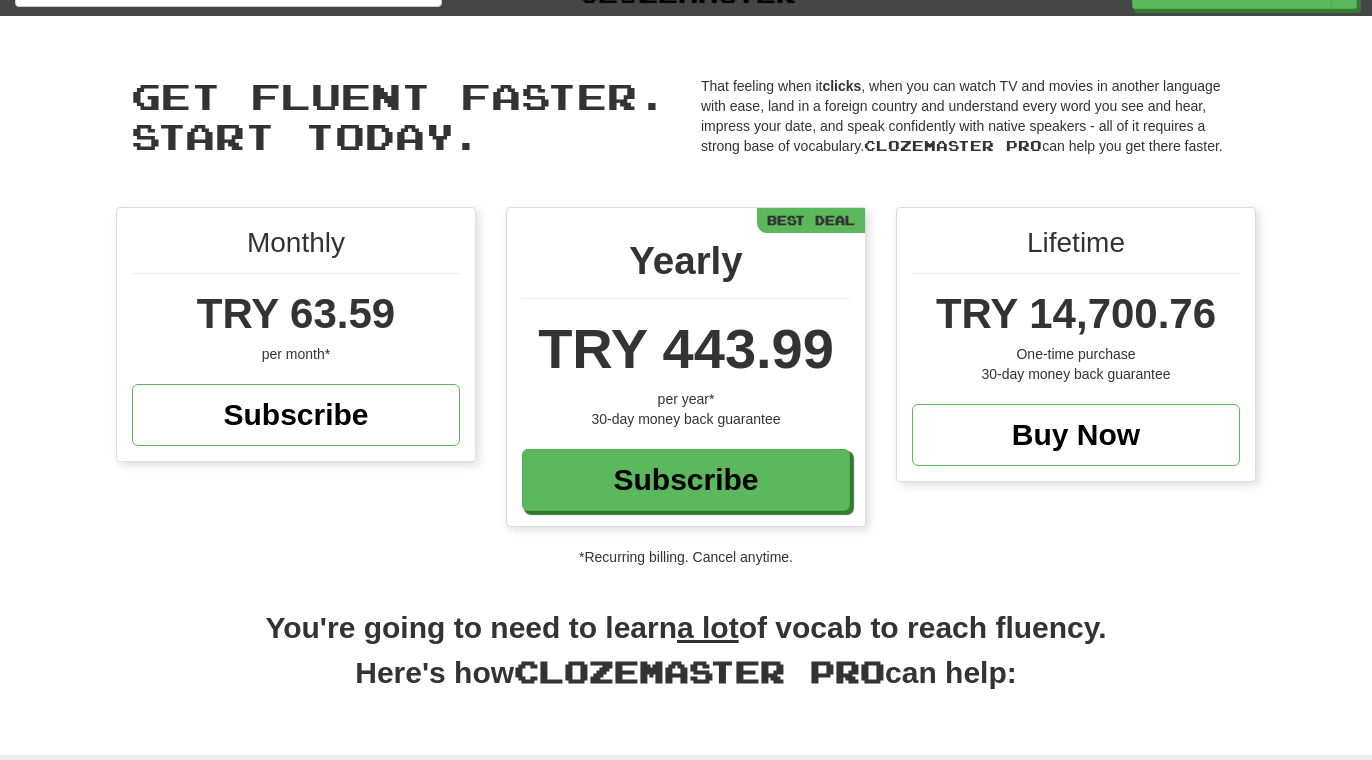 scroll, scrollTop: 33, scrollLeft: 0, axis: vertical 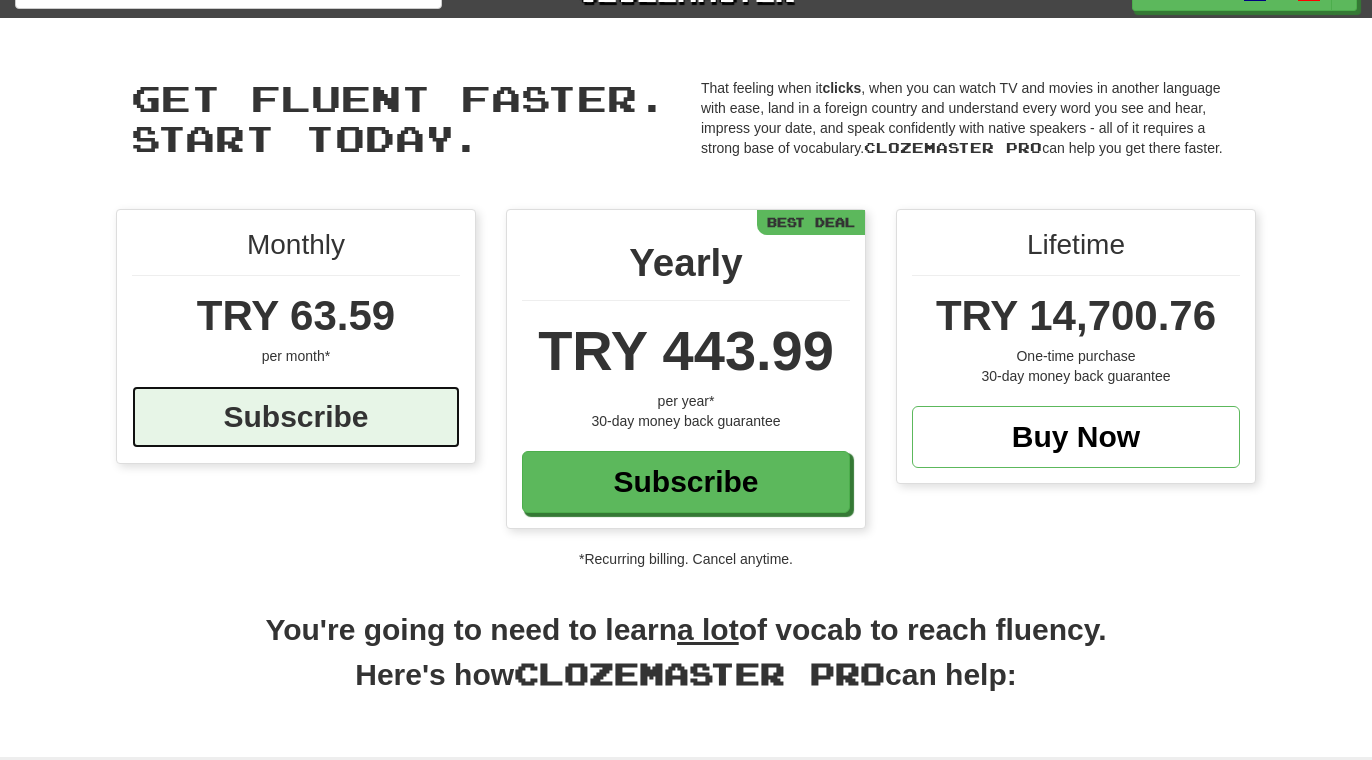 click on "Subscribe" at bounding box center (296, 417) 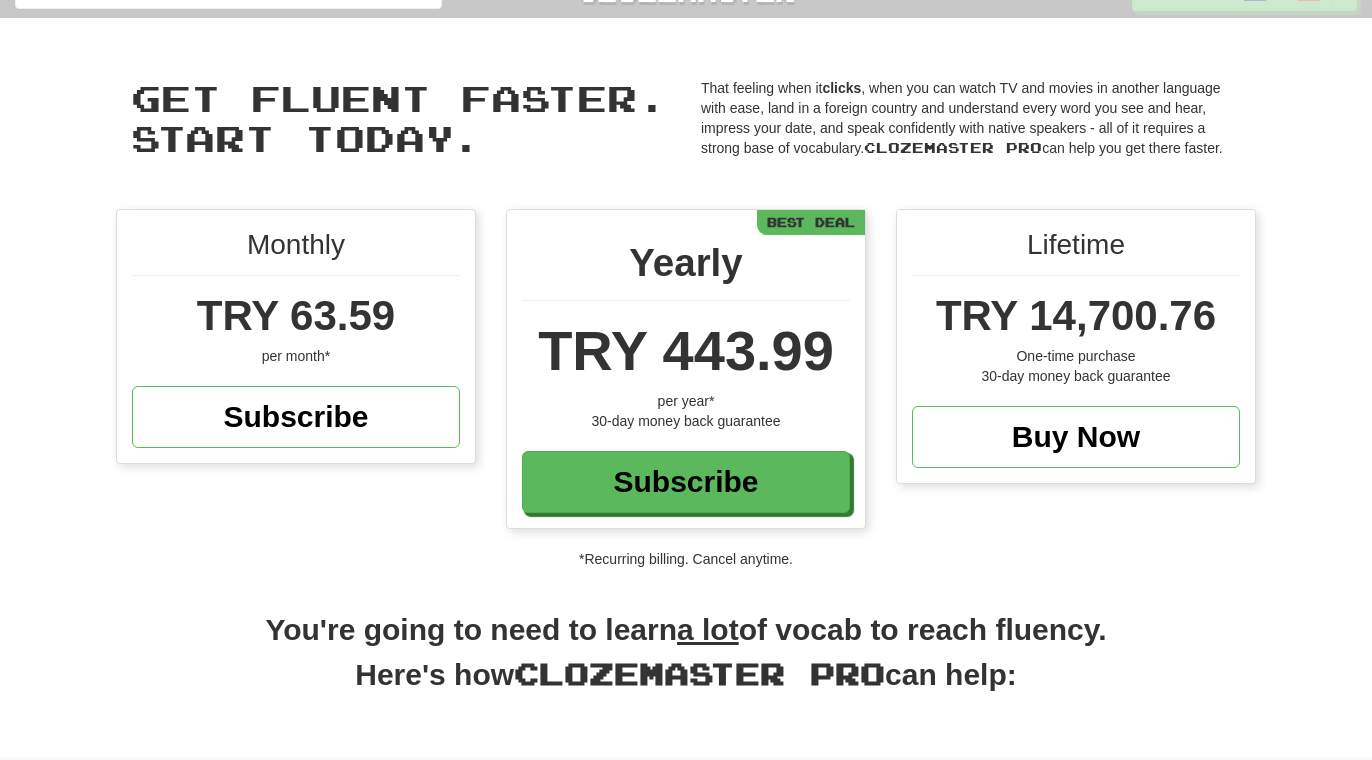 scroll, scrollTop: 0, scrollLeft: 0, axis: both 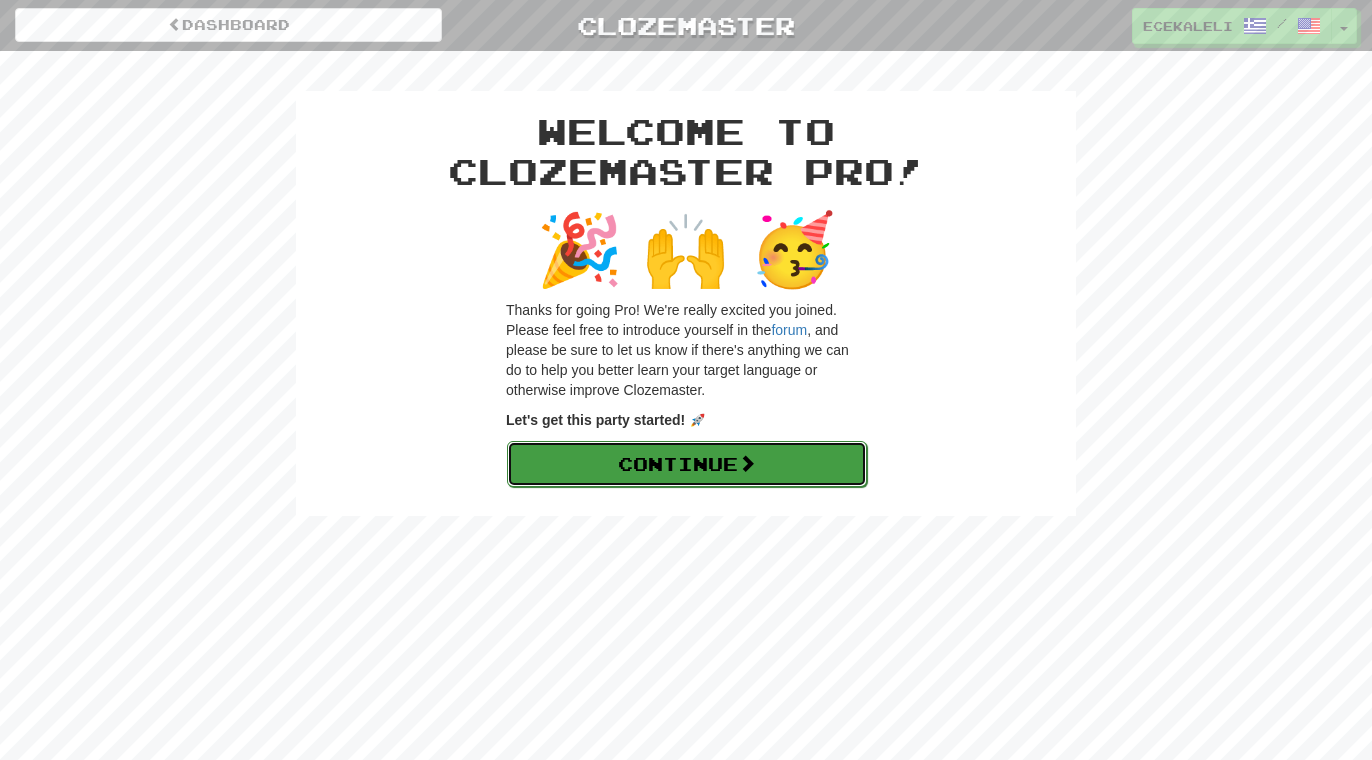 click on "Continue" at bounding box center (687, 464) 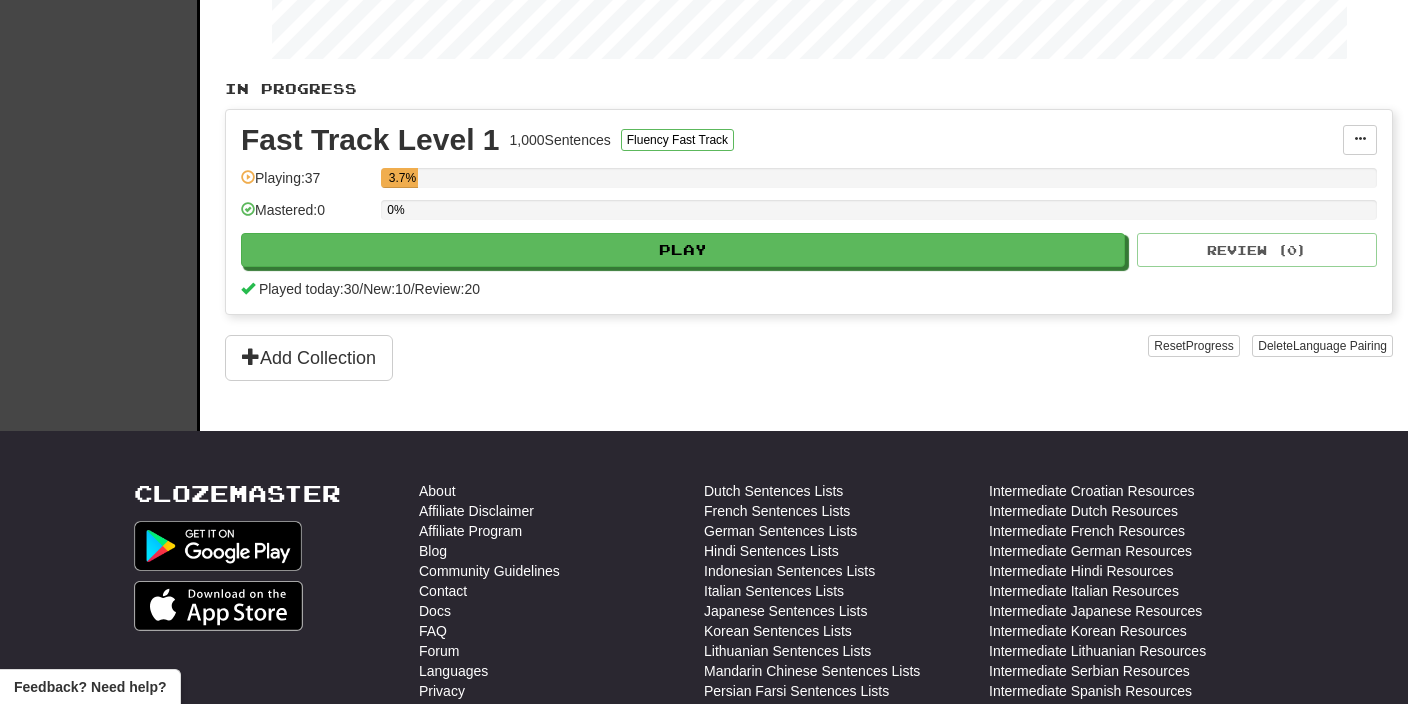 scroll, scrollTop: 375, scrollLeft: 0, axis: vertical 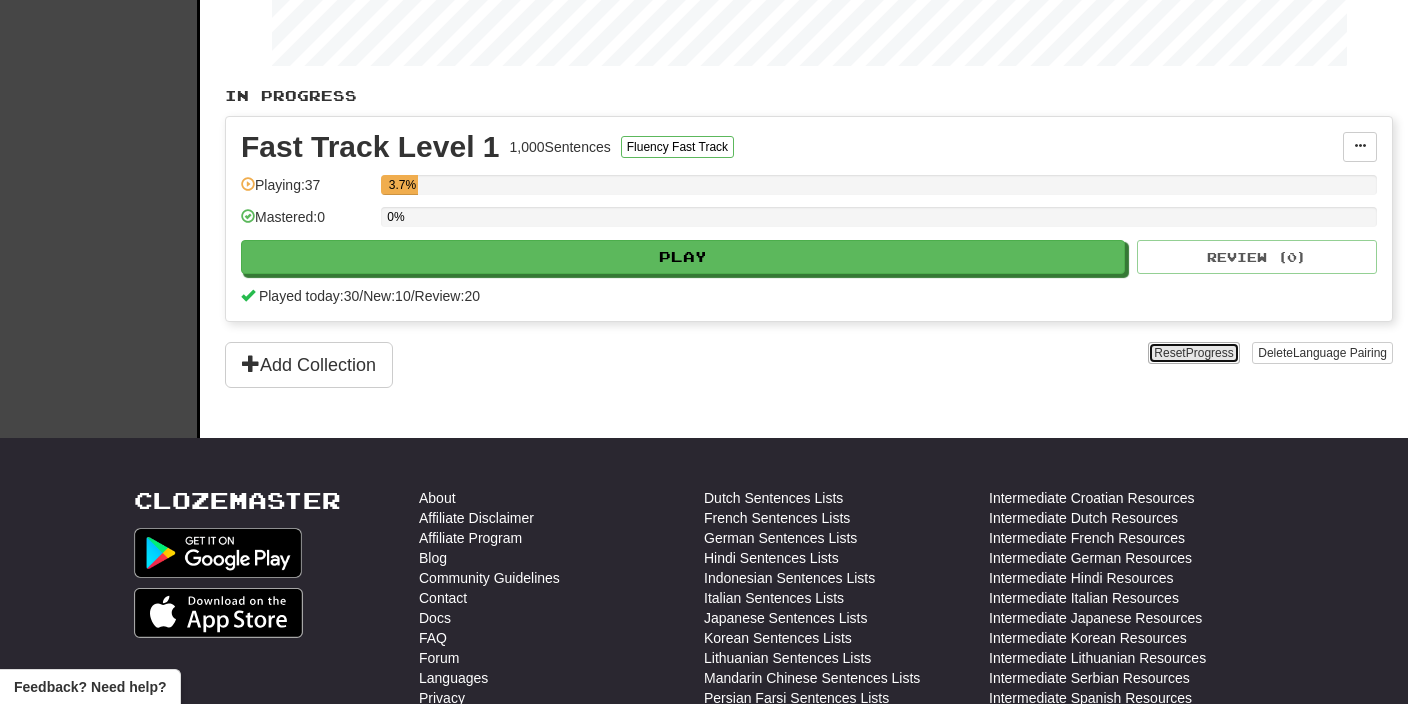 click on "Reset  Progress" at bounding box center [1193, 353] 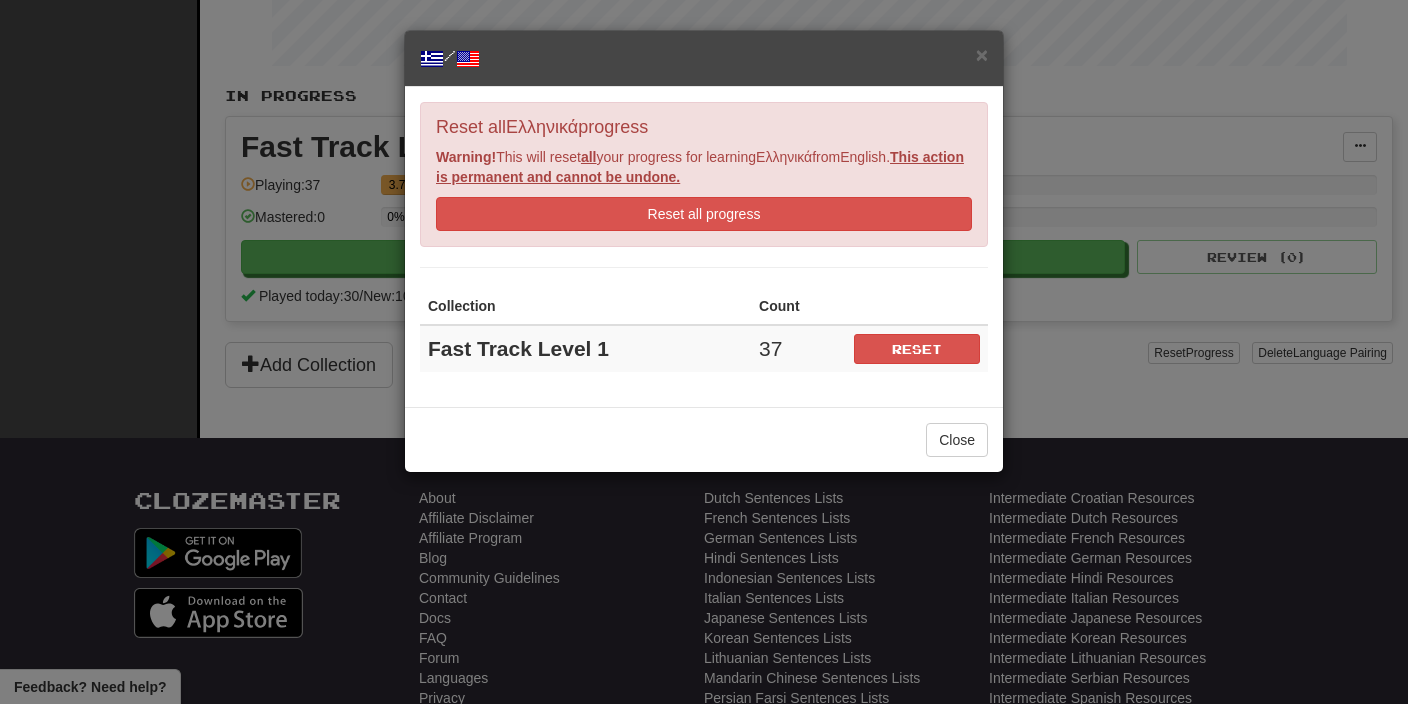 click on "/" at bounding box center [704, 58] 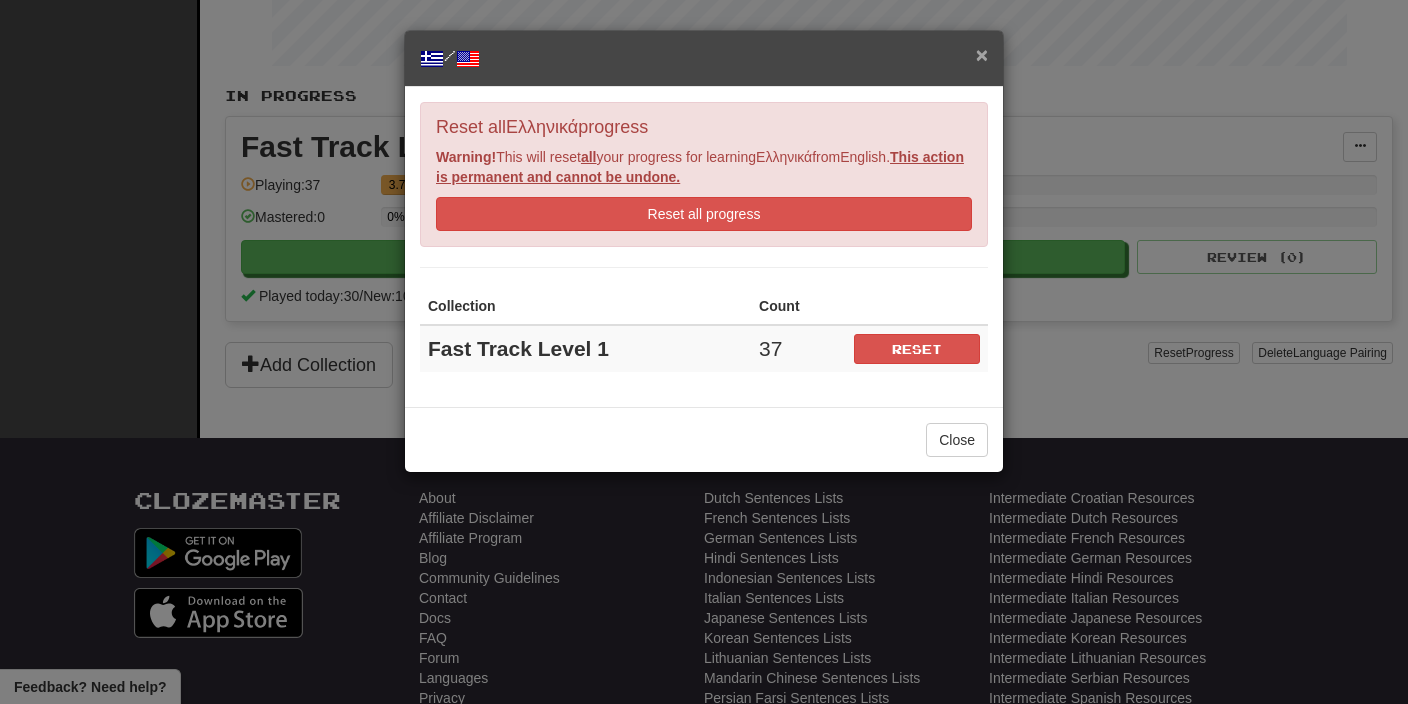 click on "×" at bounding box center (982, 54) 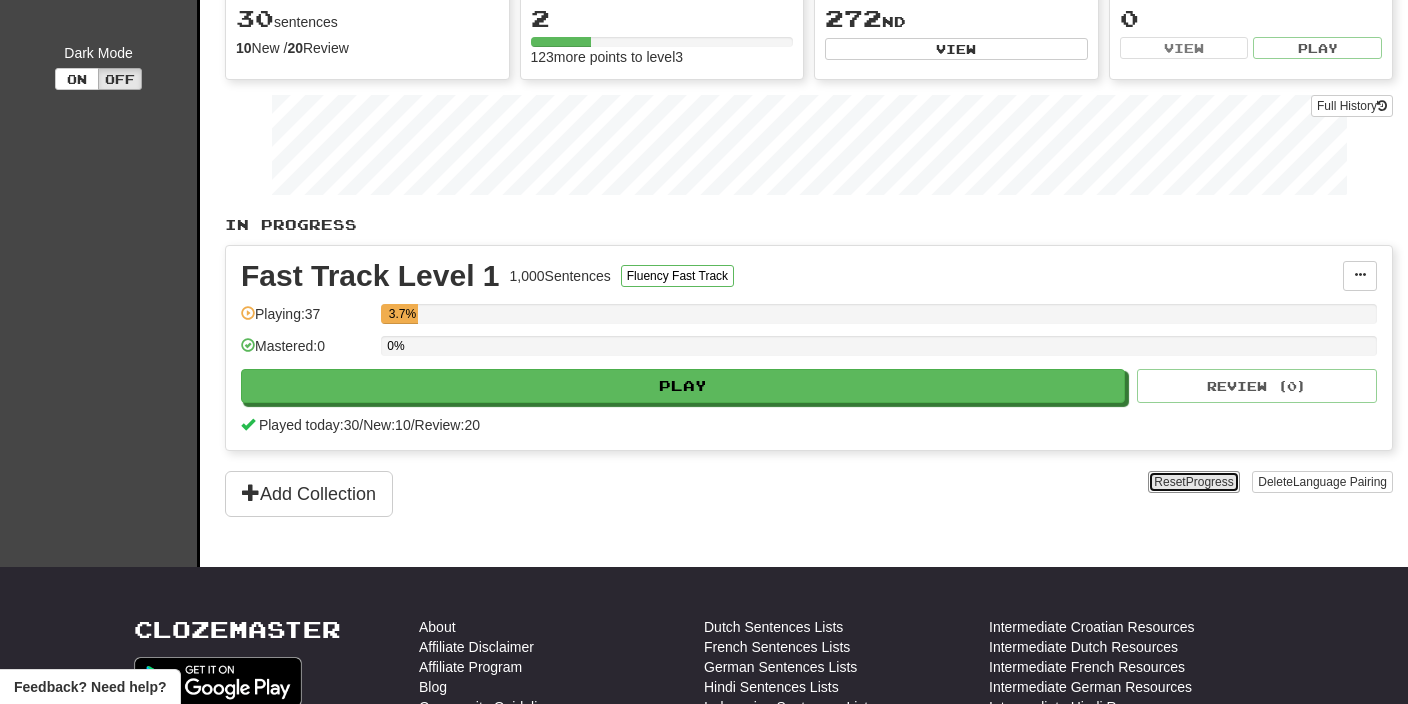 scroll, scrollTop: 0, scrollLeft: 0, axis: both 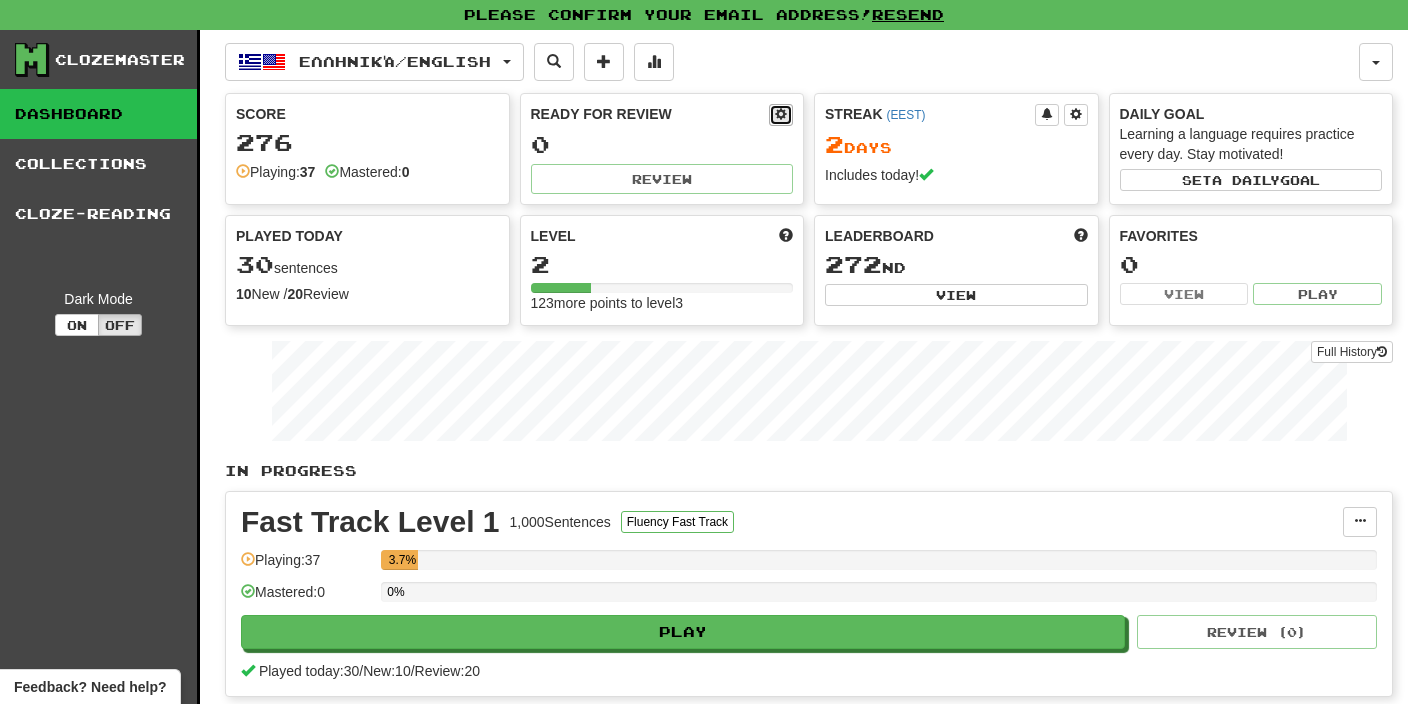 click at bounding box center (781, 114) 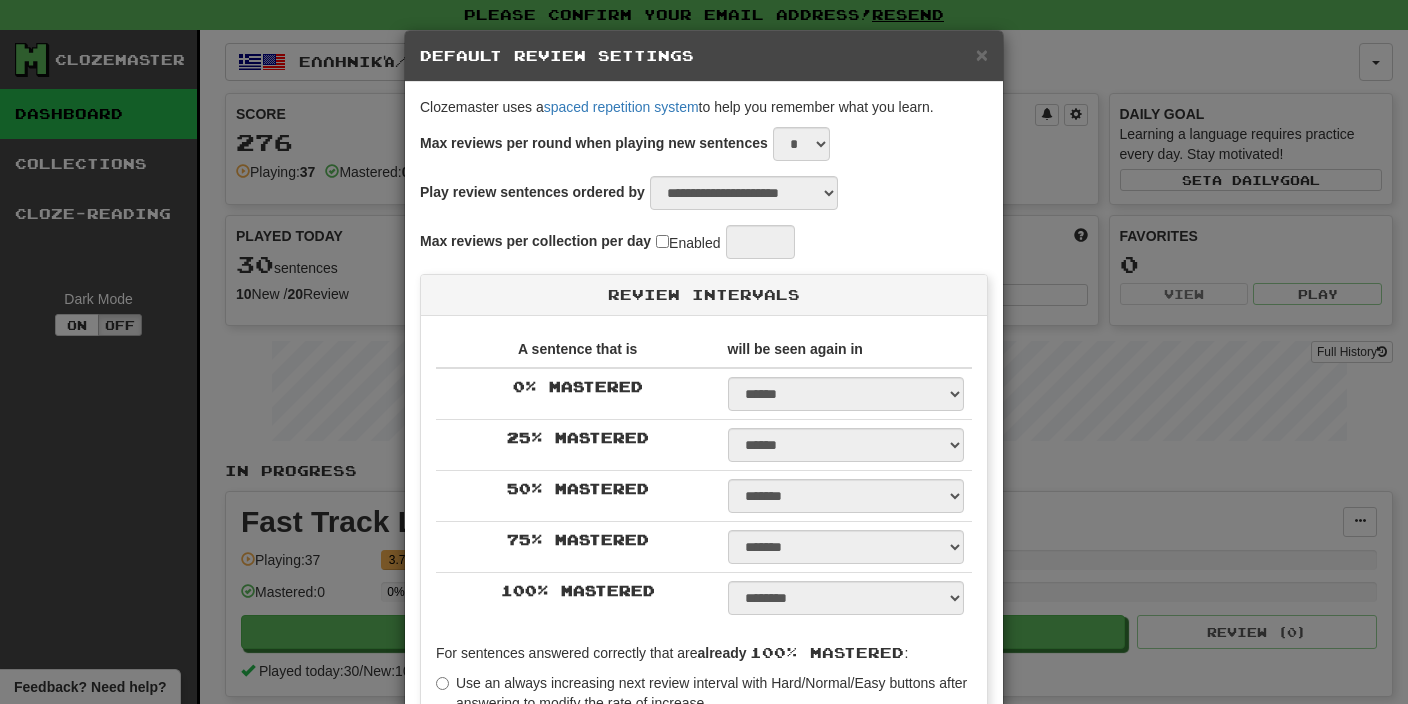 type on "**" 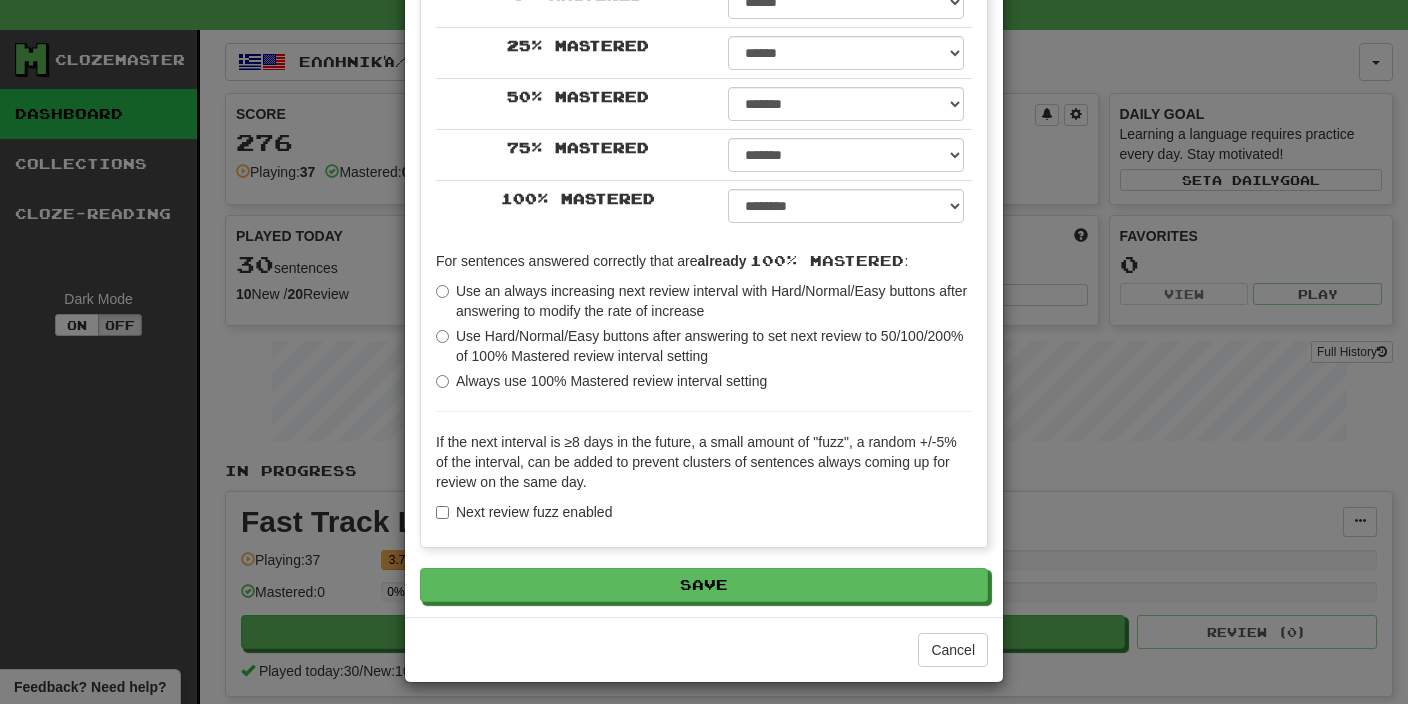 scroll, scrollTop: 401, scrollLeft: 0, axis: vertical 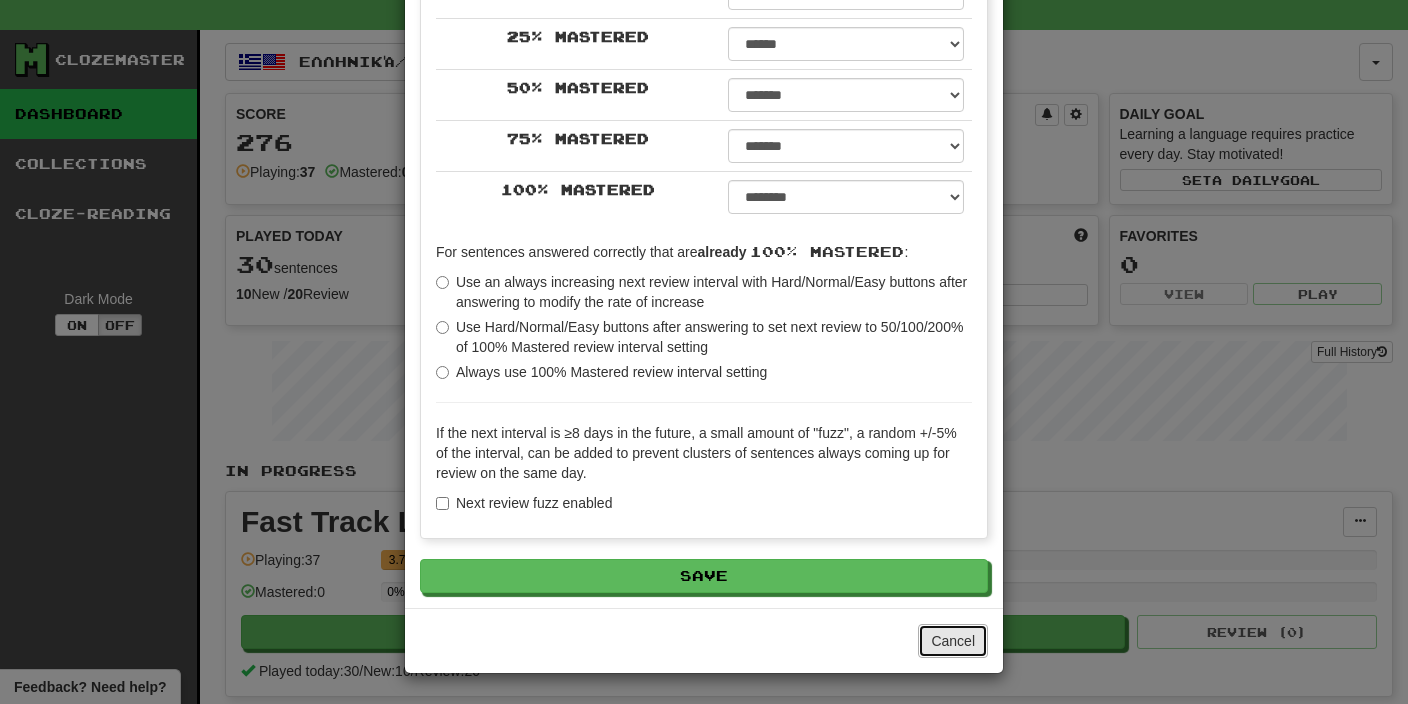 click on "Cancel" at bounding box center [953, 641] 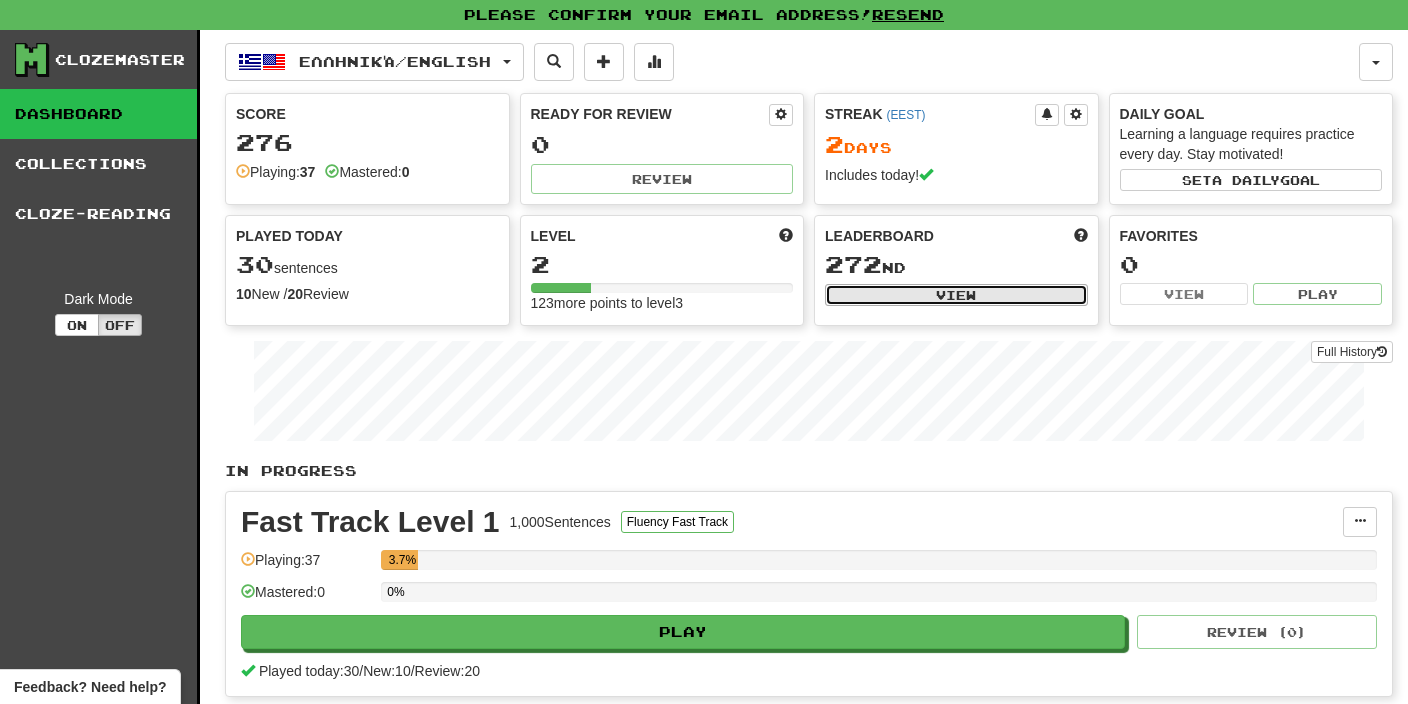 click on "View" at bounding box center (956, 295) 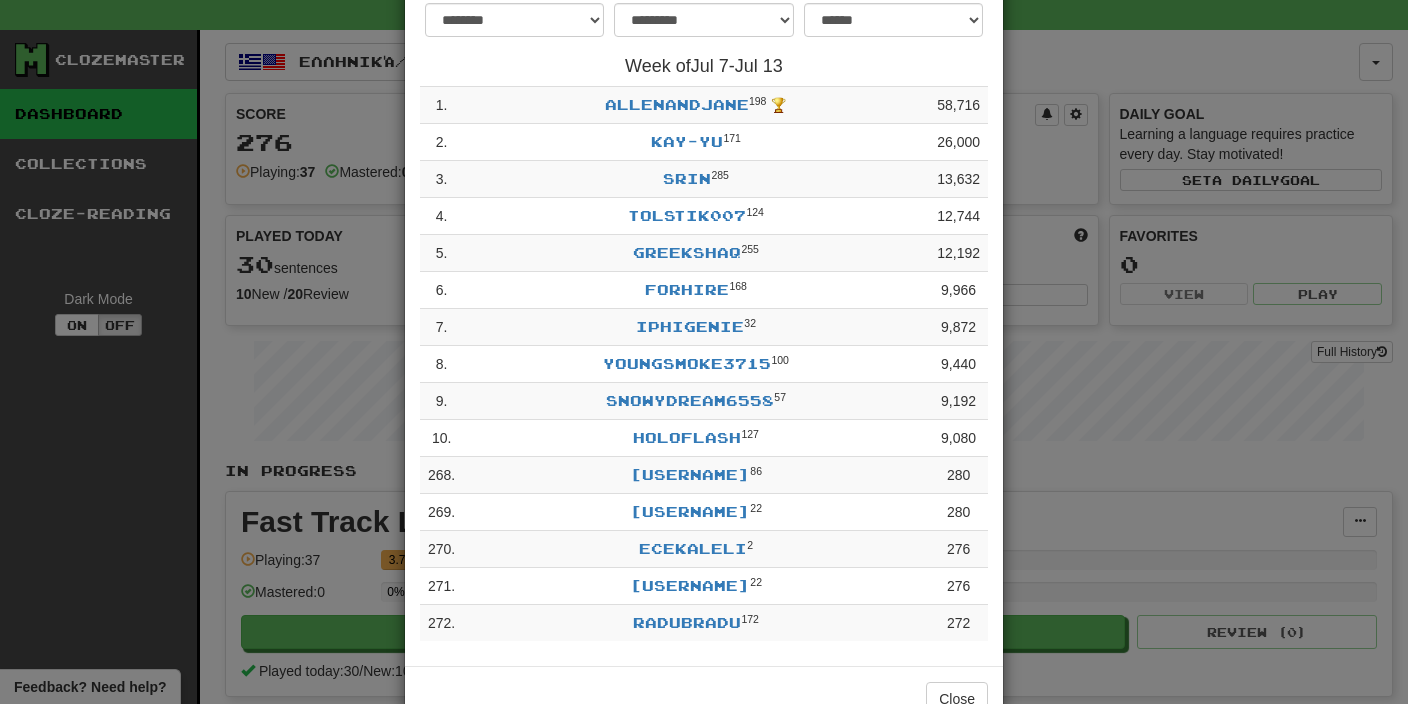 scroll, scrollTop: 164, scrollLeft: 0, axis: vertical 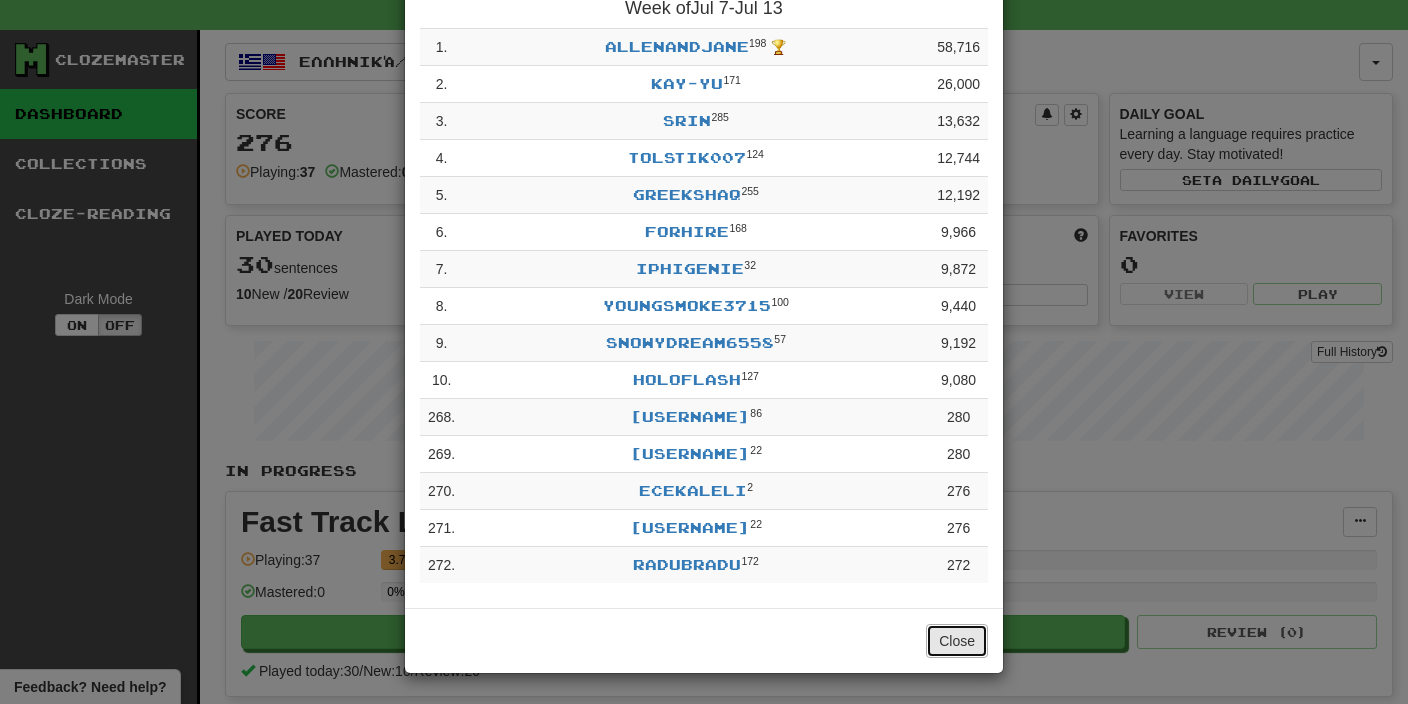 click on "Close" at bounding box center (957, 641) 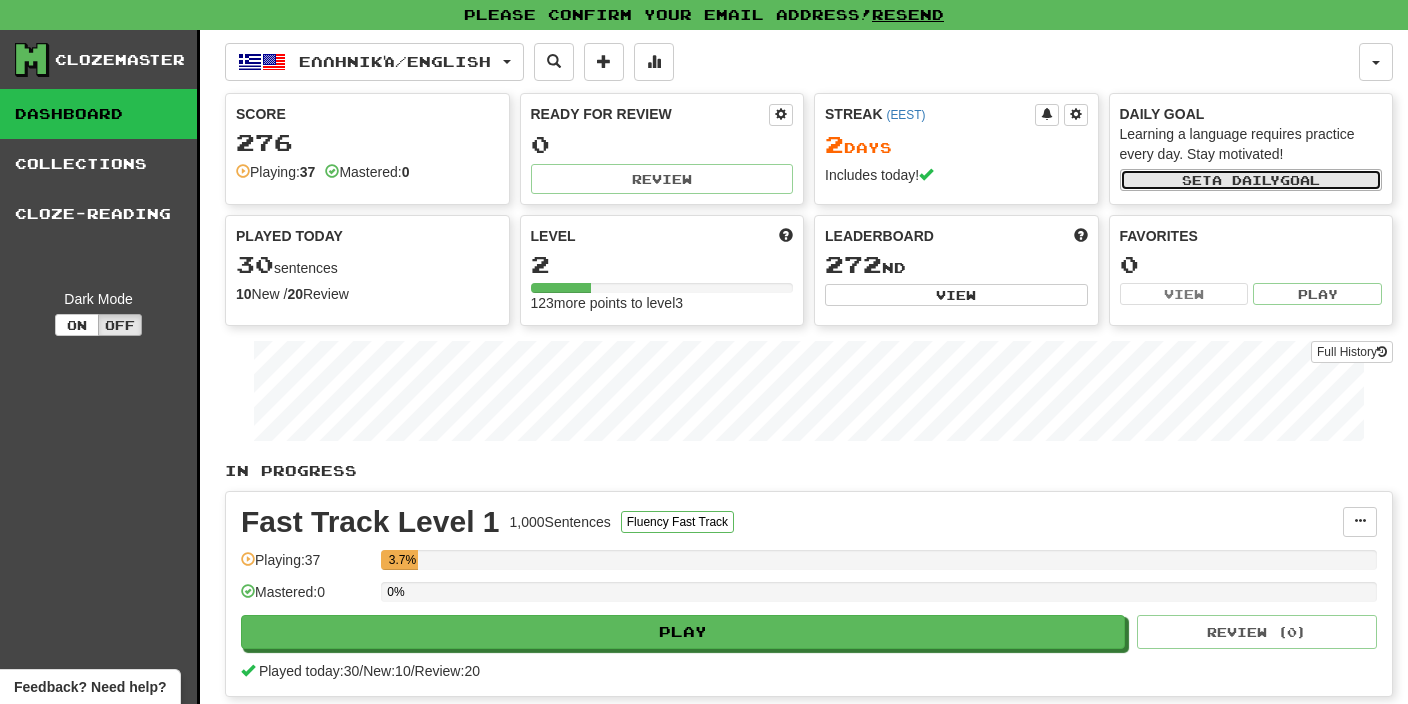 click on "Set  a daily  goal" at bounding box center [1251, 180] 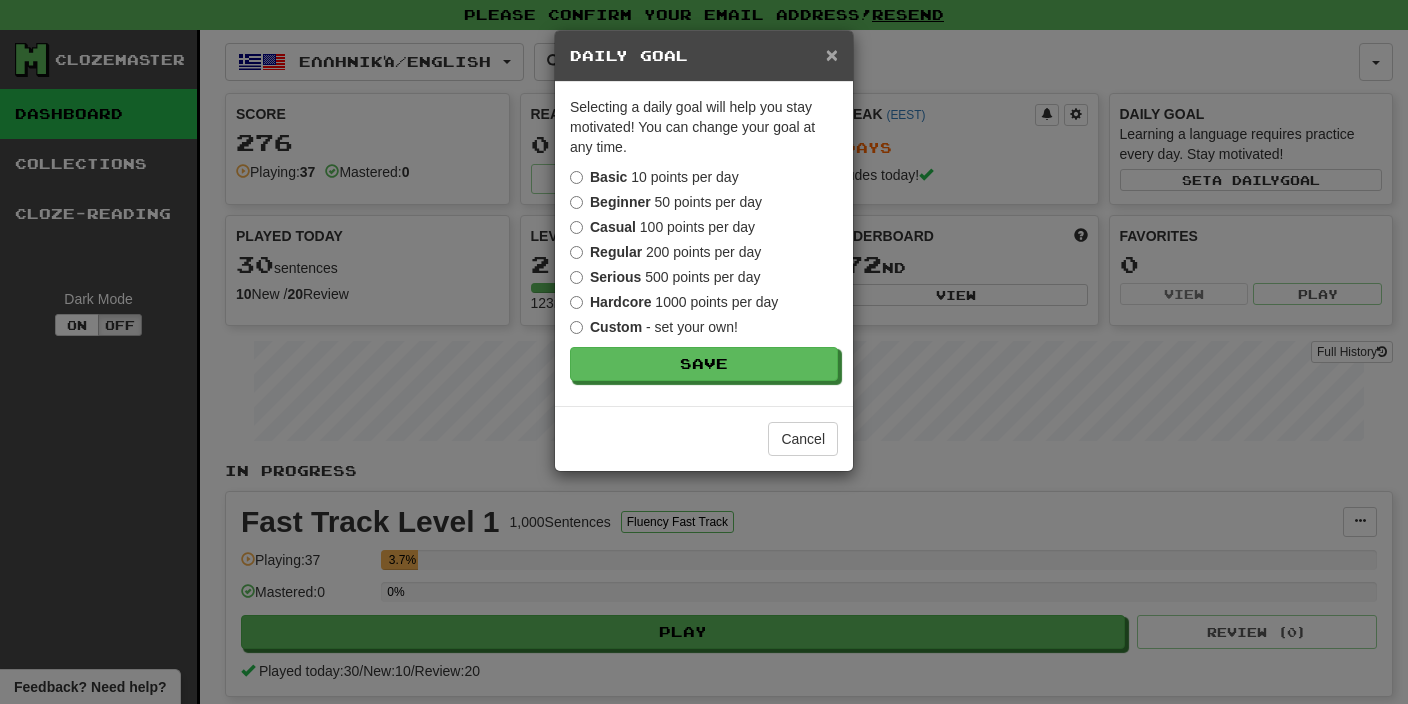 click on "×" at bounding box center (832, 54) 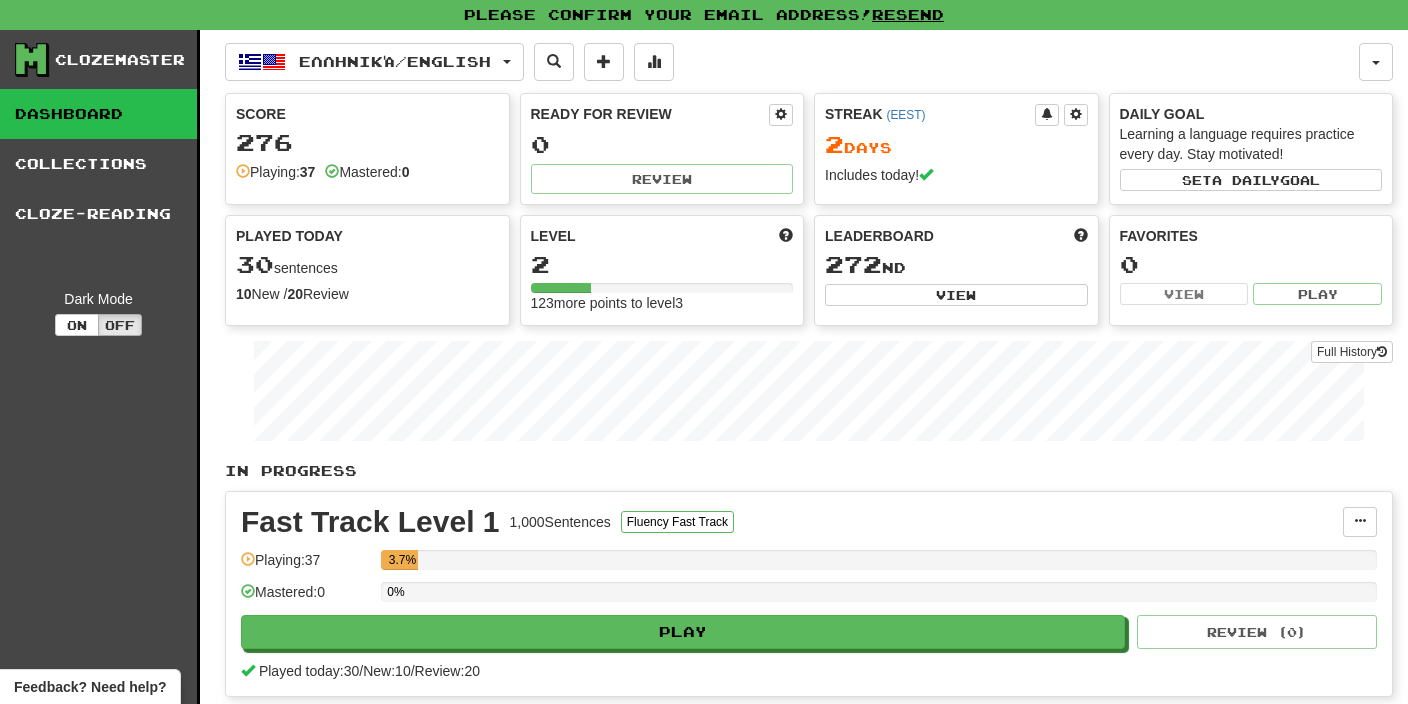 click on "30  sentences" at bounding box center [367, 265] 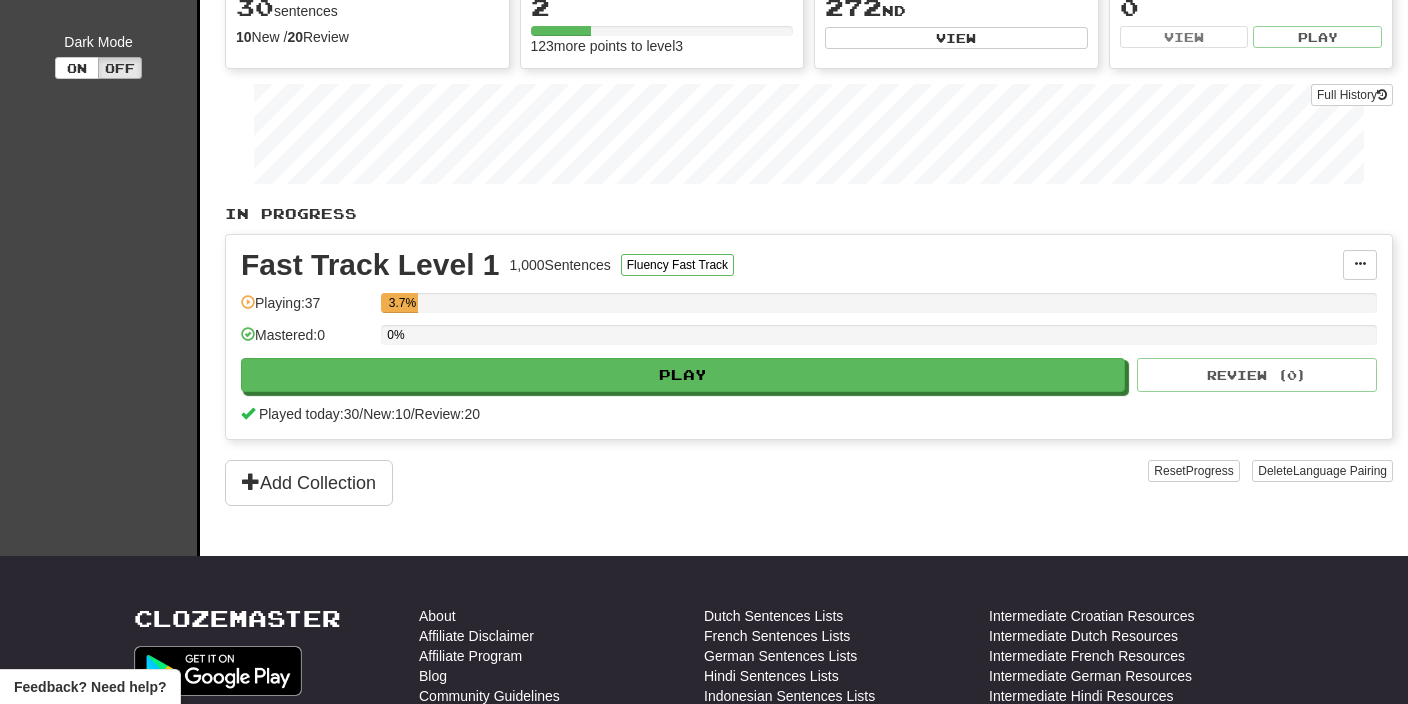 scroll, scrollTop: 259, scrollLeft: 0, axis: vertical 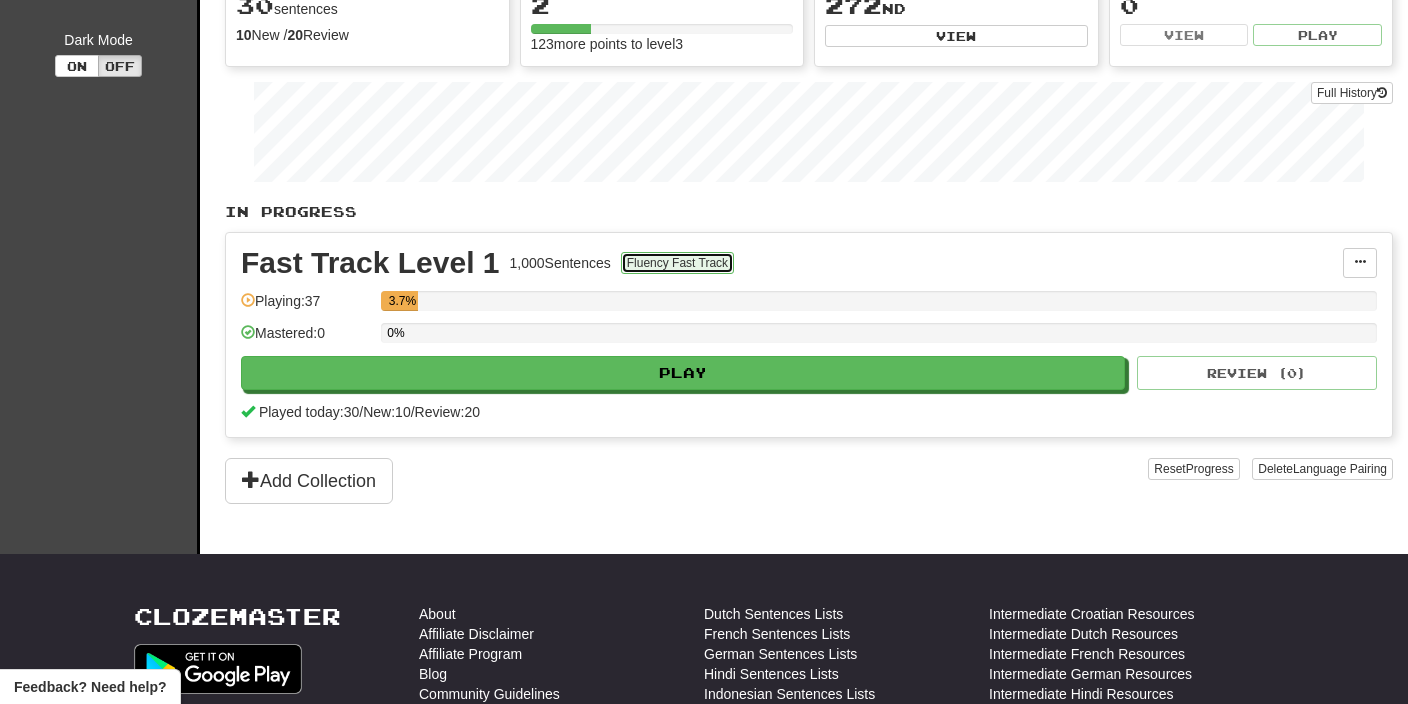 click on "Fluency Fast Track" at bounding box center (677, 263) 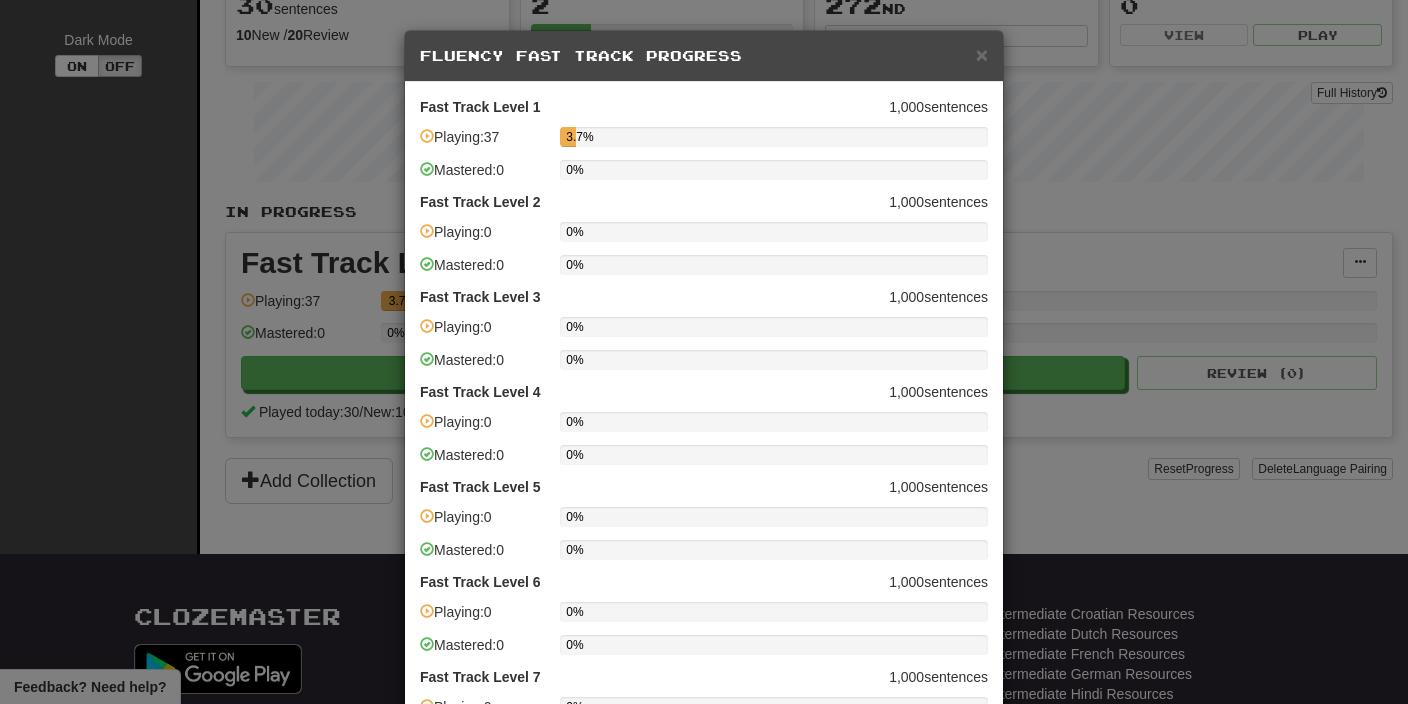 scroll, scrollTop: 488, scrollLeft: 0, axis: vertical 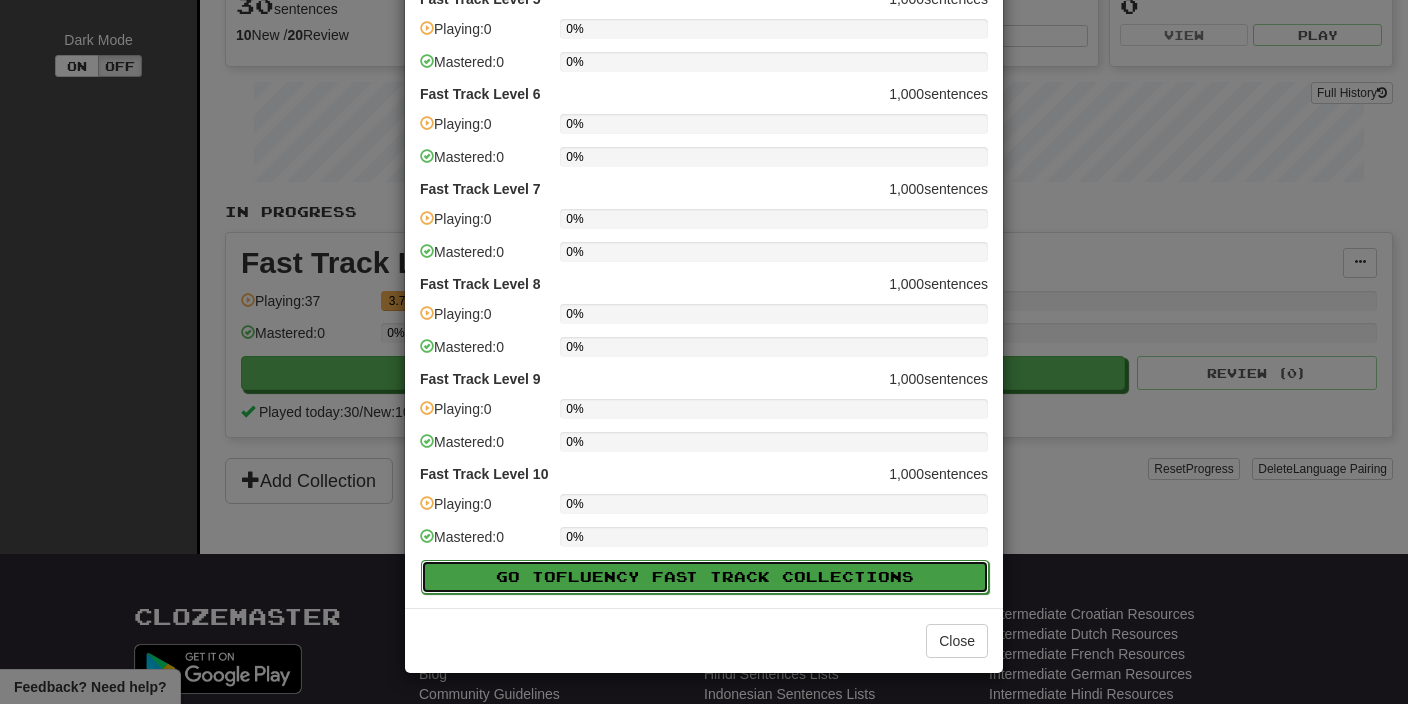 click on "Fluency Fast Track" at bounding box center [669, 576] 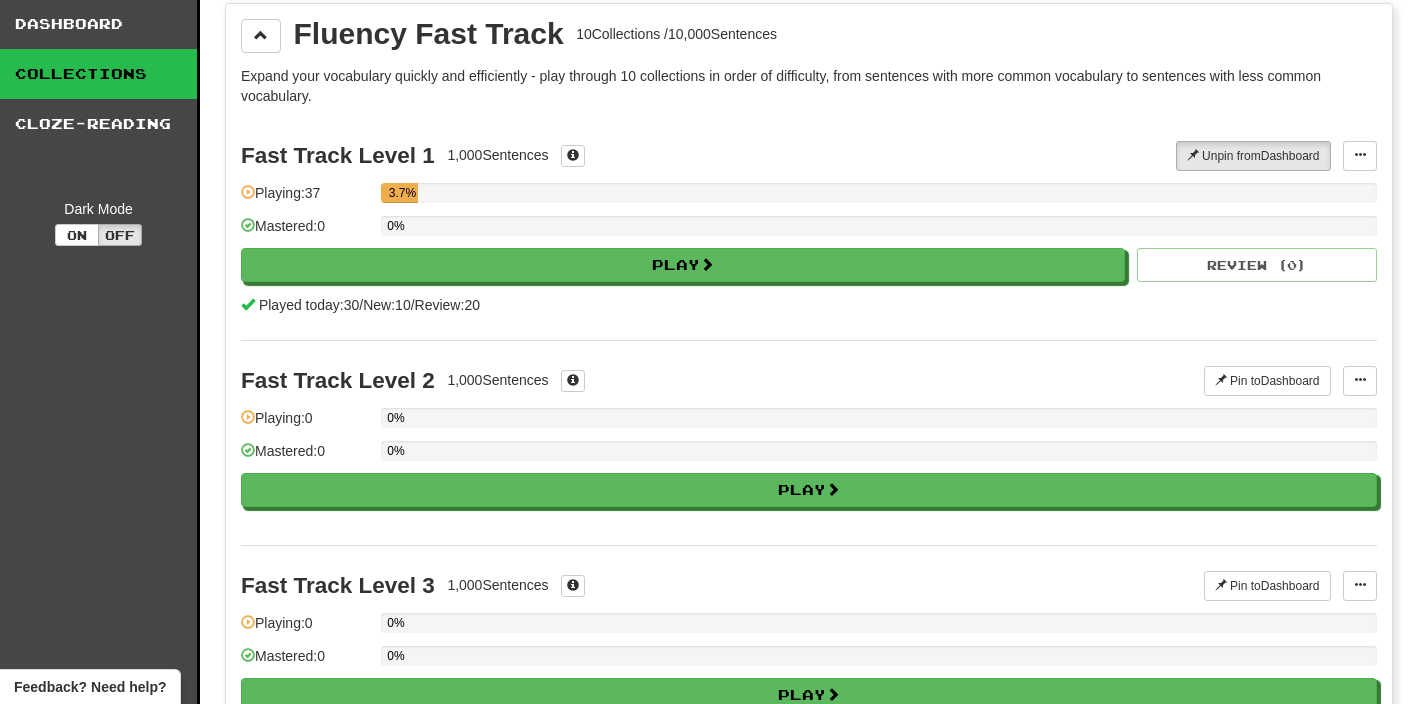 scroll, scrollTop: 93, scrollLeft: 0, axis: vertical 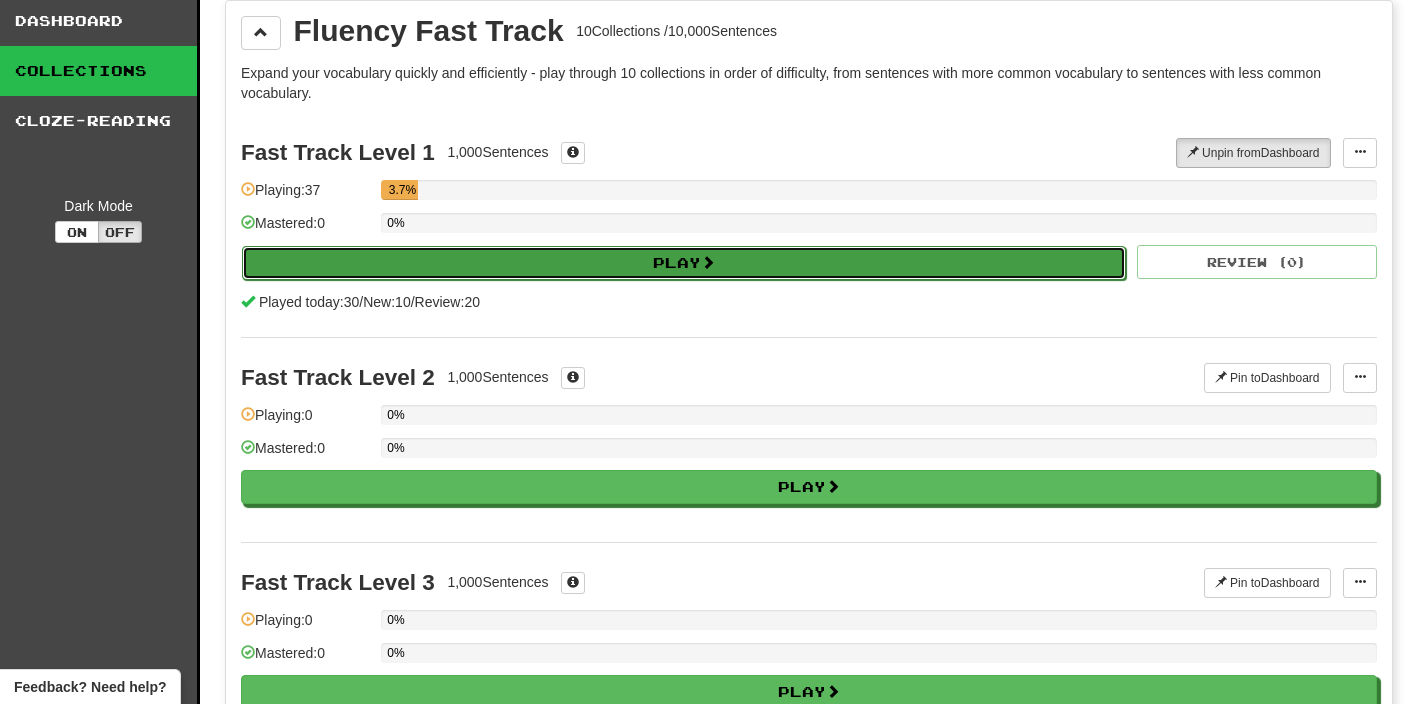 click on "Play" at bounding box center (684, 263) 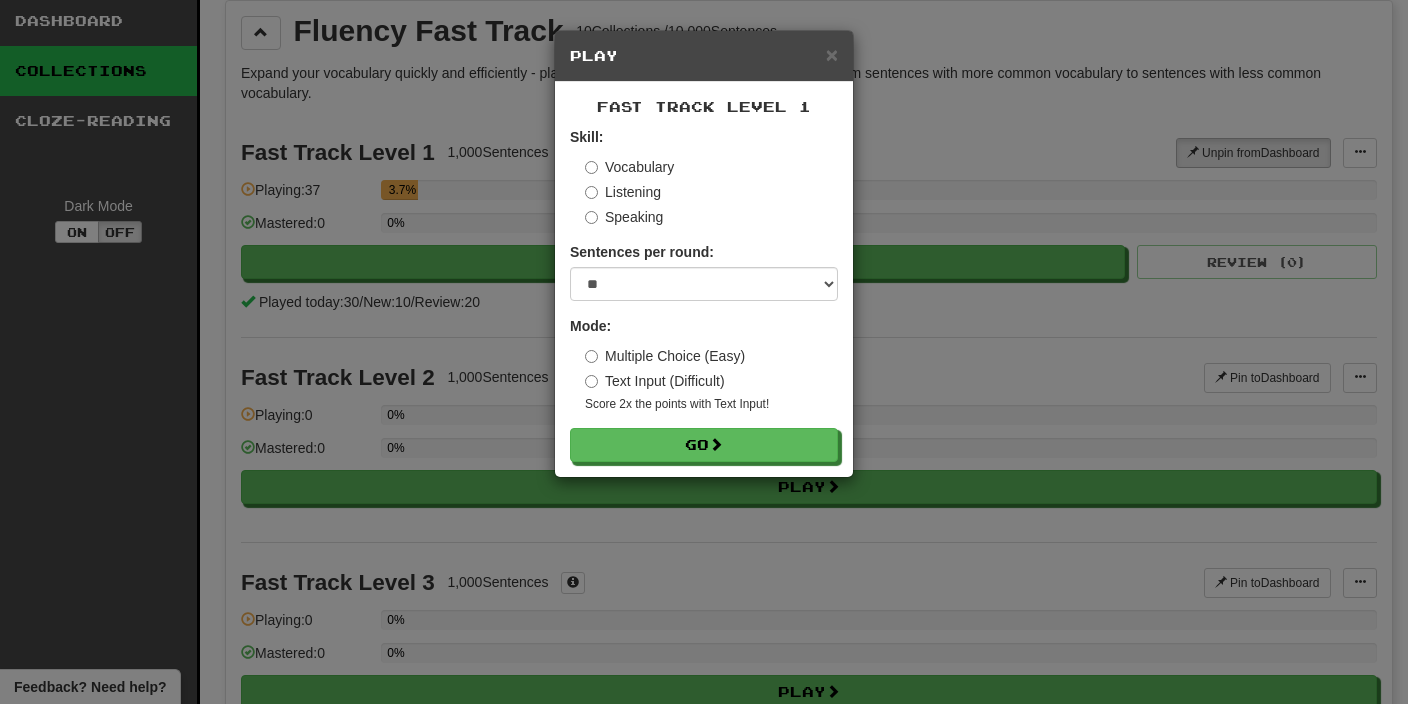 click on "Multiple Choice (Easy)" at bounding box center [665, 356] 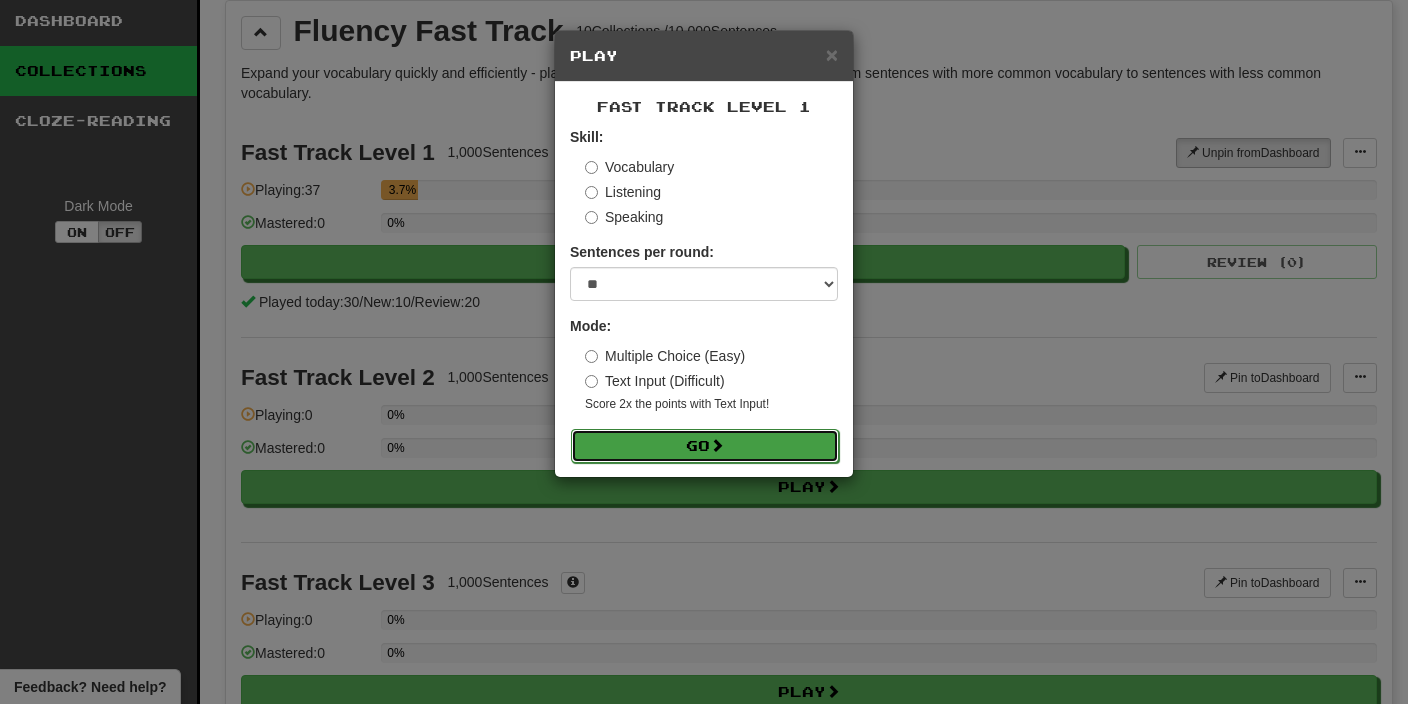 click on "Go" at bounding box center (705, 446) 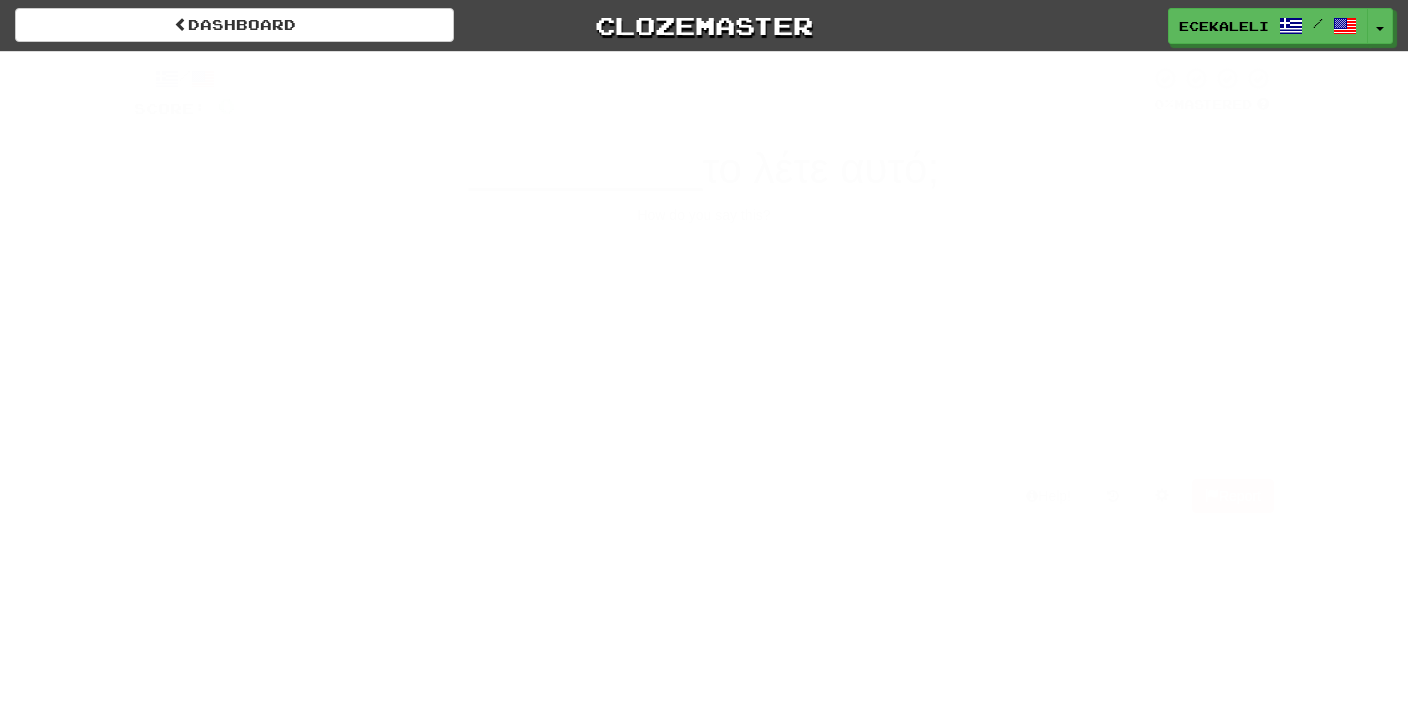 scroll, scrollTop: 0, scrollLeft: 0, axis: both 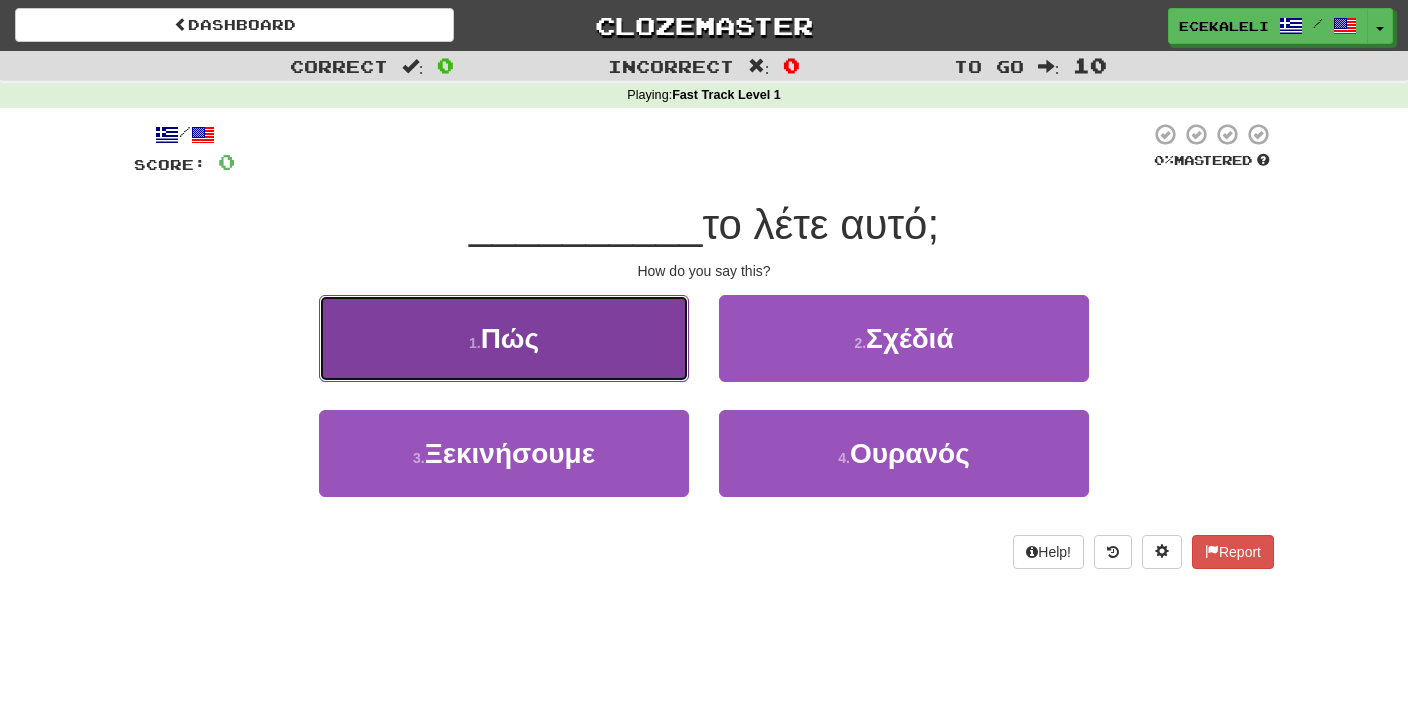 click on "Πώς" at bounding box center (510, 338) 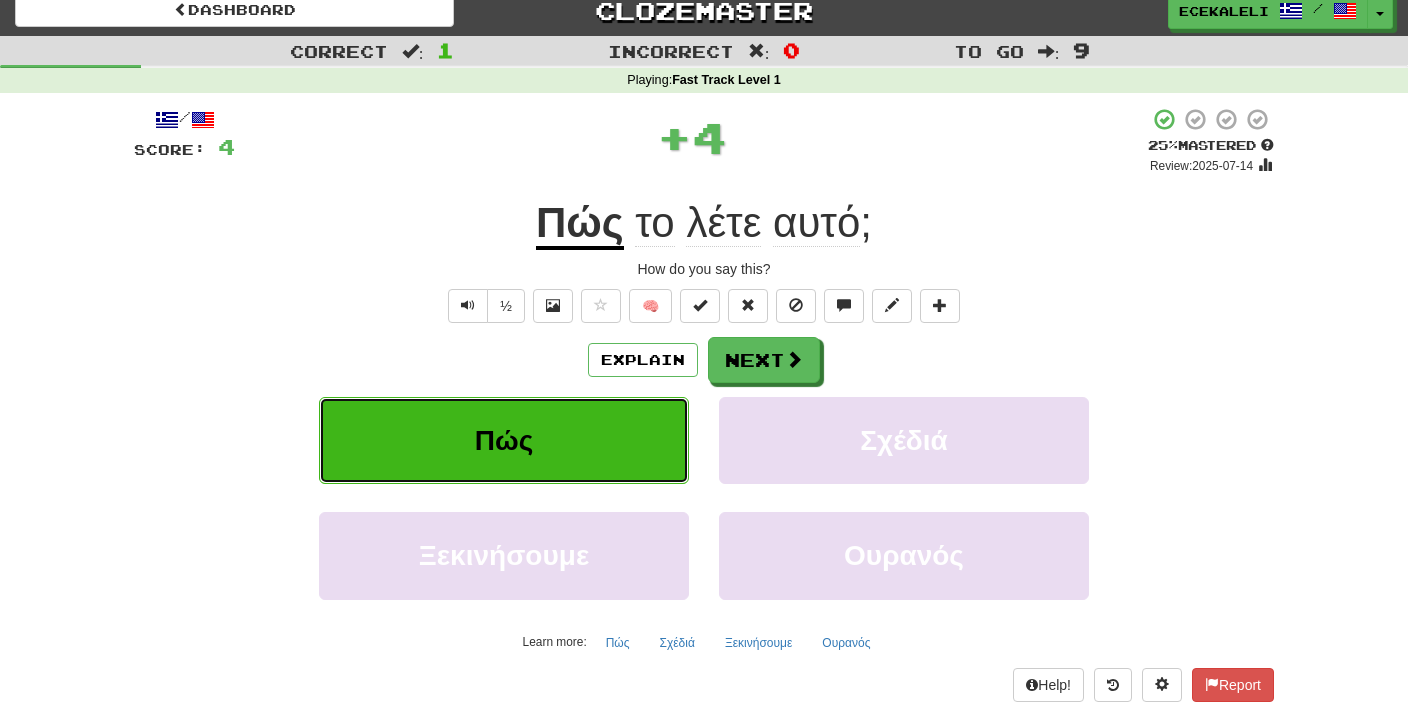 scroll, scrollTop: 16, scrollLeft: 0, axis: vertical 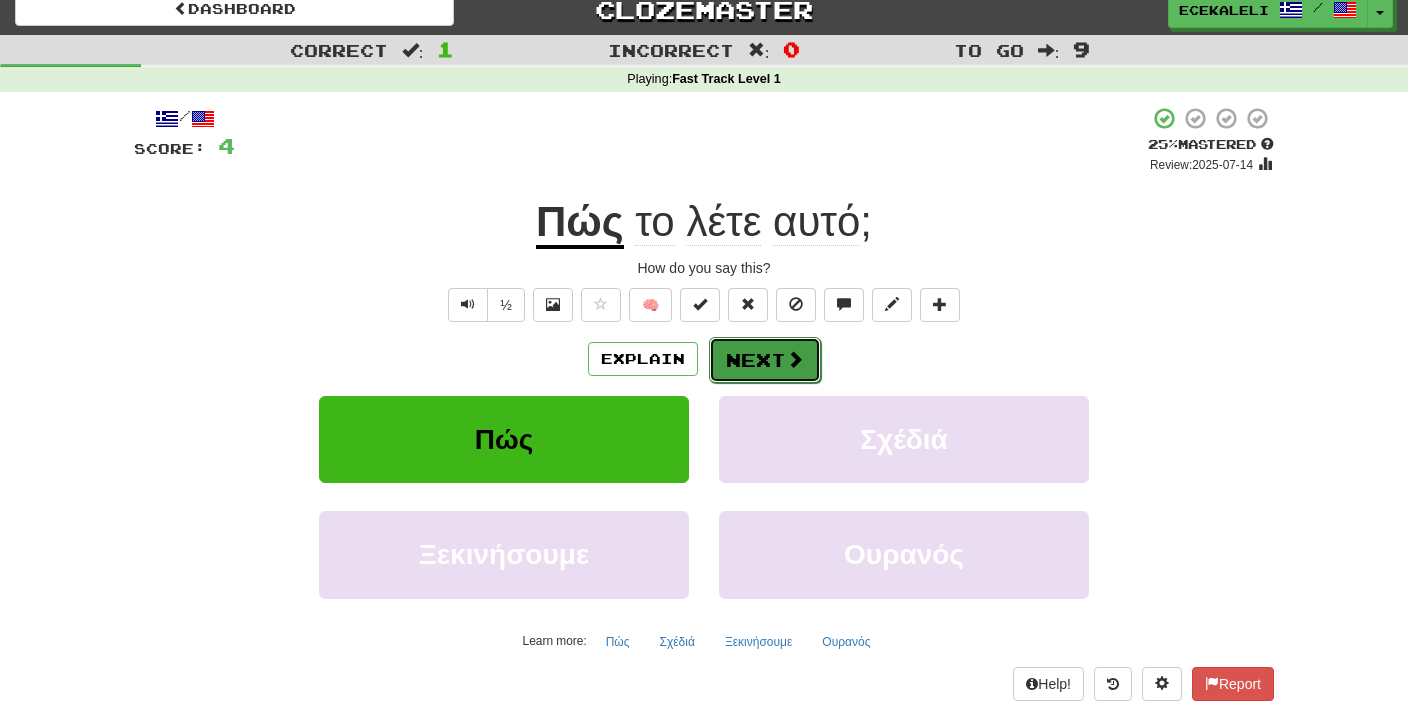 click on "Next" at bounding box center (765, 360) 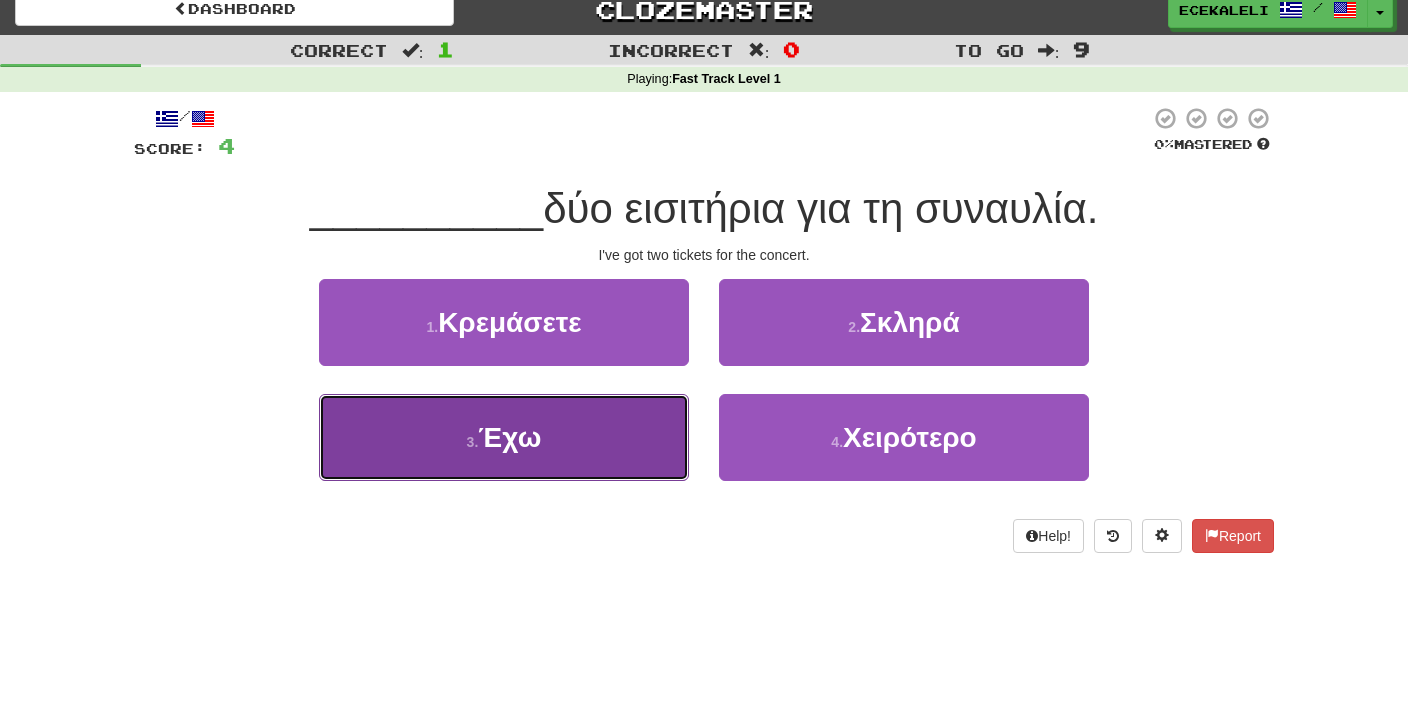 click on "3 .  Έχω" at bounding box center [504, 437] 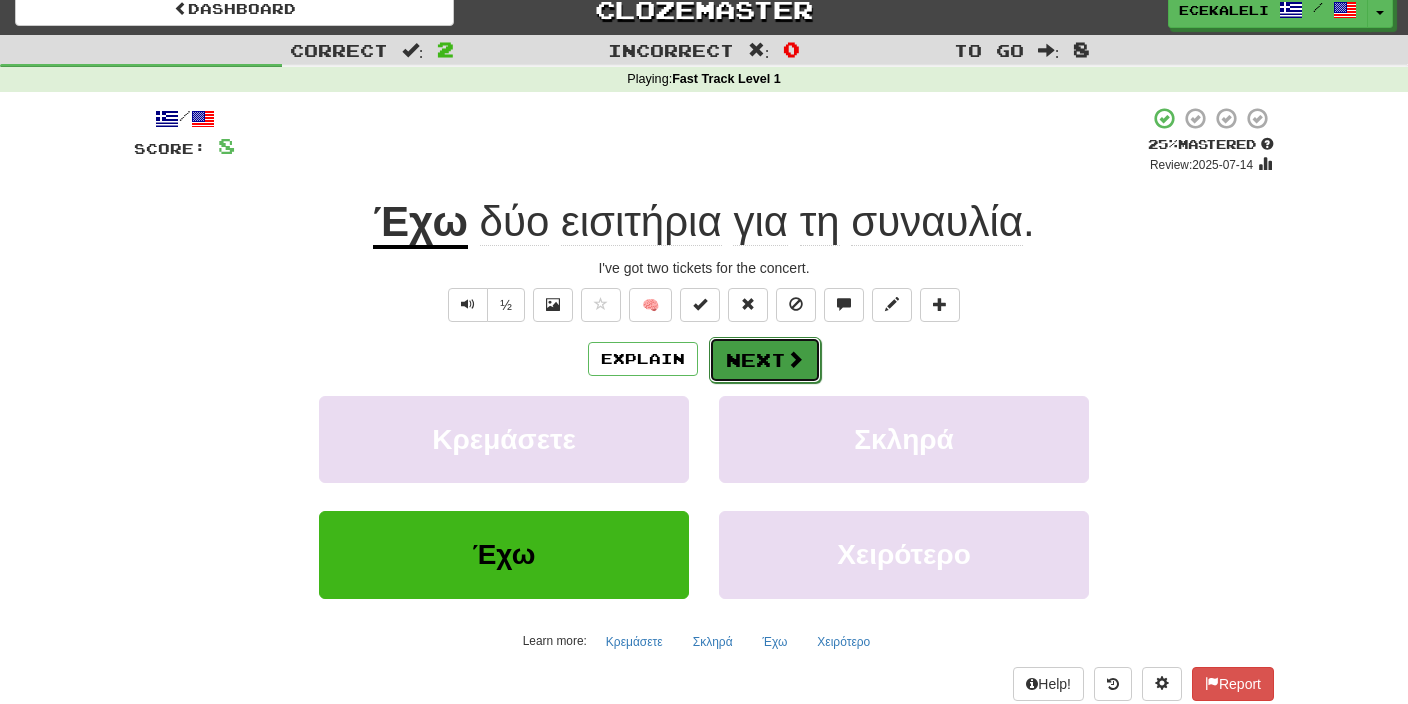 click on "Next" at bounding box center (765, 360) 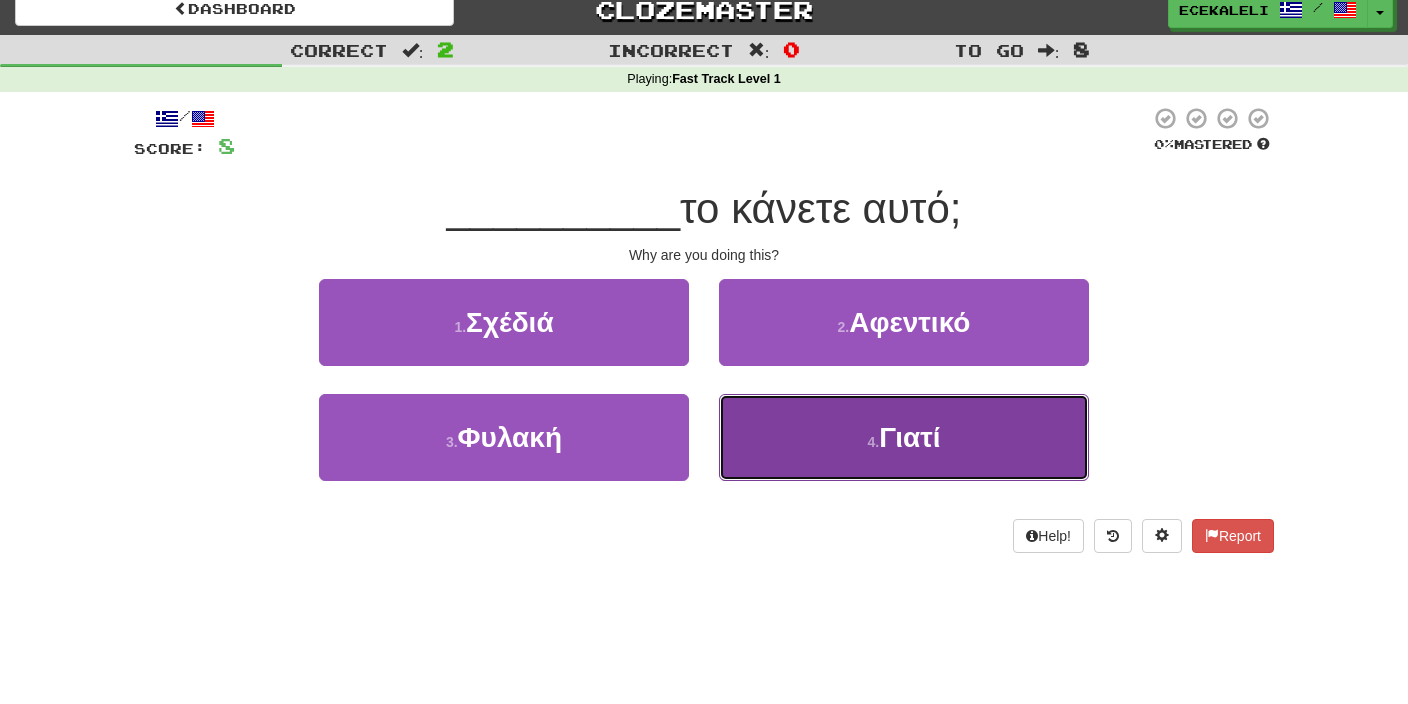 click on "4 . Γιατί" at bounding box center (904, 437) 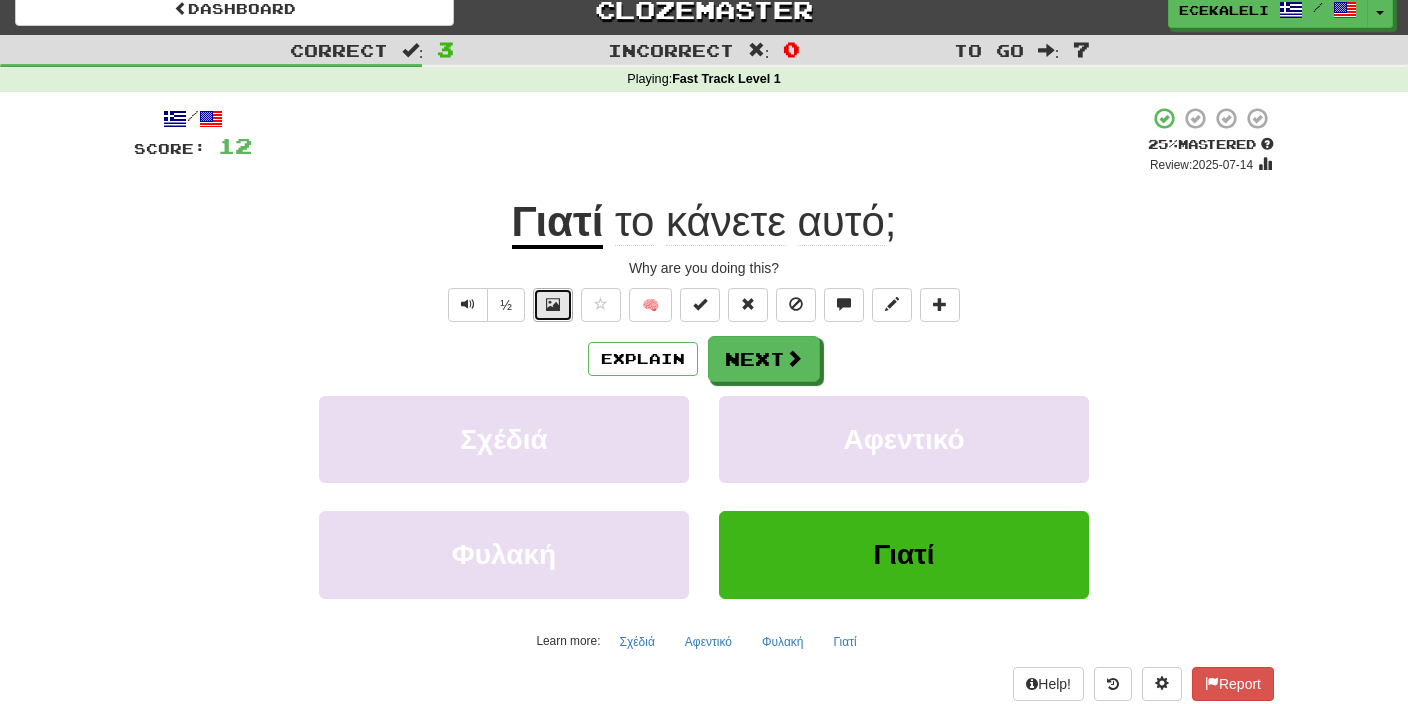click at bounding box center [553, 304] 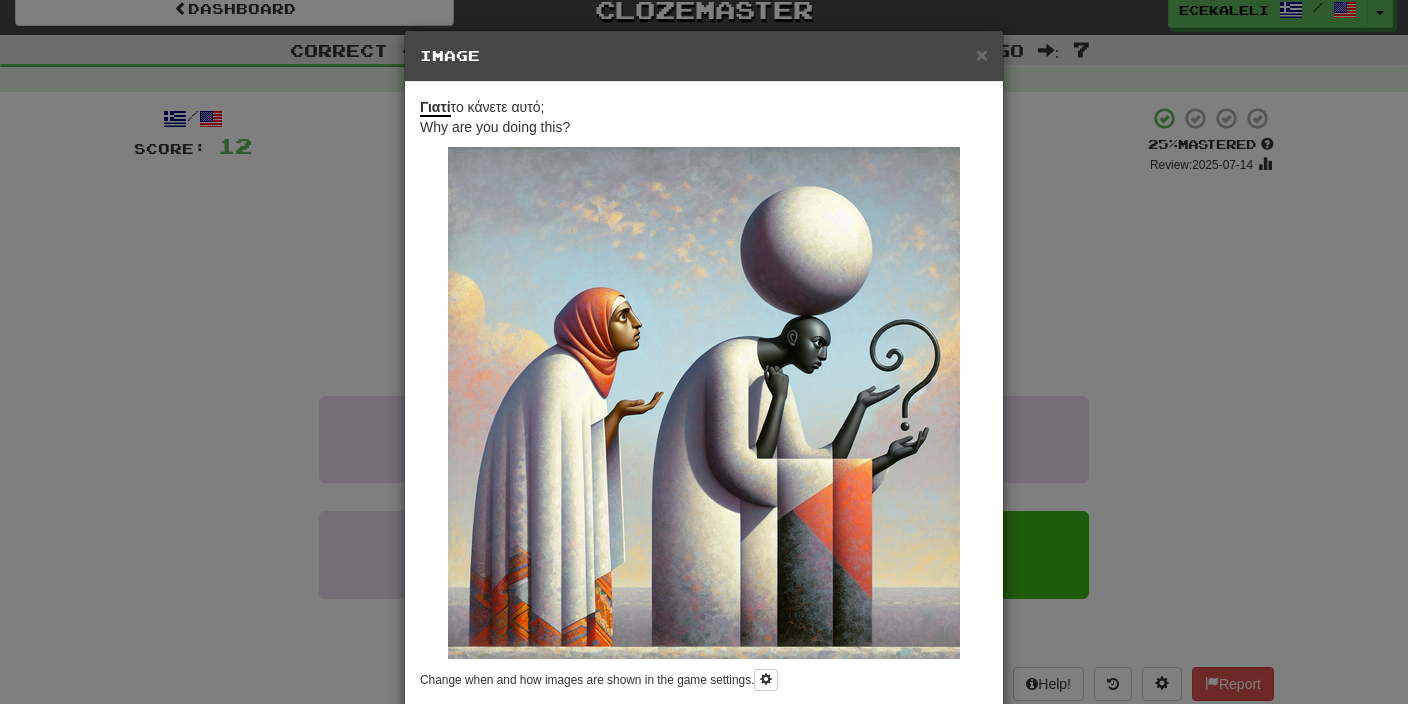 click on "× Image Γιατί  το κάνετε αυτό; Why are you doing this? Change when and how images are shown in the game settings.  Images are in beta. Like them? Hate them?  Let us know ! Close" at bounding box center [704, 352] 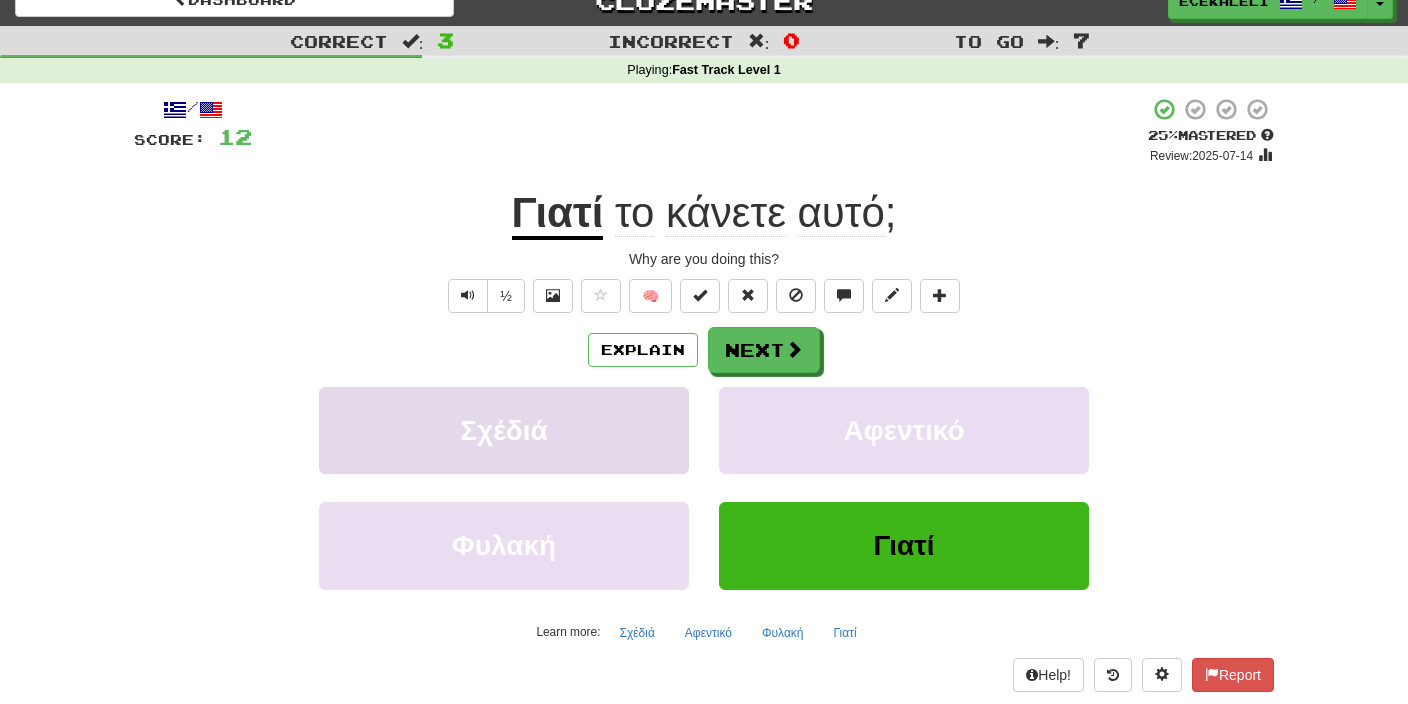 scroll, scrollTop: 0, scrollLeft: 0, axis: both 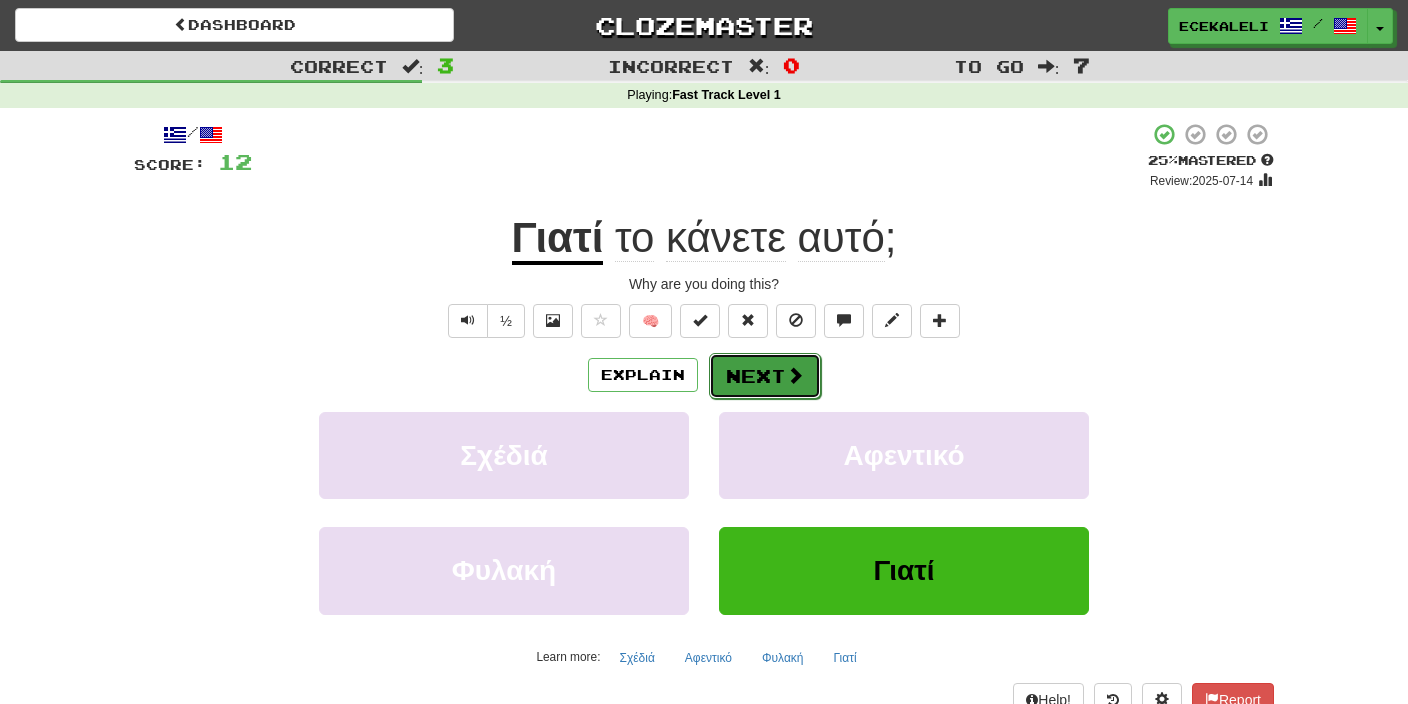 click on "Next" at bounding box center (765, 376) 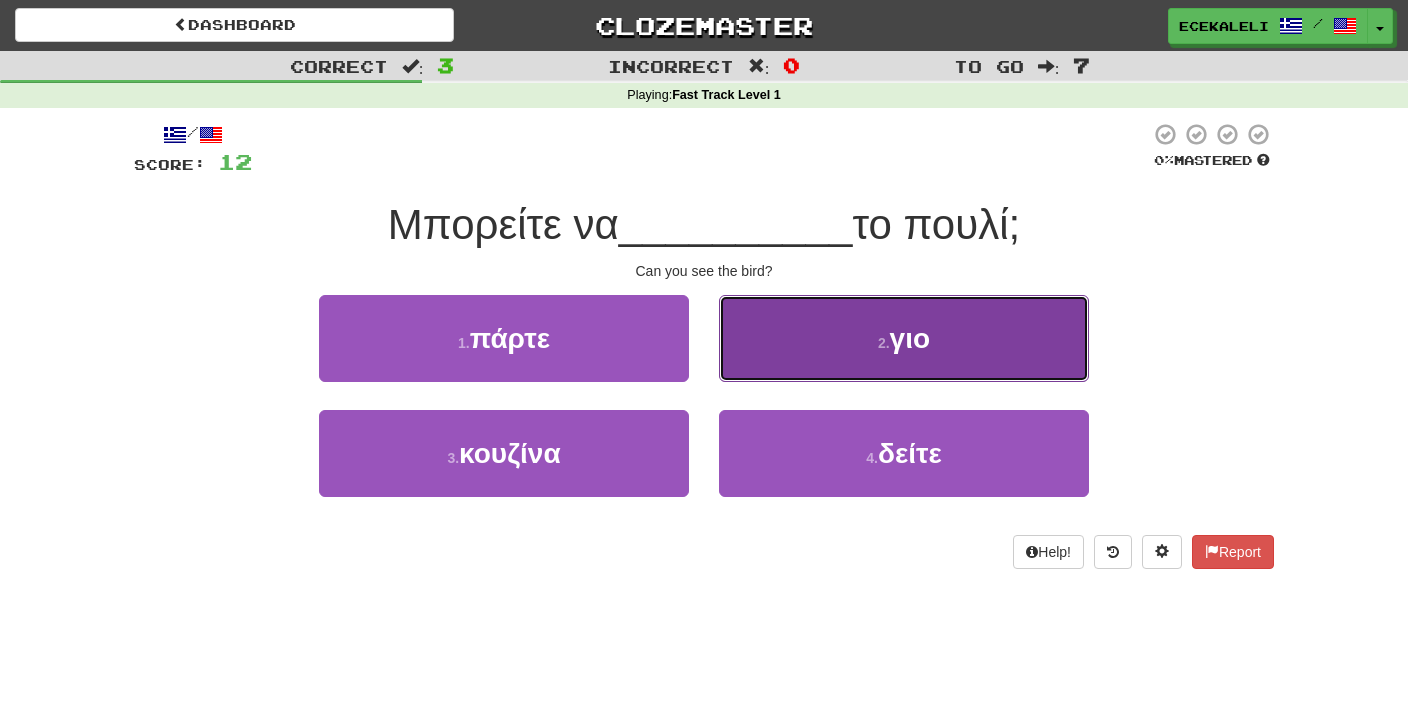 click on "2 .  γιο" at bounding box center [904, 338] 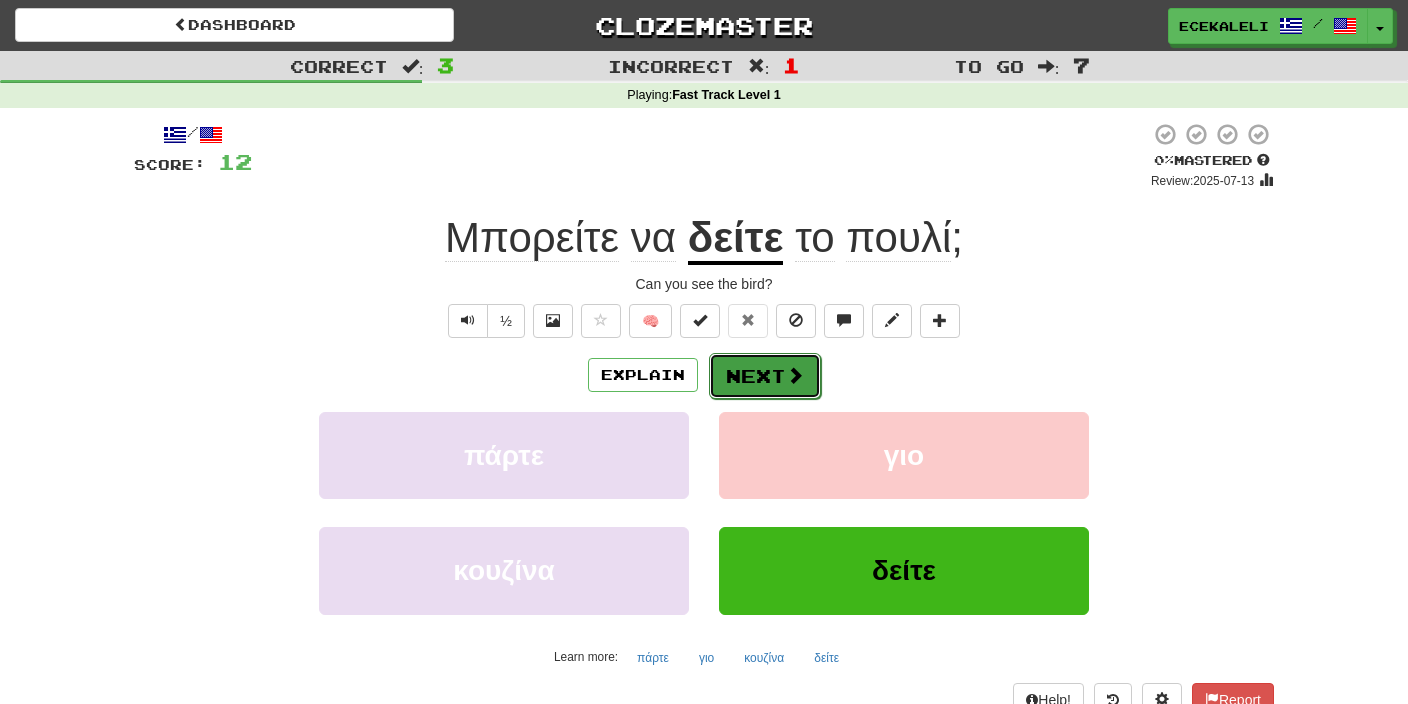 click on "Next" at bounding box center (765, 376) 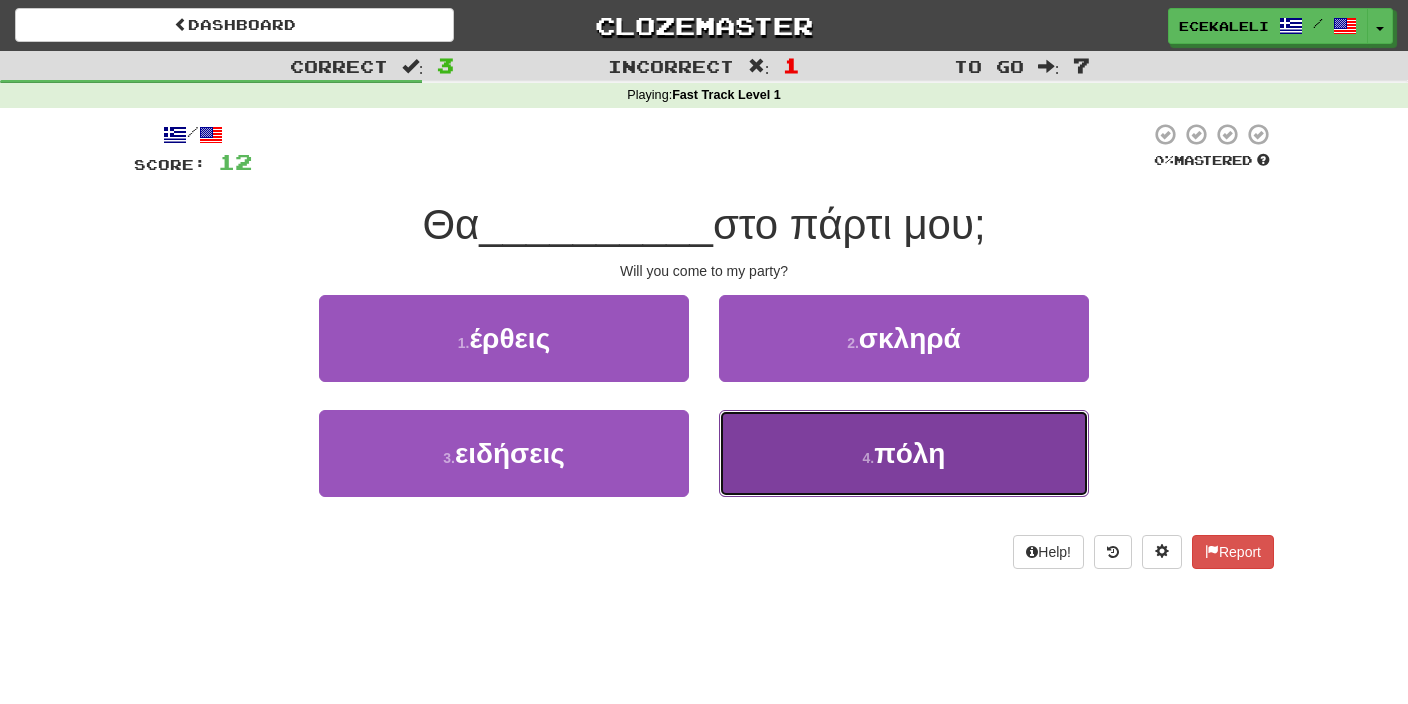 click on "4 .  πόλη" at bounding box center [904, 453] 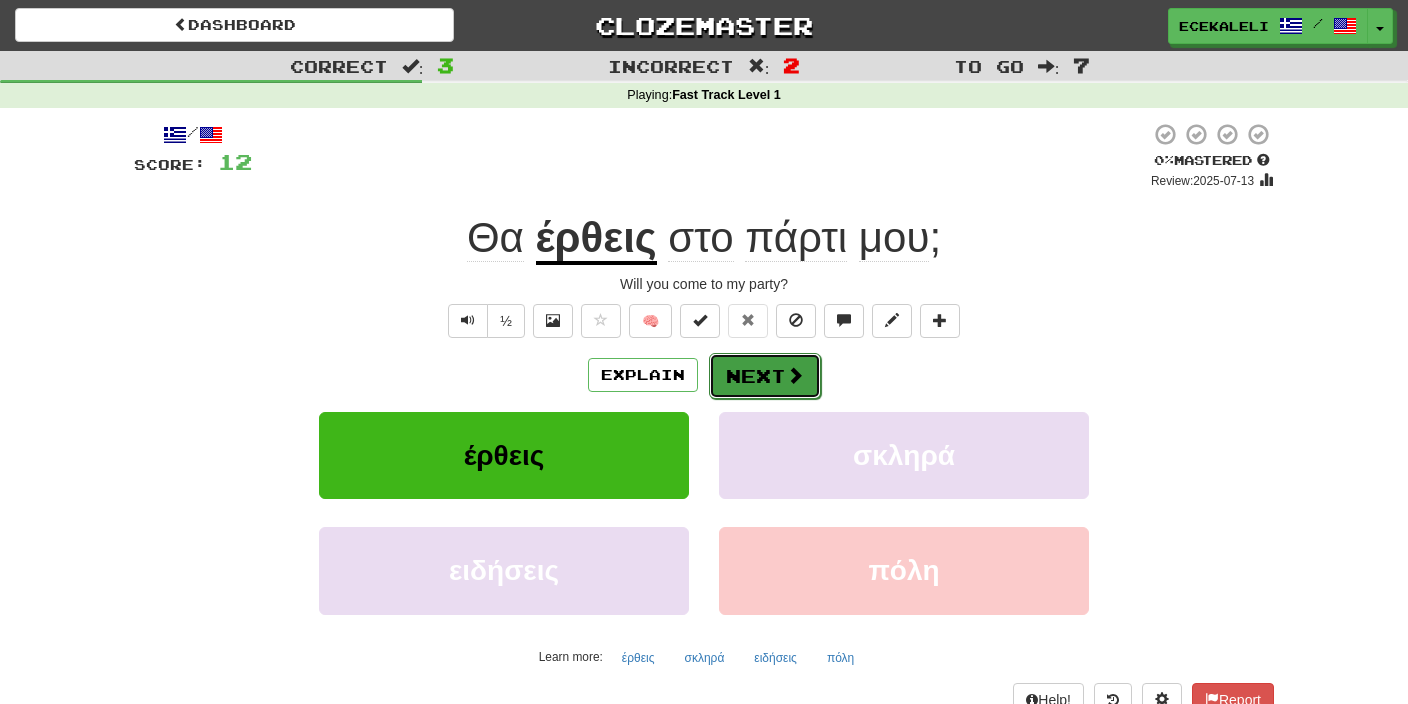 click on "Next" at bounding box center (765, 376) 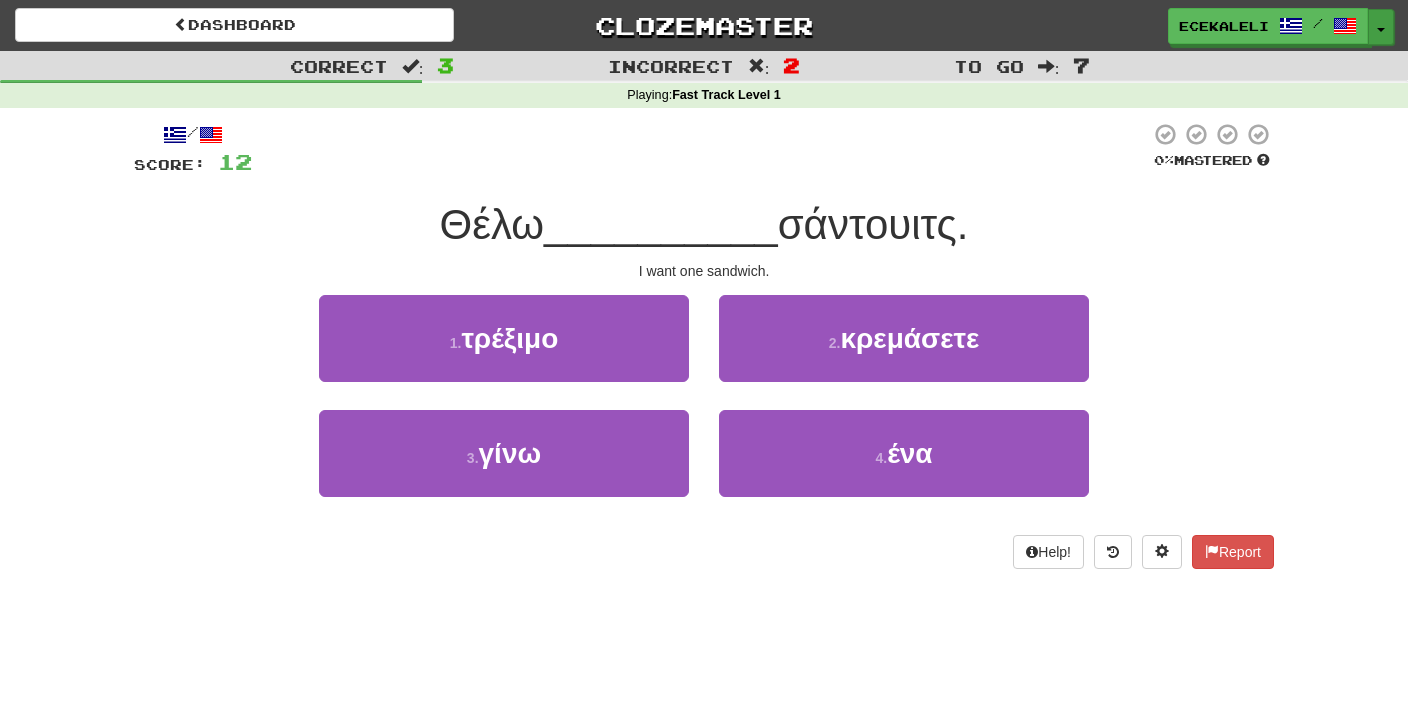 click on "Toggle Dropdown" at bounding box center (1381, 27) 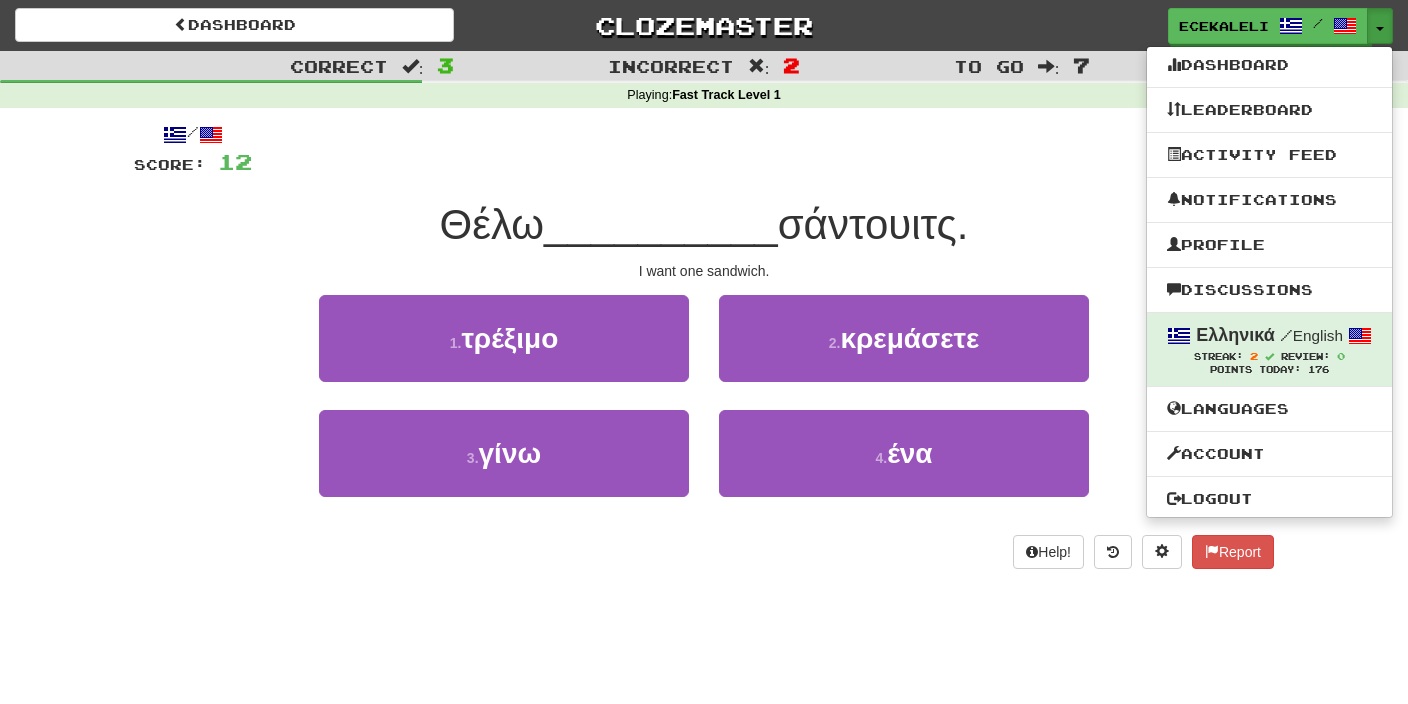 click on "Dashboard
Dashboard
Leaderboard
Activity Feed
Notifications
Profile
Discussions
Ελληνικά
/
English
Streak:
2
Review:
0
Points Today: 176
Languages
Account
Logout
[USERNAME]
/
Toggle Dropdown
Dashboard
Leaderboard
Activity Feed
Notifications
Profile
Discussions
Ελληνικά
/
English
Streak:
2
Review:
0
Points Today: 176
Languages
Account
Logout
clozemaster
Correct   :   3 Incorrect   :   2 To go   :   7 Playing :  Fast Track Level 1  /  Score:   12 0 %  Mastered Θέλω  __________  σάντουιτς. I want one sandwich. 1 .  τρέξιμο 2 .  κρεμάσετε 3 .  4" at bounding box center [704, 352] 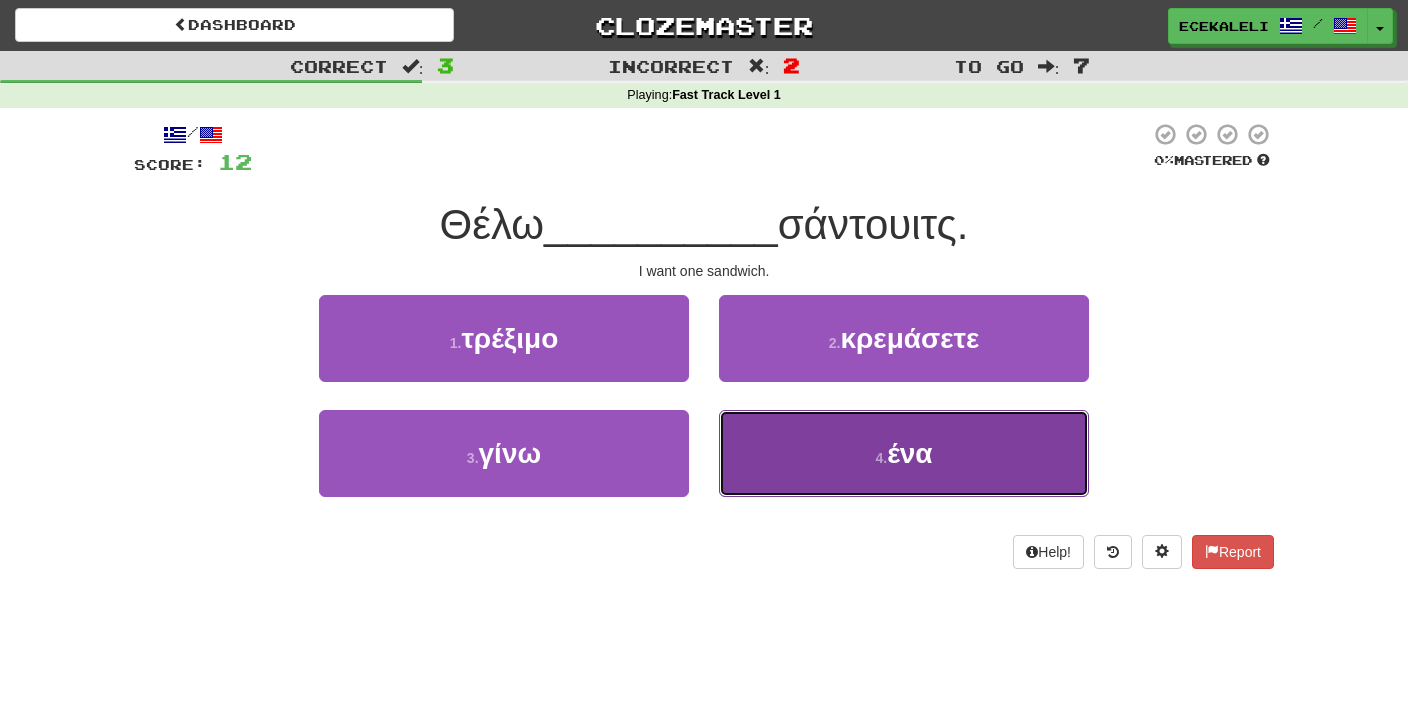 click on "4 .  ένα" at bounding box center [904, 453] 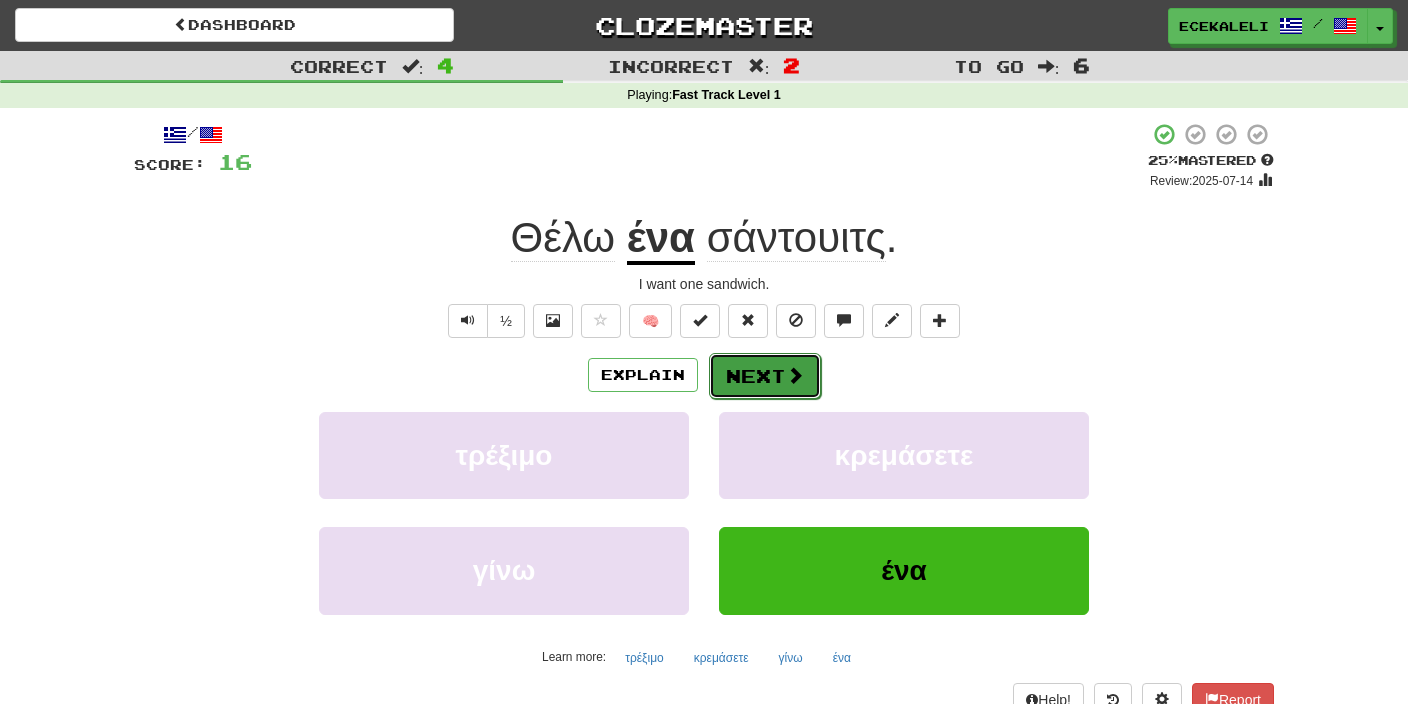 click on "Next" at bounding box center (765, 376) 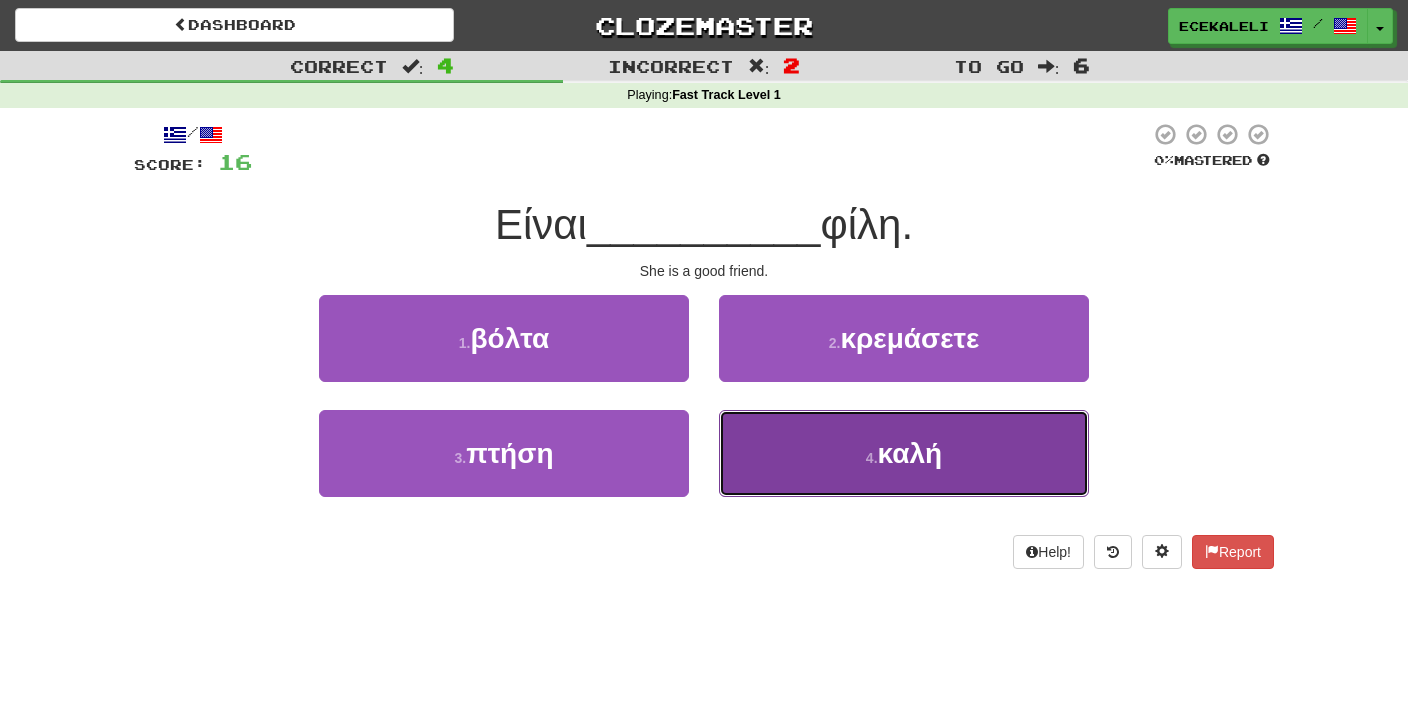 click on "4 . καλή" at bounding box center [904, 453] 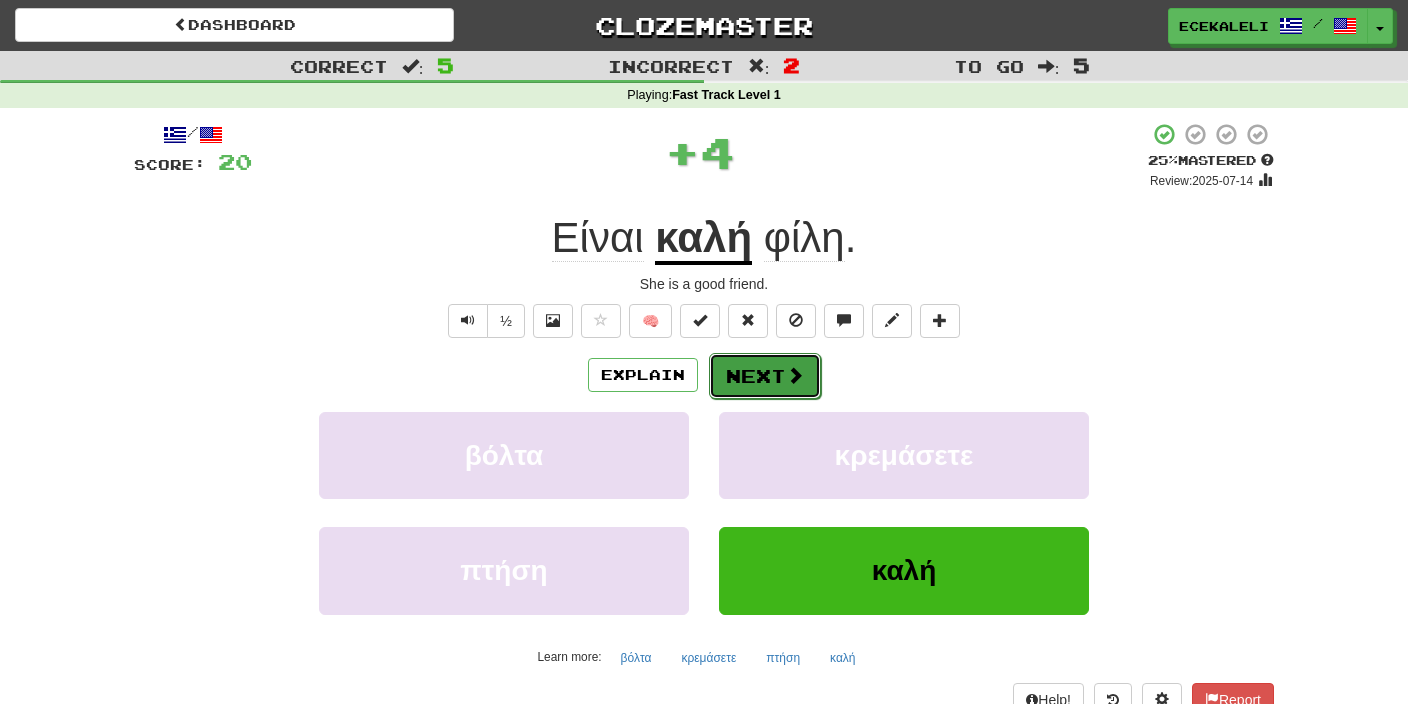 click on "Next" at bounding box center [765, 376] 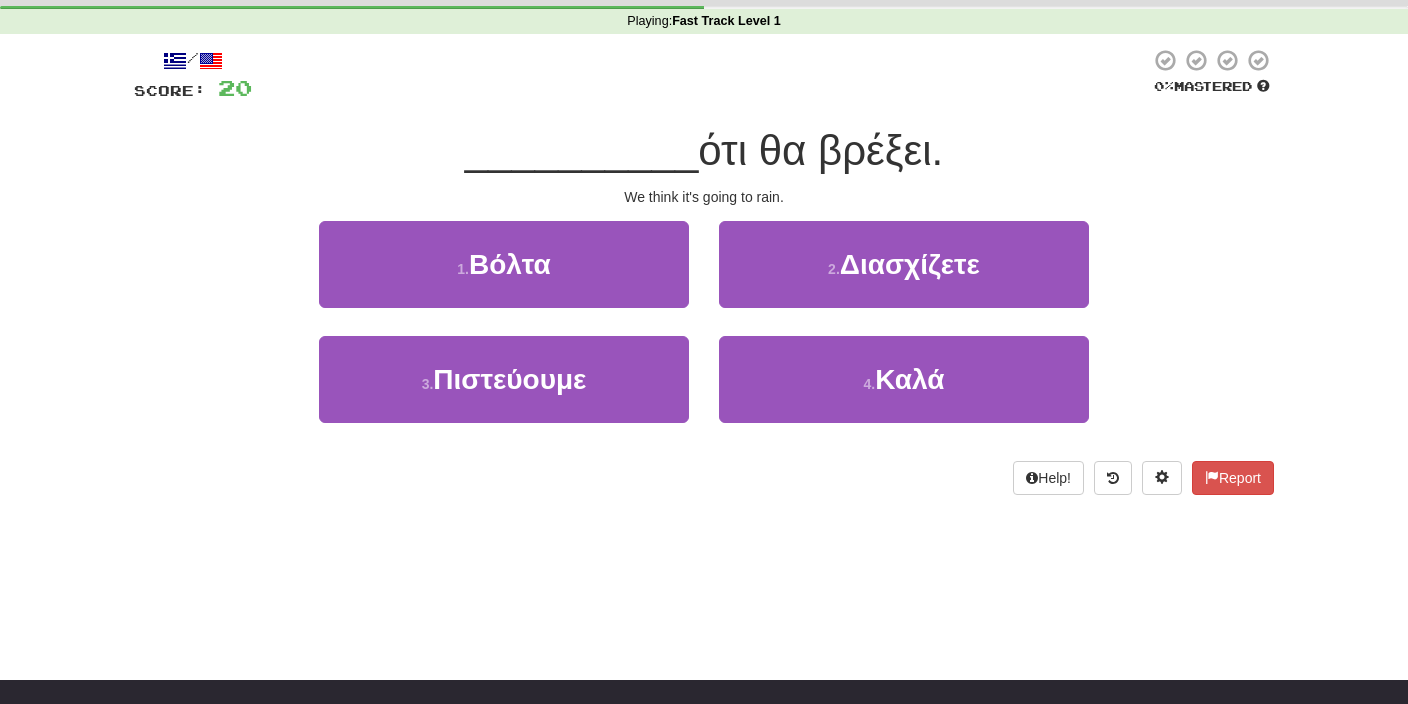 scroll, scrollTop: 0, scrollLeft: 0, axis: both 